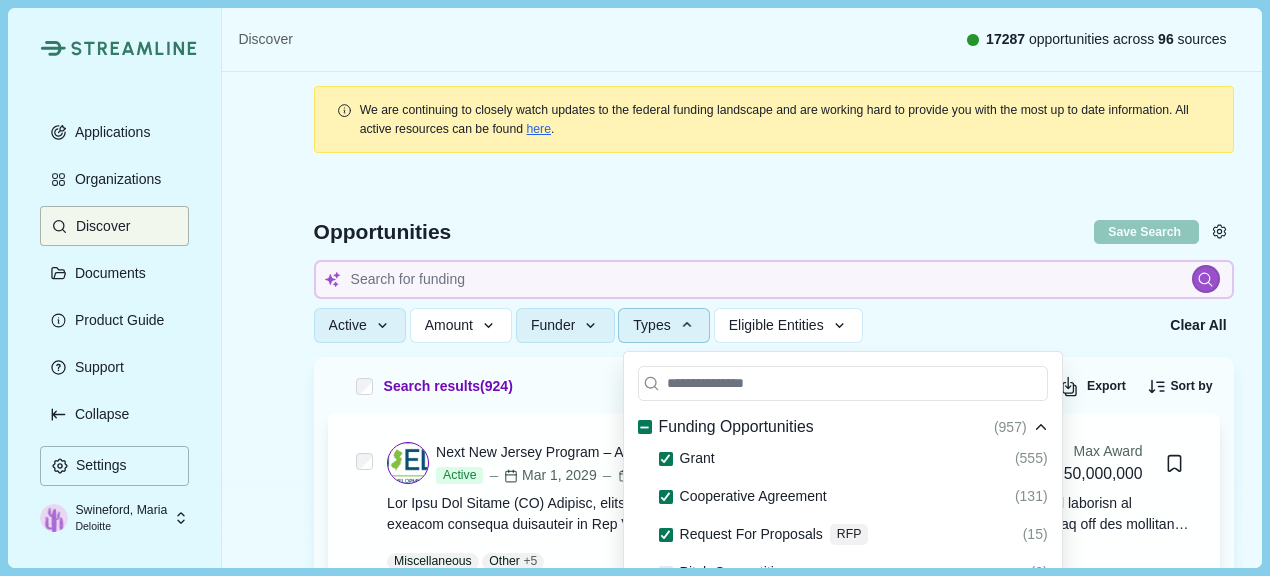 scroll, scrollTop: 0, scrollLeft: 0, axis: both 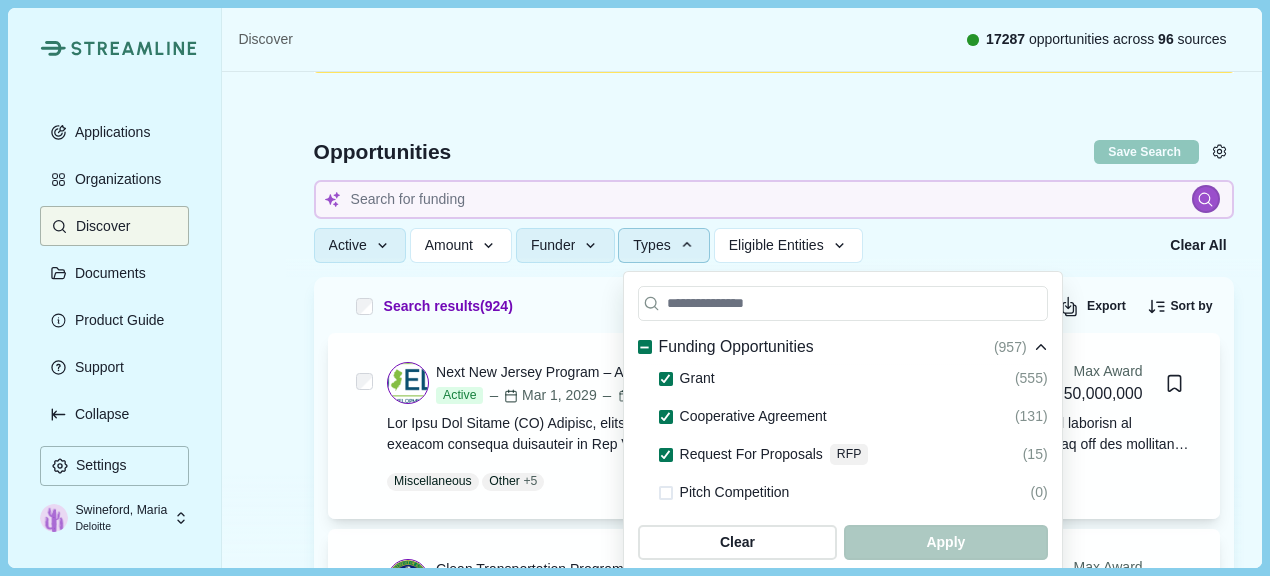 type 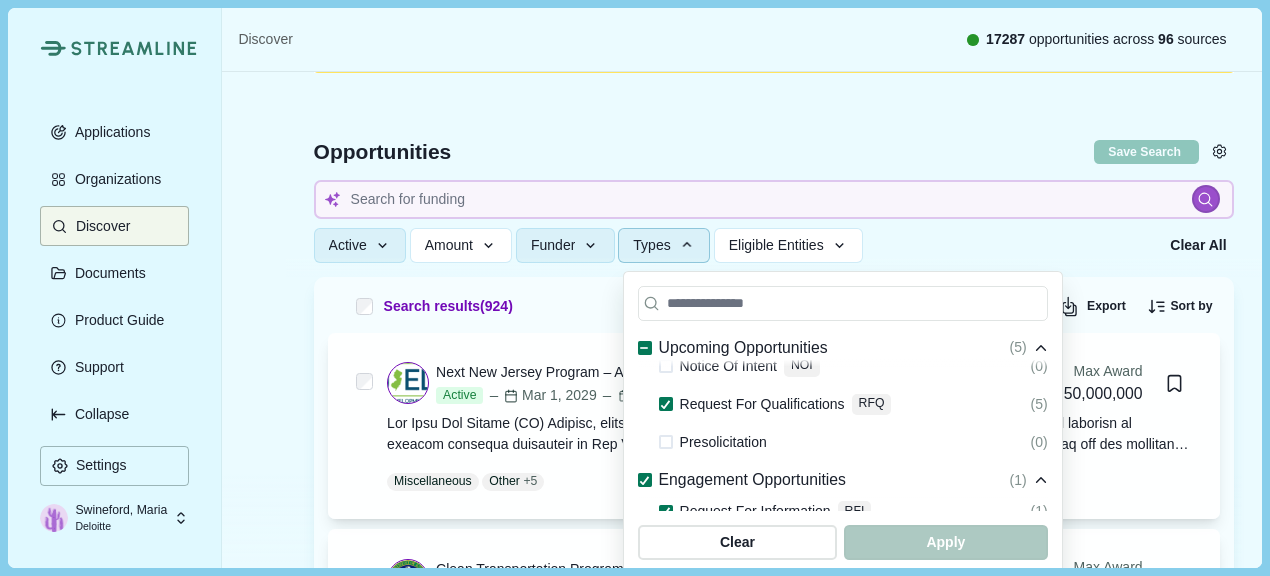 scroll, scrollTop: 600, scrollLeft: 0, axis: vertical 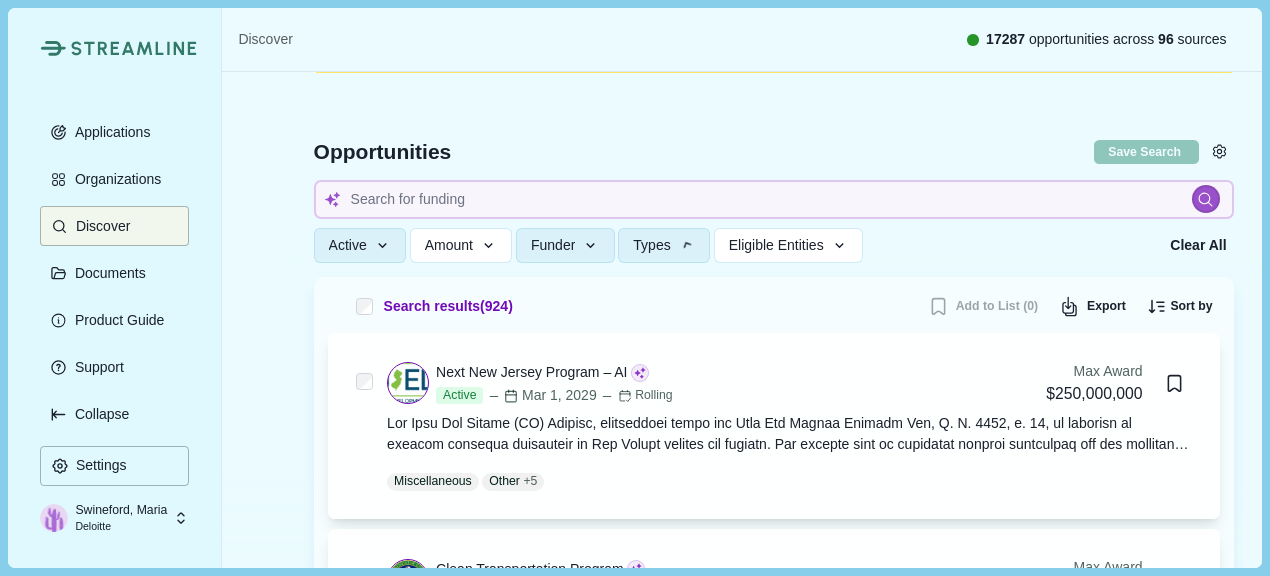 click on "Active Status All Active Closed Clear Apply Amount Award Ceiling - Total Award - Clear Apply Funder Some federal agencies are unchecked by default due to their lower likelihood of having climate-relevant opportunities. Federal ( 665 ) Environmental Protection Agency EPA (0) Department of Transportation DOT (0) Department of Energy DOE (0) Department of Energy - Office of Science PAMS (0) Department of Agriculture USDA (0) Internal Revenue Service IRS (0) General Services Administration GSA (0) Department of Defense DOD (0) Federal Aviation Administration FAA (0) Federal Trade Commission FTC (0) Federal Energy Regulatory Commission FERC (0) Department of Treasury USDT (0) Advanced Research Projects Agency for Health ARPAH (0) Agency for International Development USAID (0) Consumer Product Safety Commission CPSC (0) Department of Commerce DOC (0) Department of Education ED (0) Department of Health and Human Services HHS (665) Department of Homeland Security DHS (0) Department of Housing and Urban Development VA" at bounding box center [735, 245] 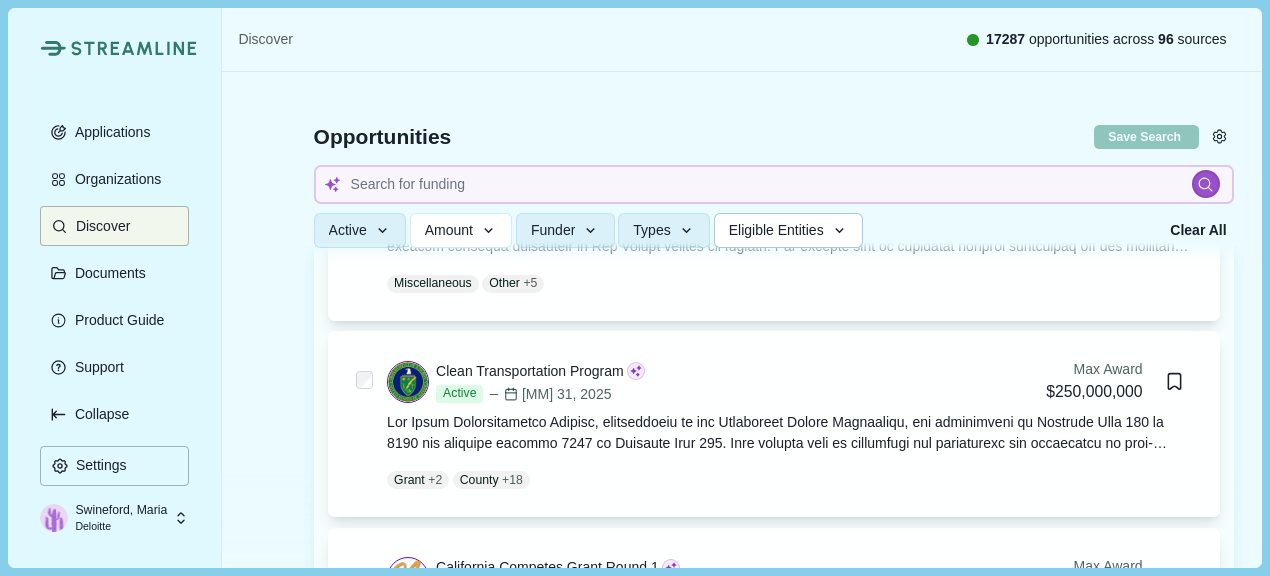 scroll, scrollTop: 280, scrollLeft: 0, axis: vertical 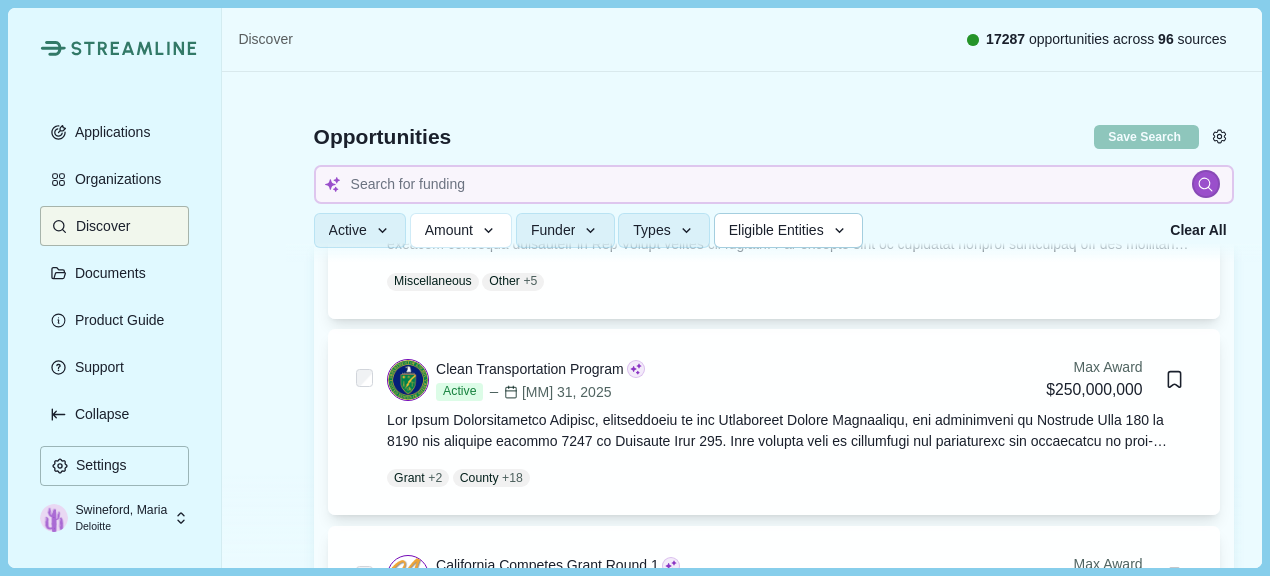 click on "Eligible Entities" at bounding box center [788, 230] 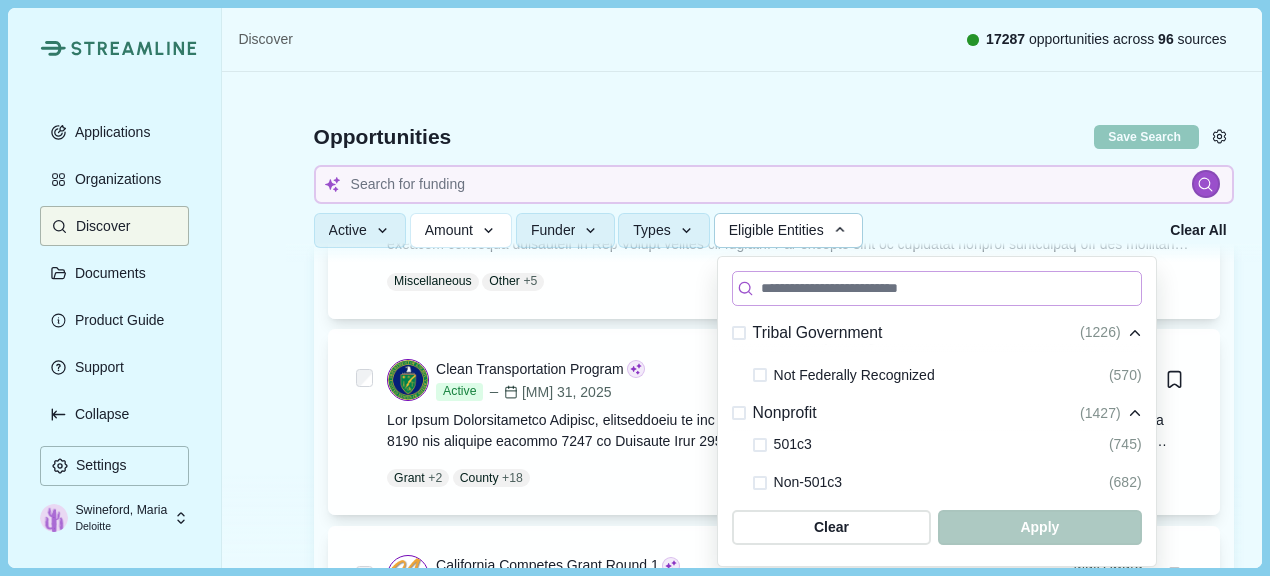 scroll, scrollTop: 234, scrollLeft: 0, axis: vertical 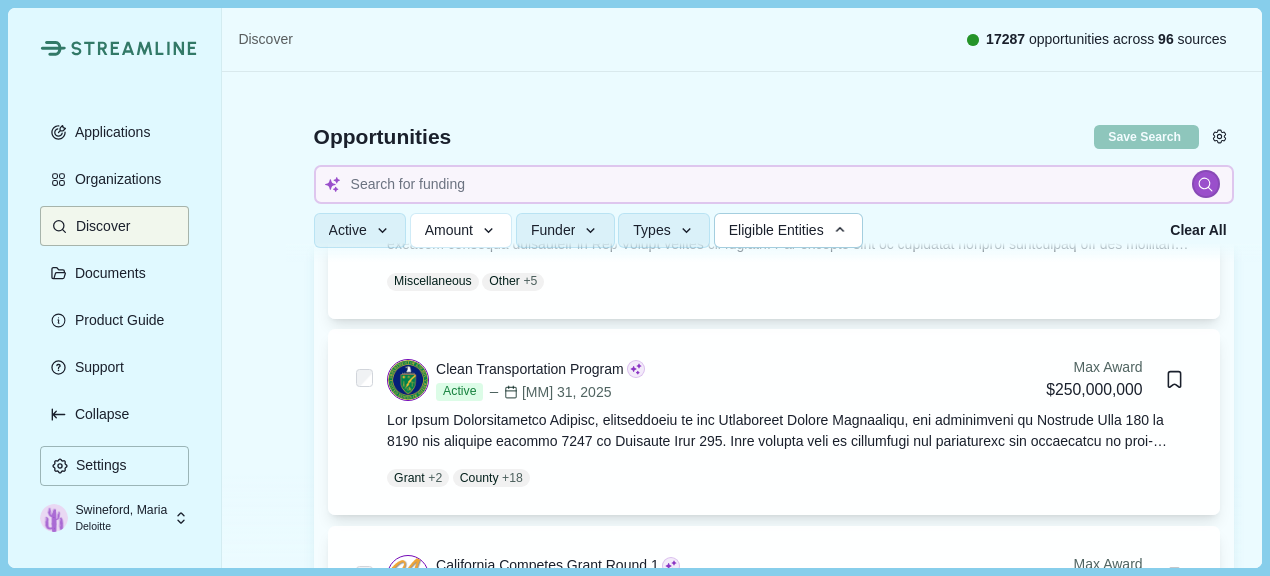 click at bounding box center [774, 166] 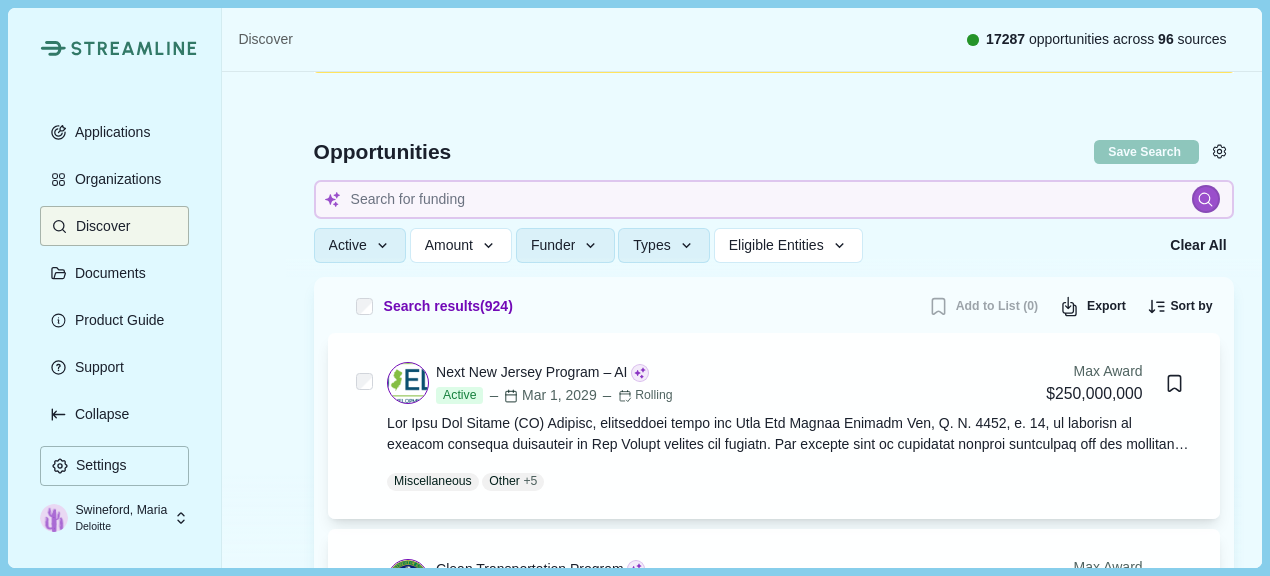 scroll, scrollTop: 0, scrollLeft: 0, axis: both 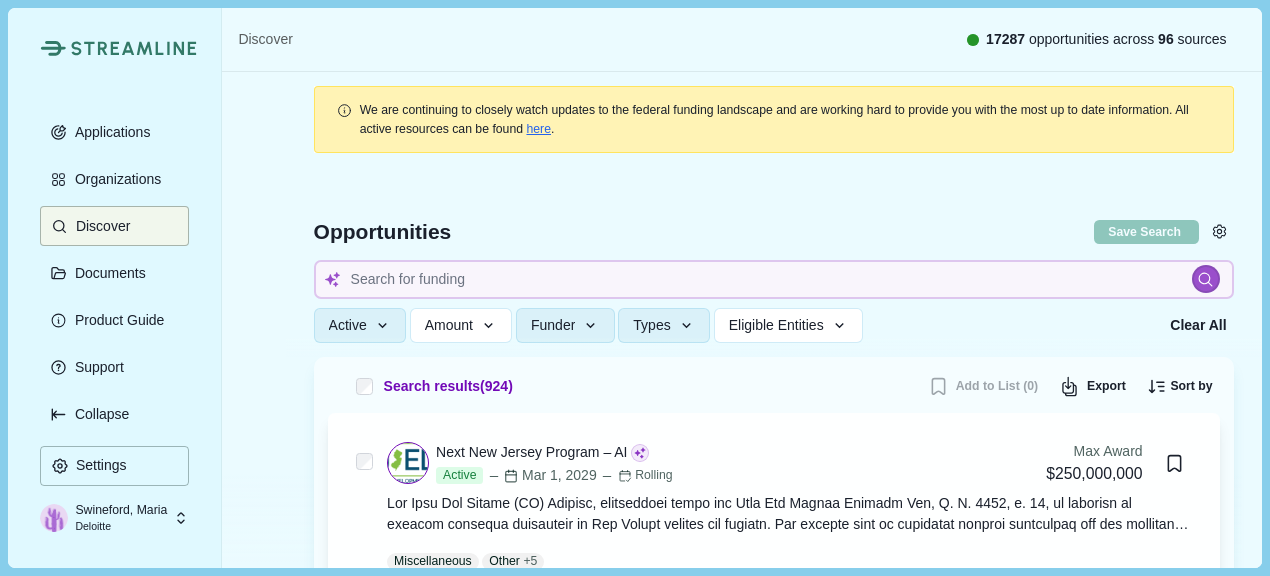type 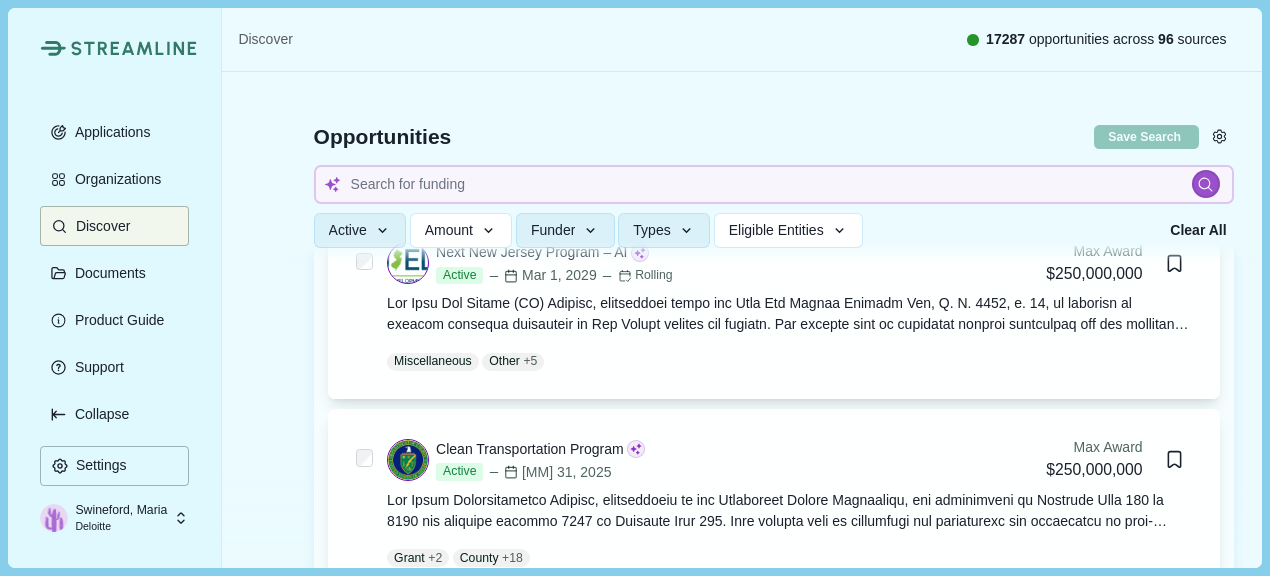 scroll, scrollTop: 100, scrollLeft: 0, axis: vertical 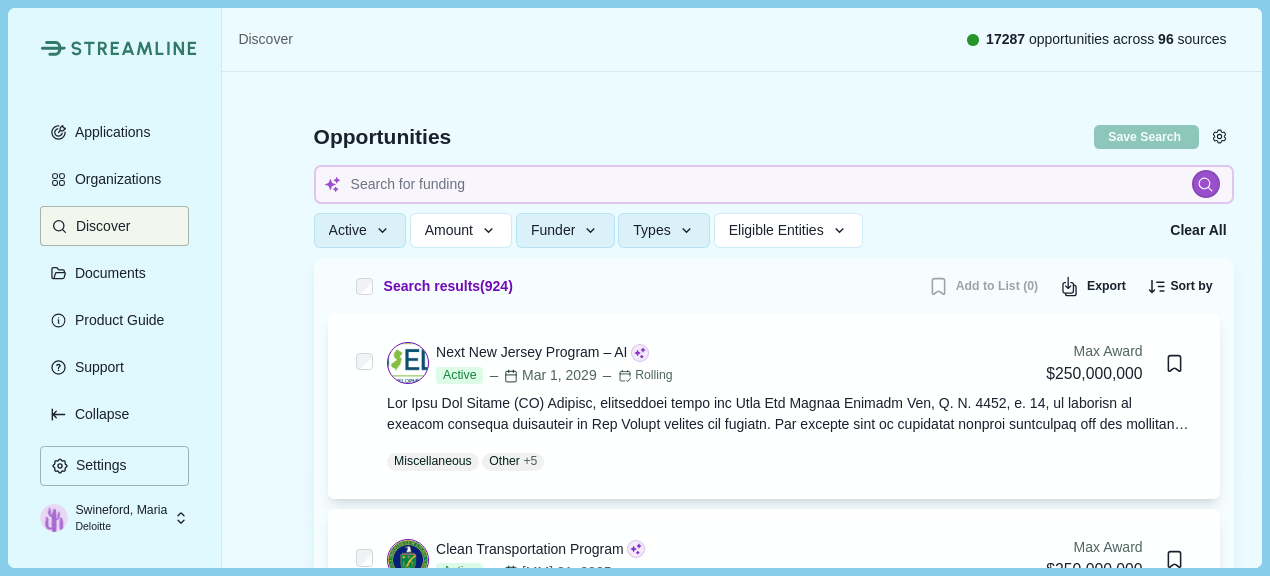 type 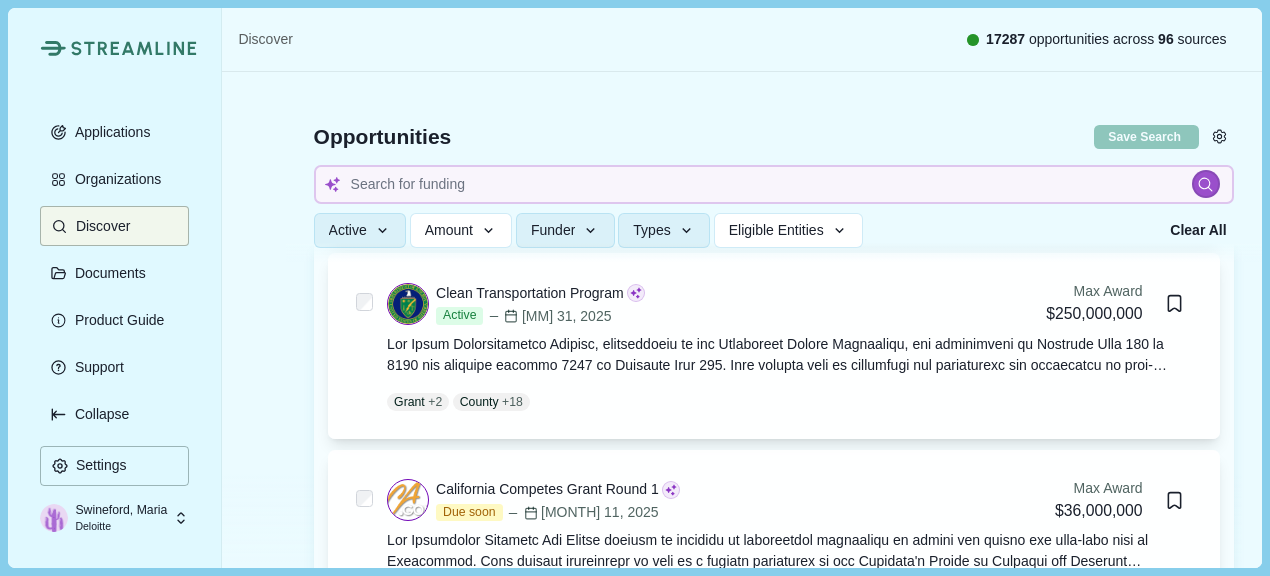 scroll, scrollTop: 400, scrollLeft: 0, axis: vertical 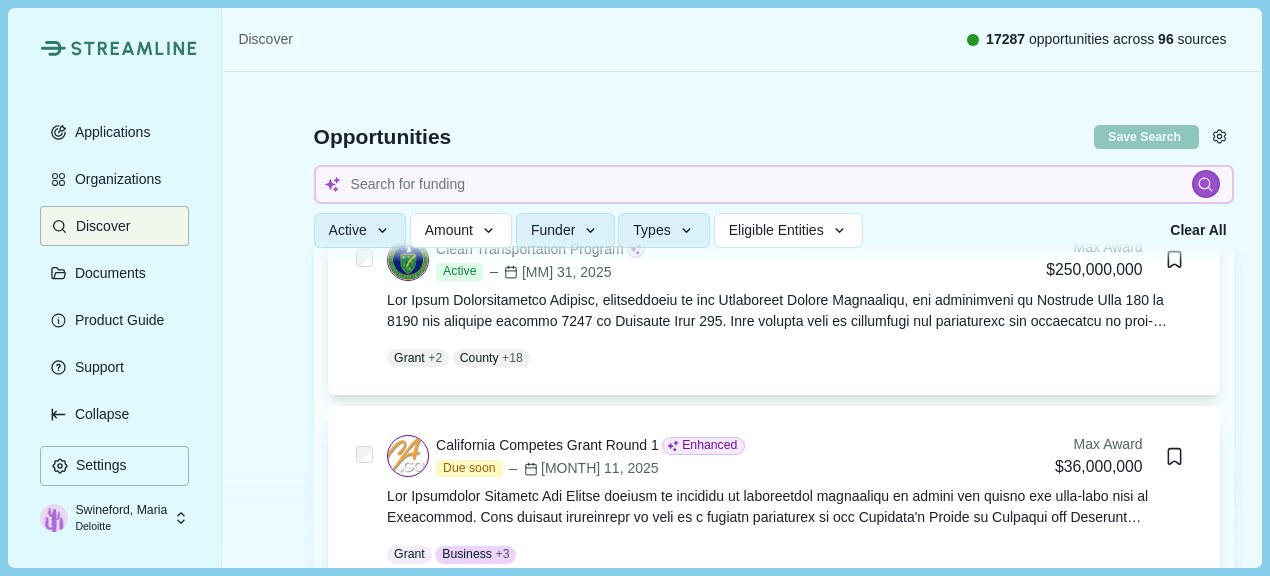 type 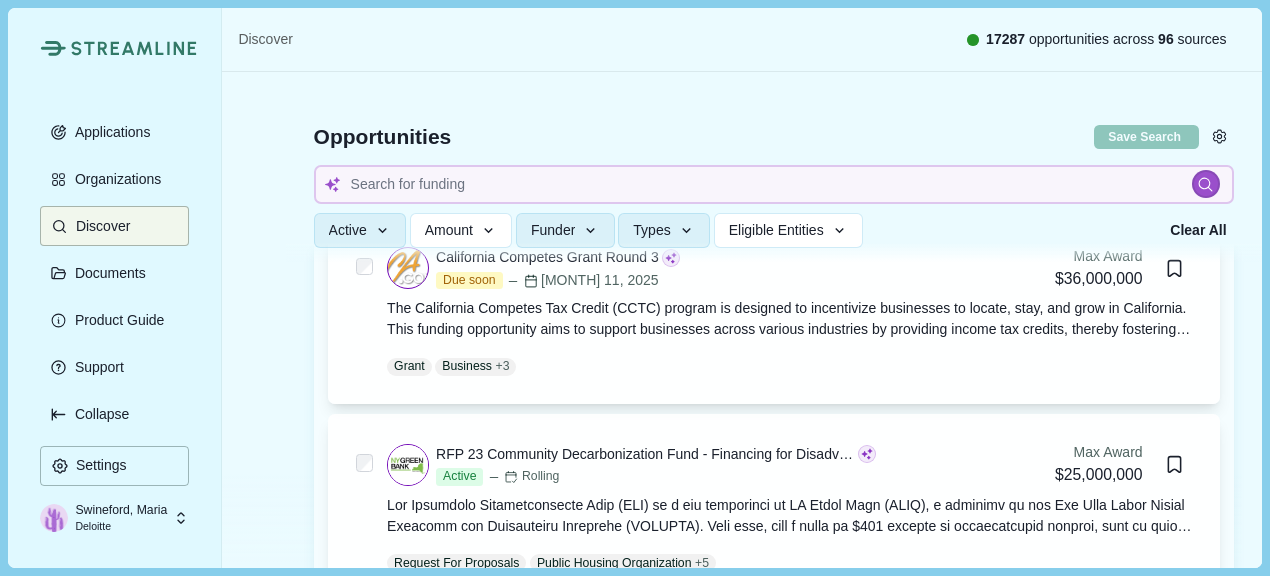scroll, scrollTop: 1000, scrollLeft: 0, axis: vertical 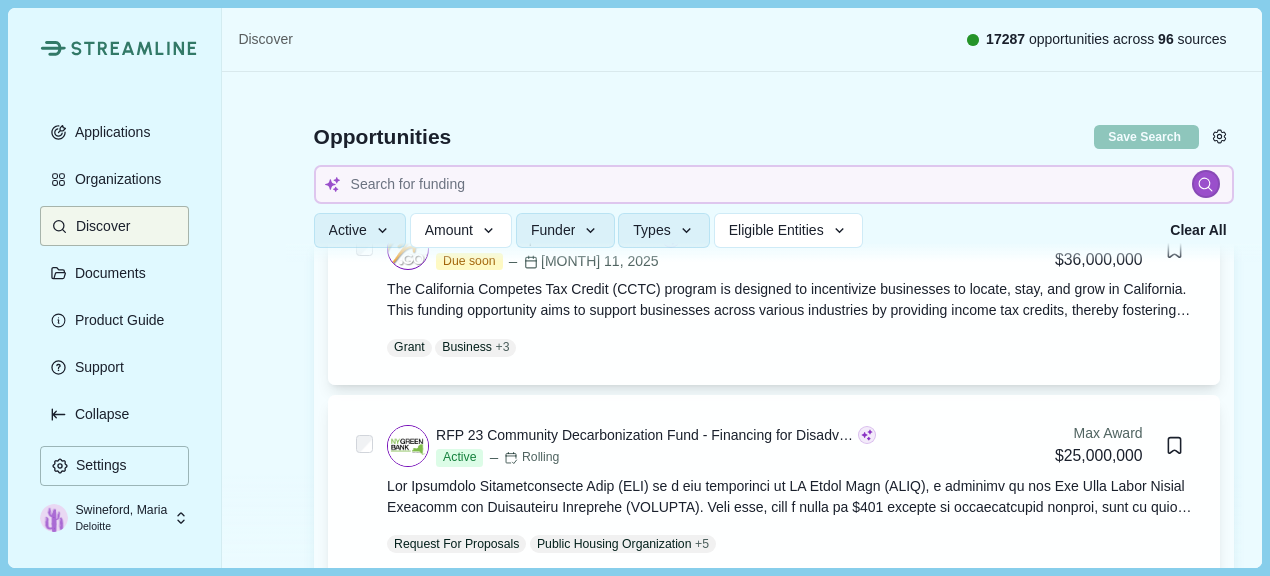 type 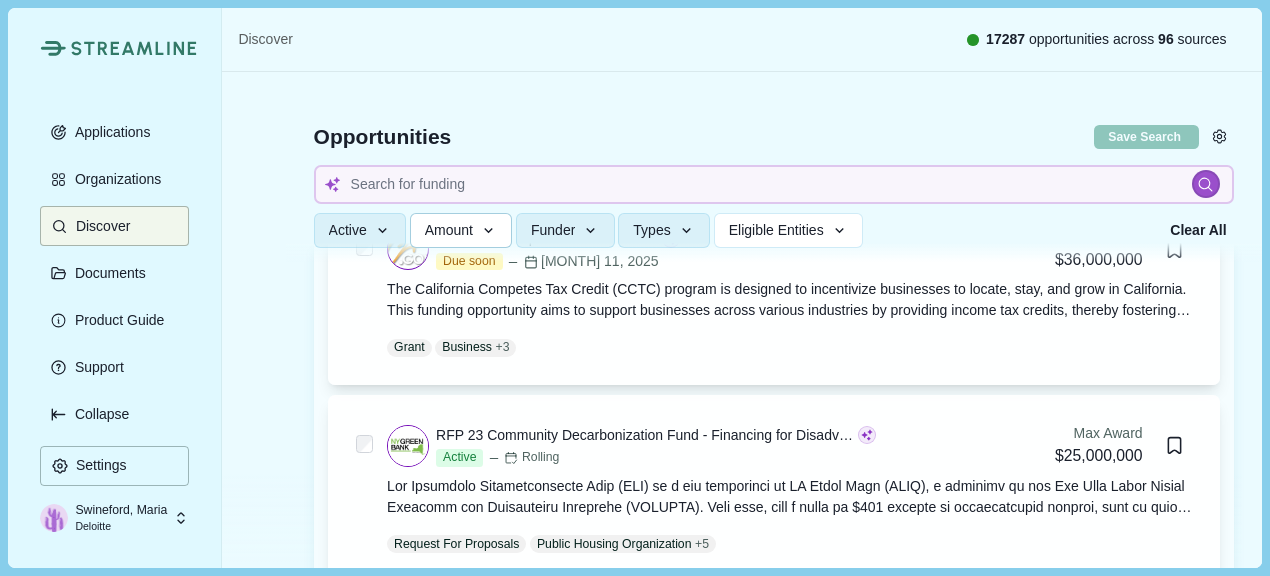 click 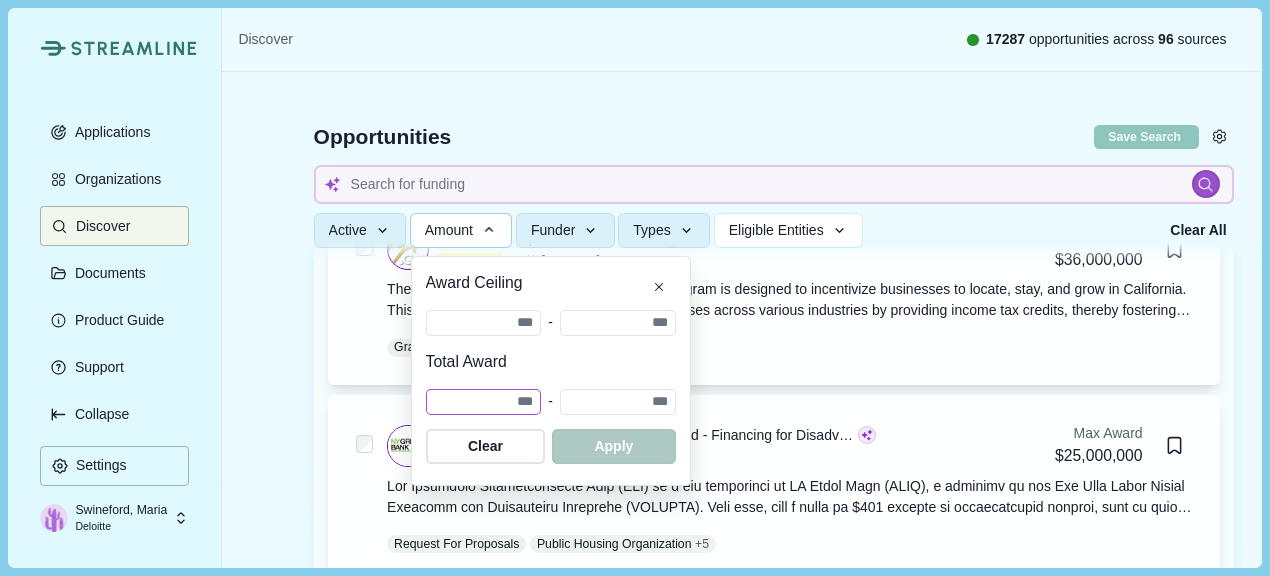 click at bounding box center [484, 402] 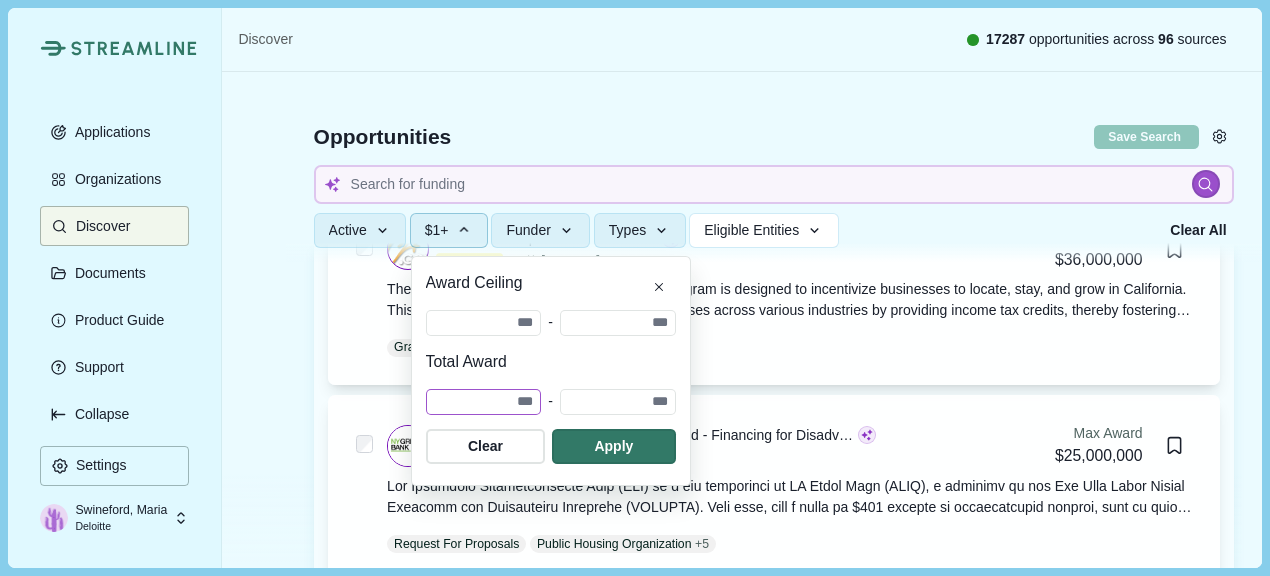 type 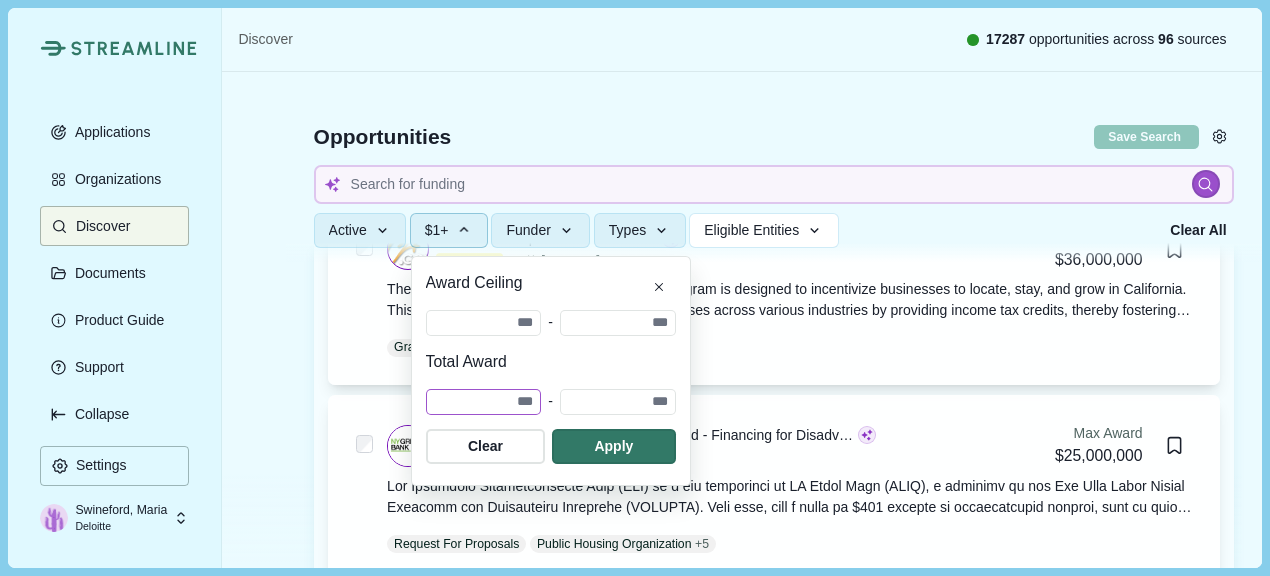 type 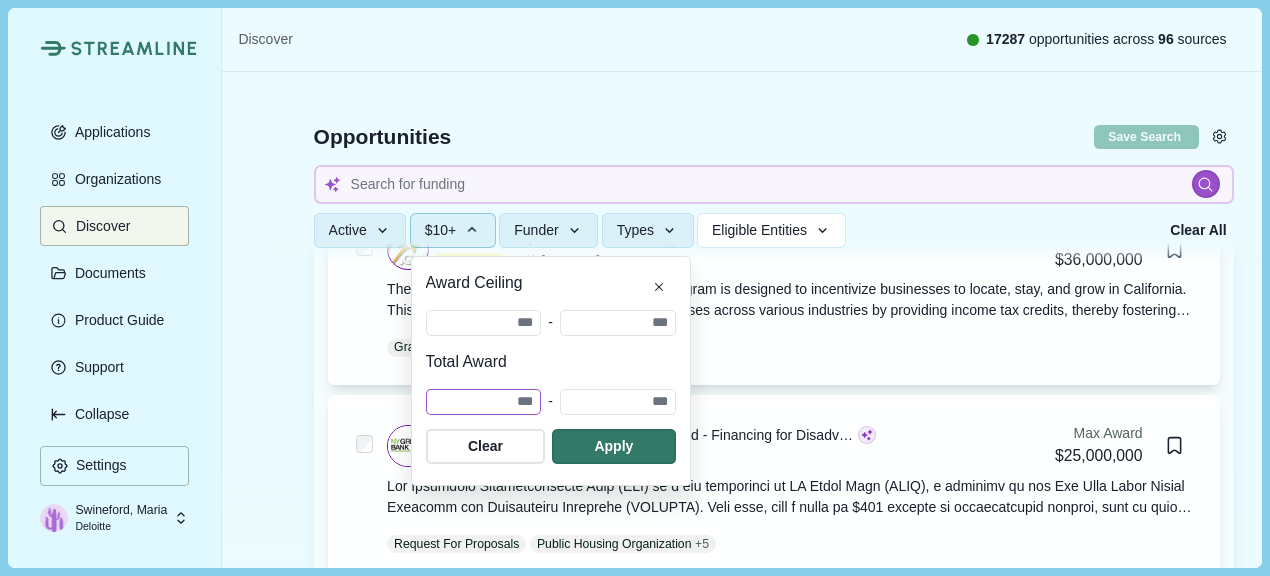 type 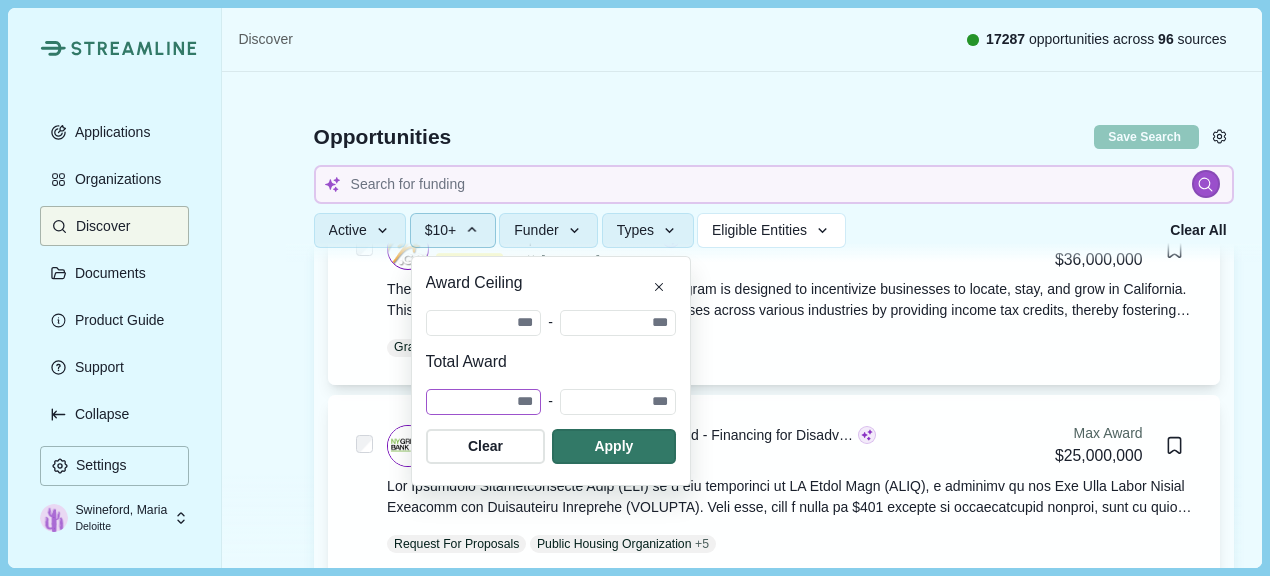 type 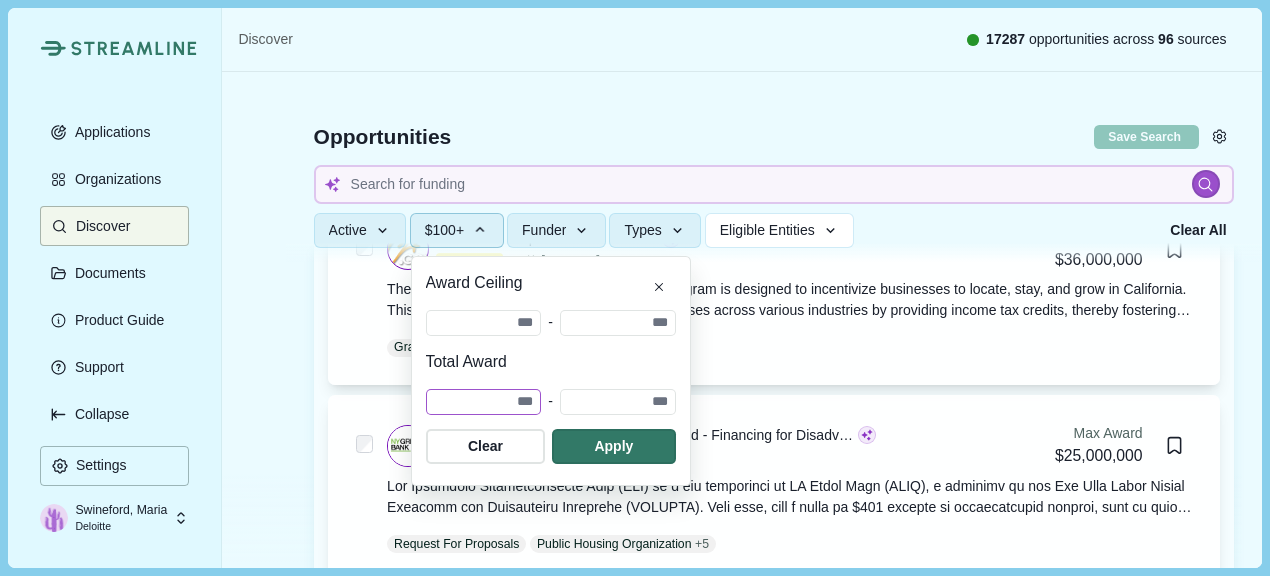 type 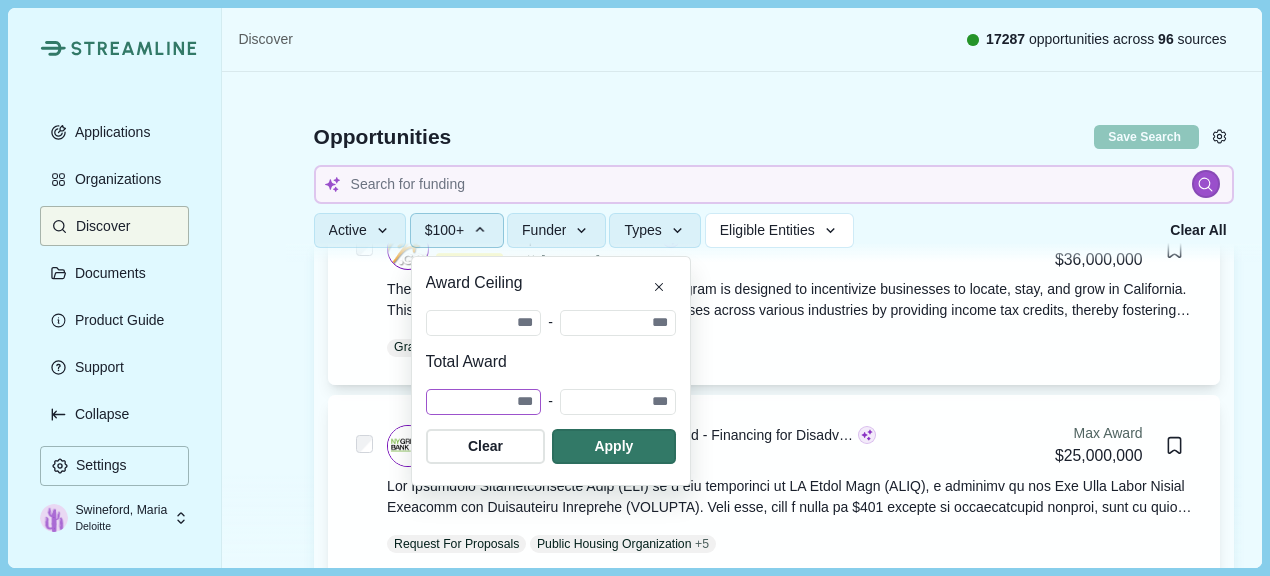 type 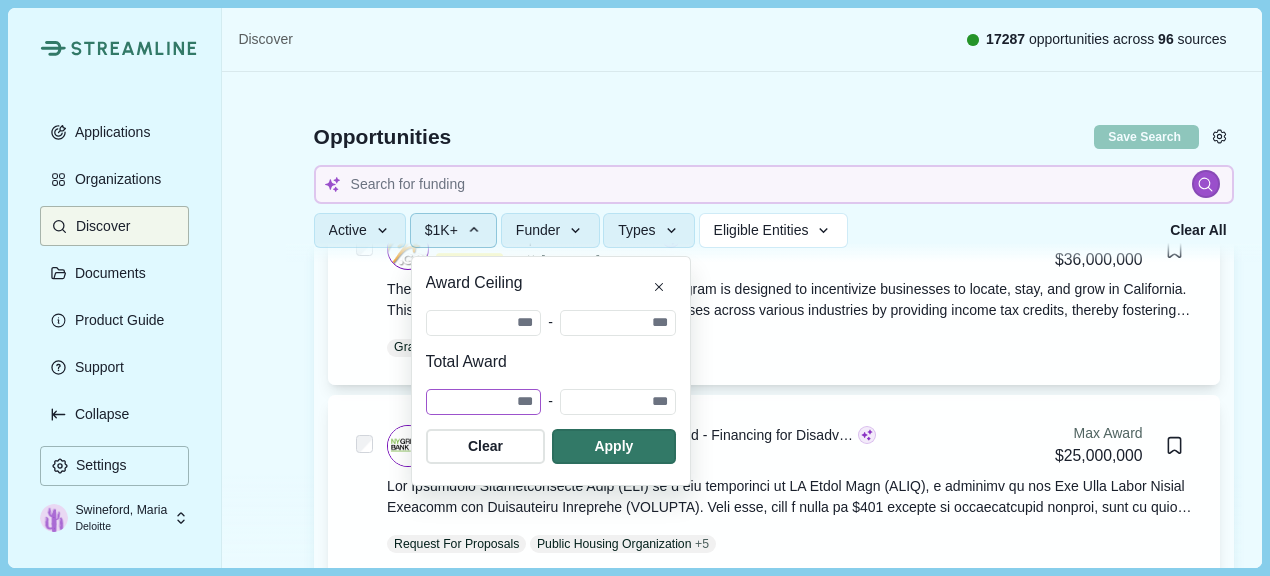 type 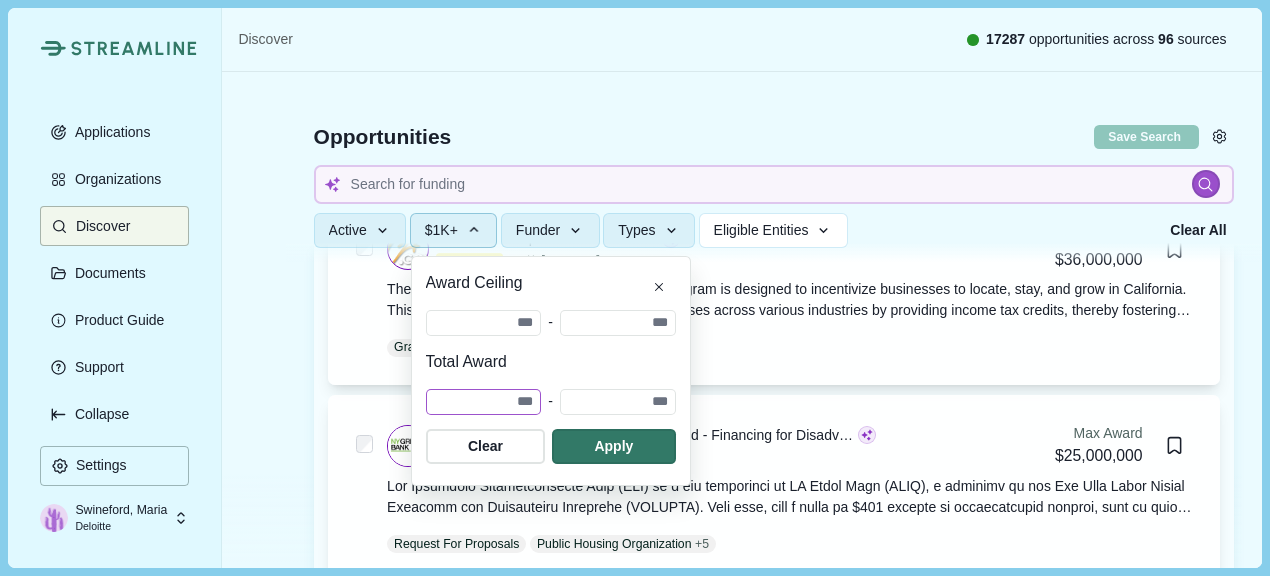type 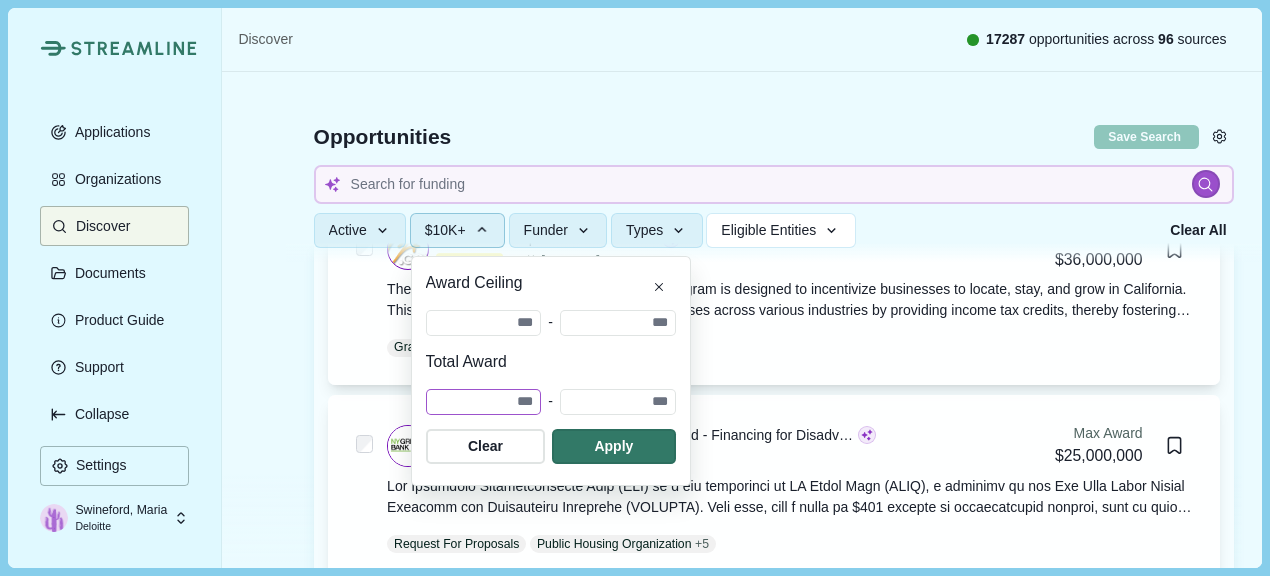 type 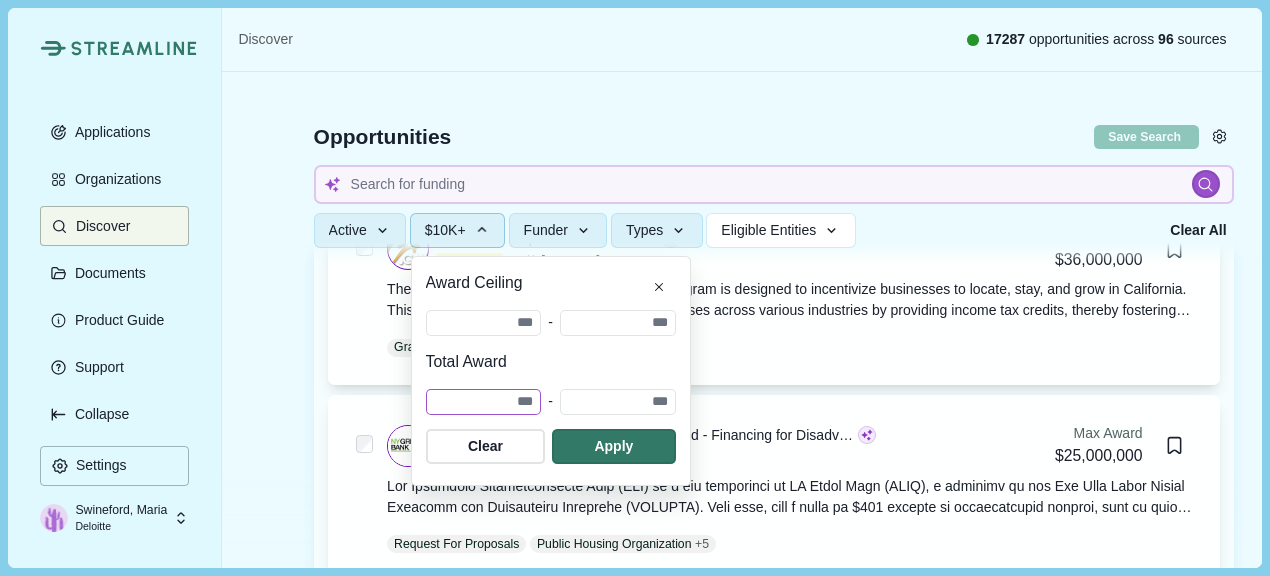 type 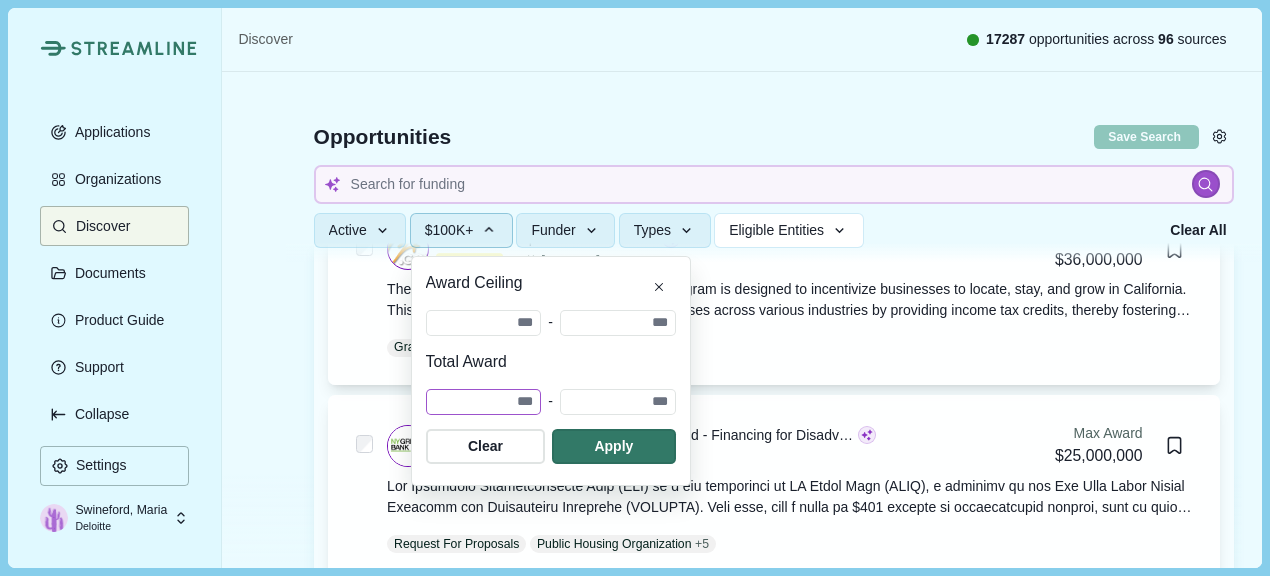 type 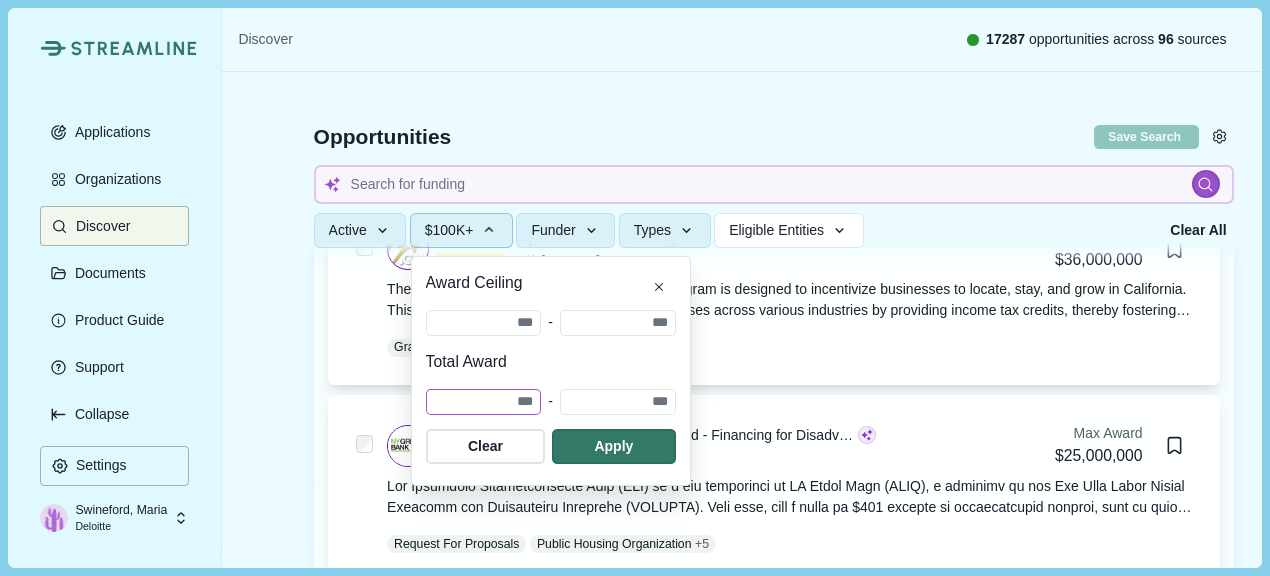 type 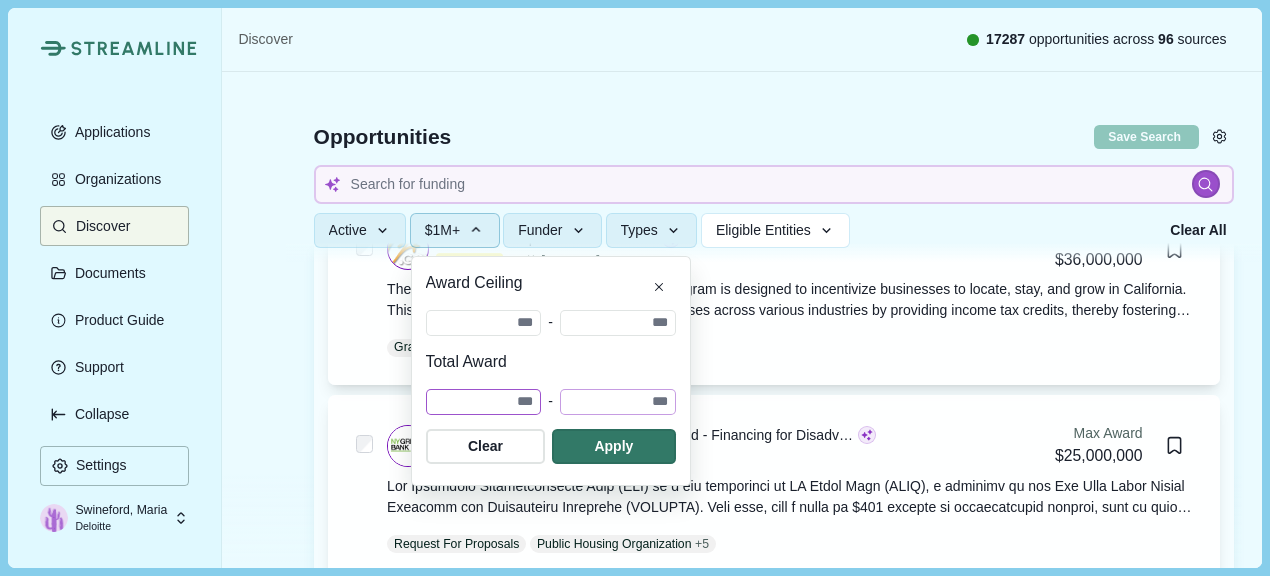 type on "*******" 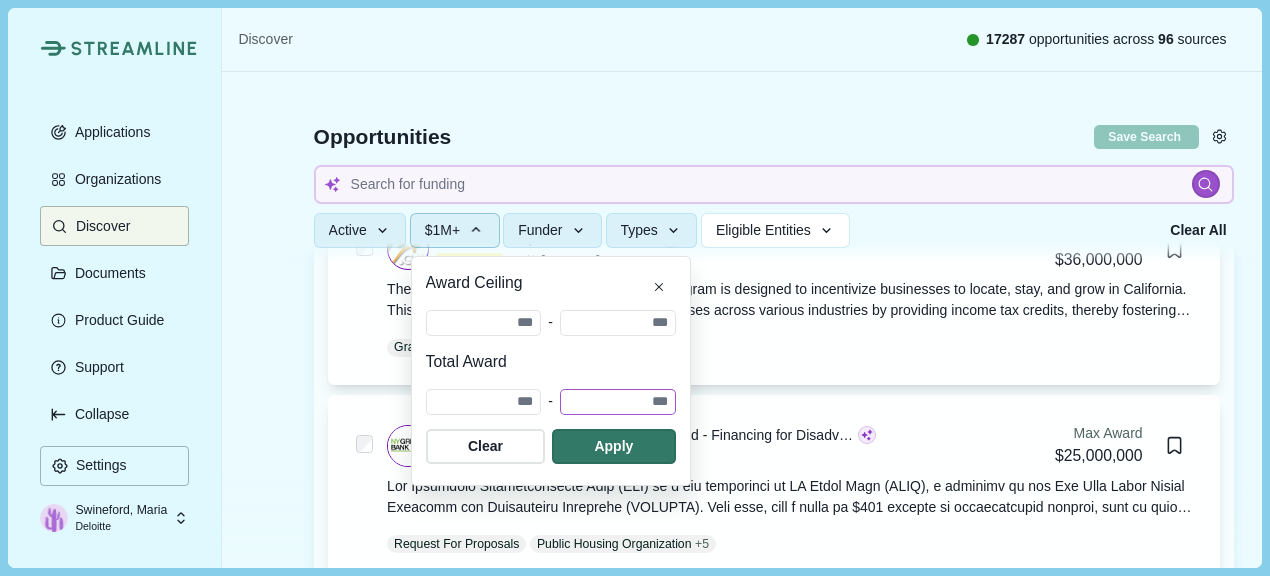 click at bounding box center [618, 402] 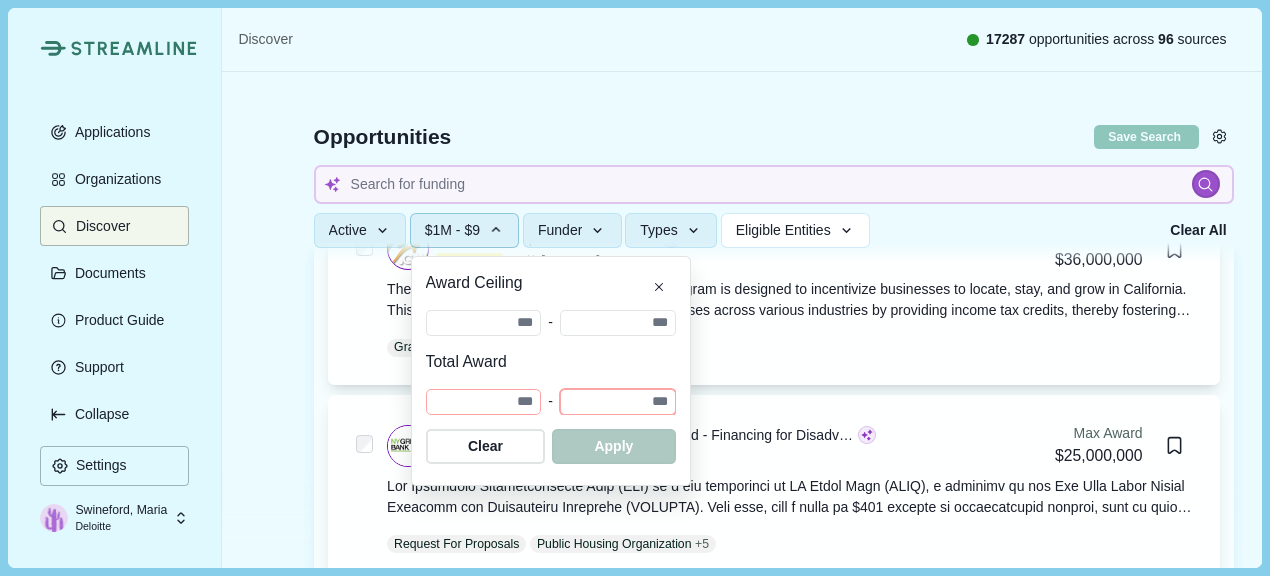 type 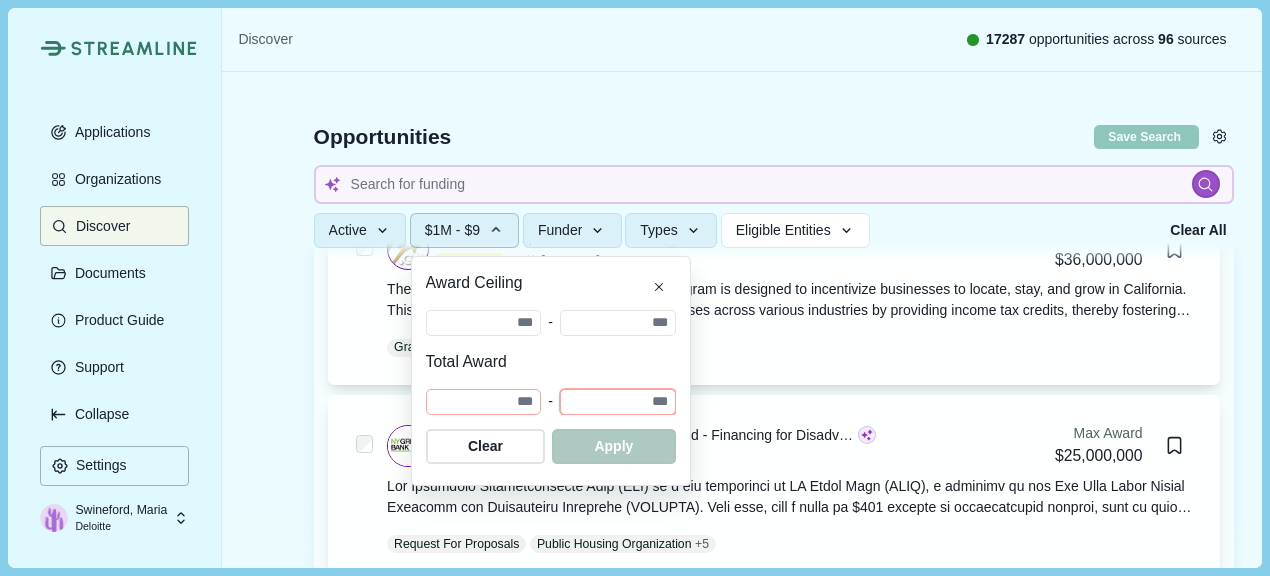 type 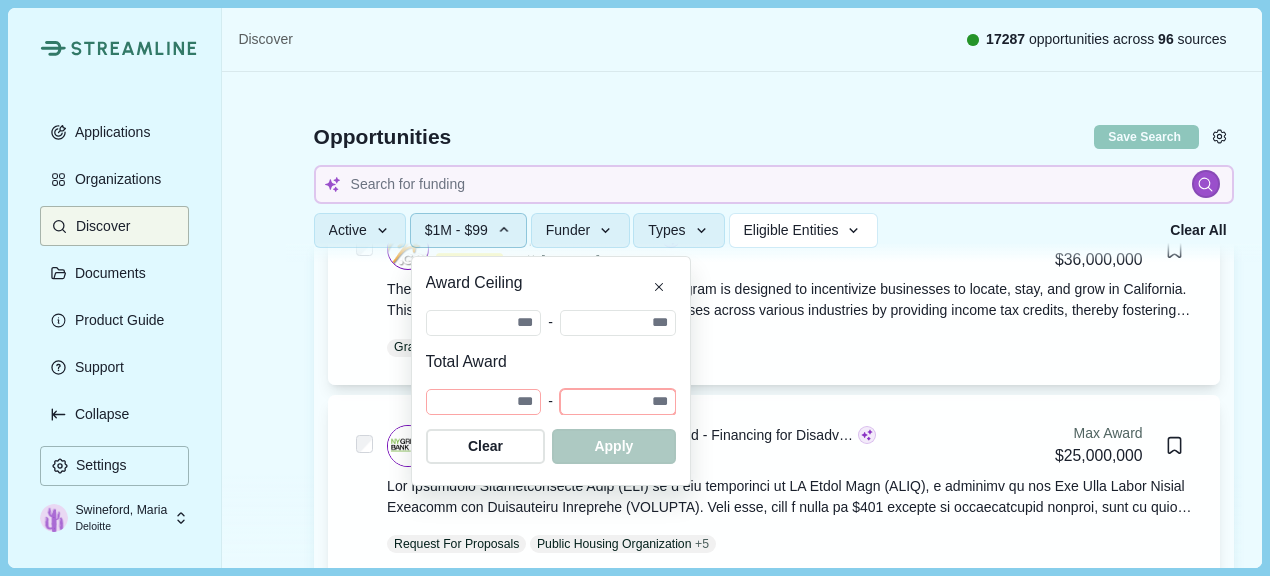 type 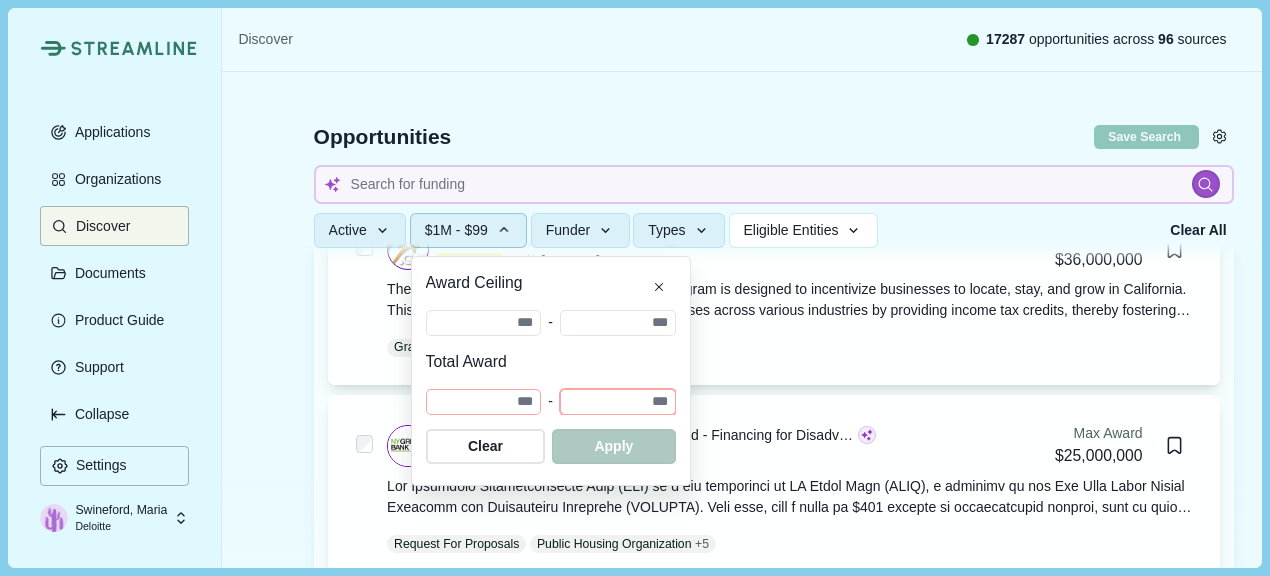 type on "***" 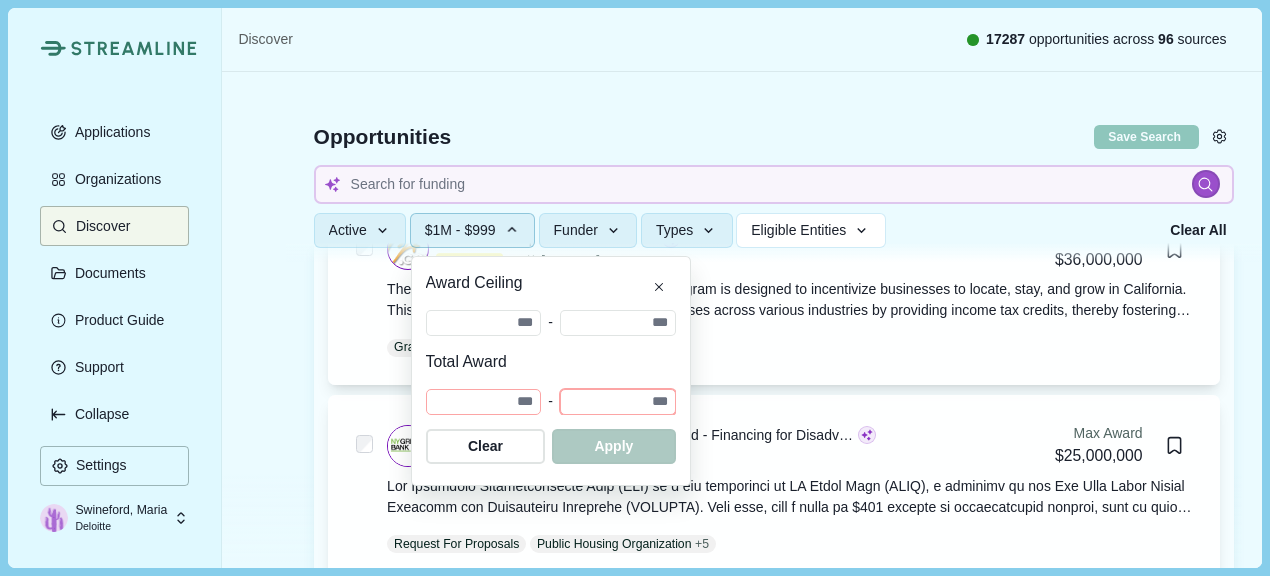 type 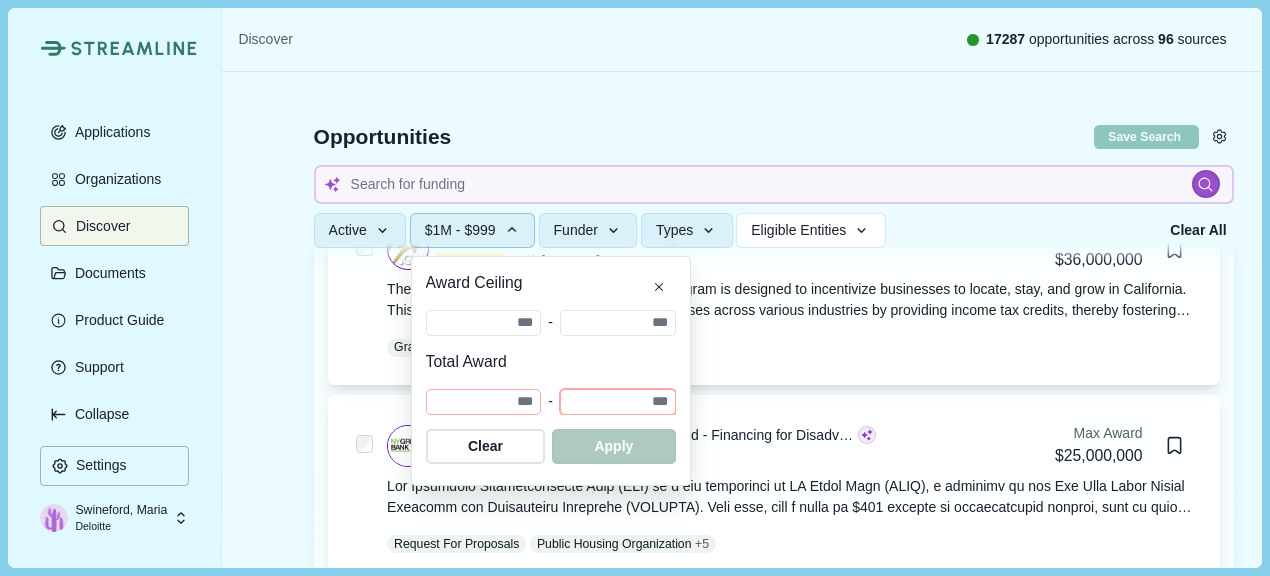type on "****" 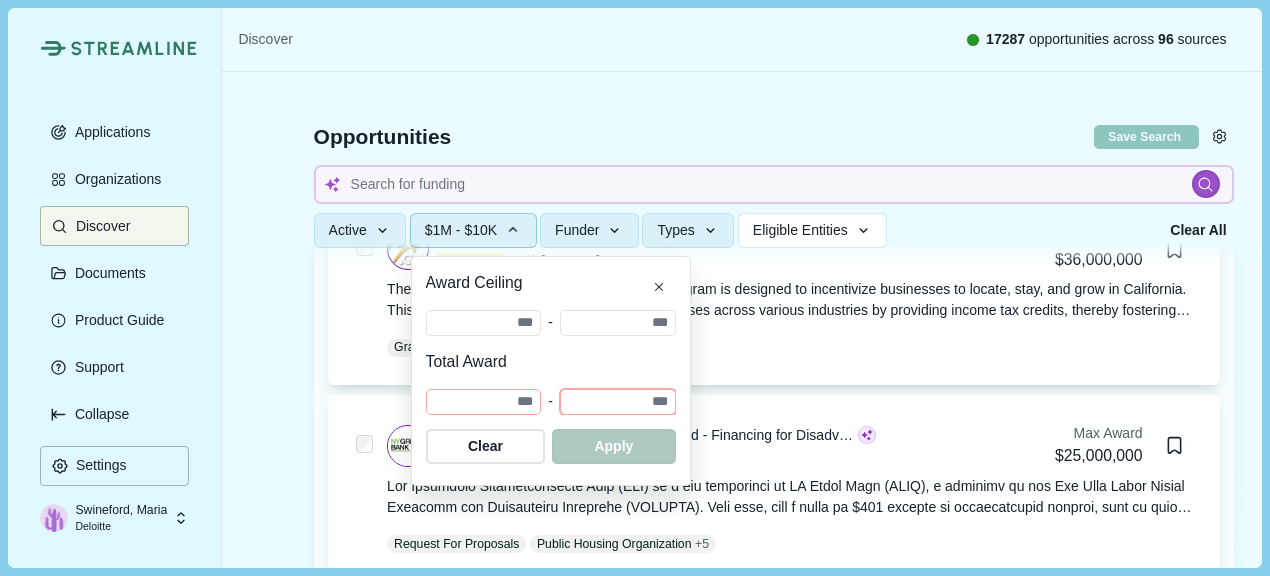 type 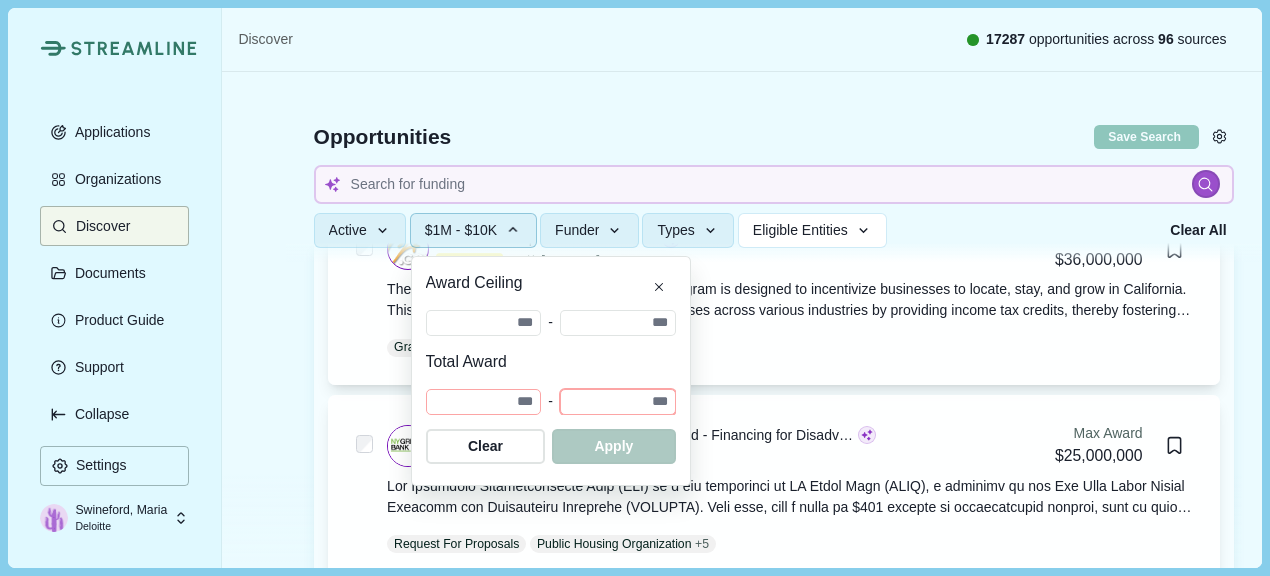 type 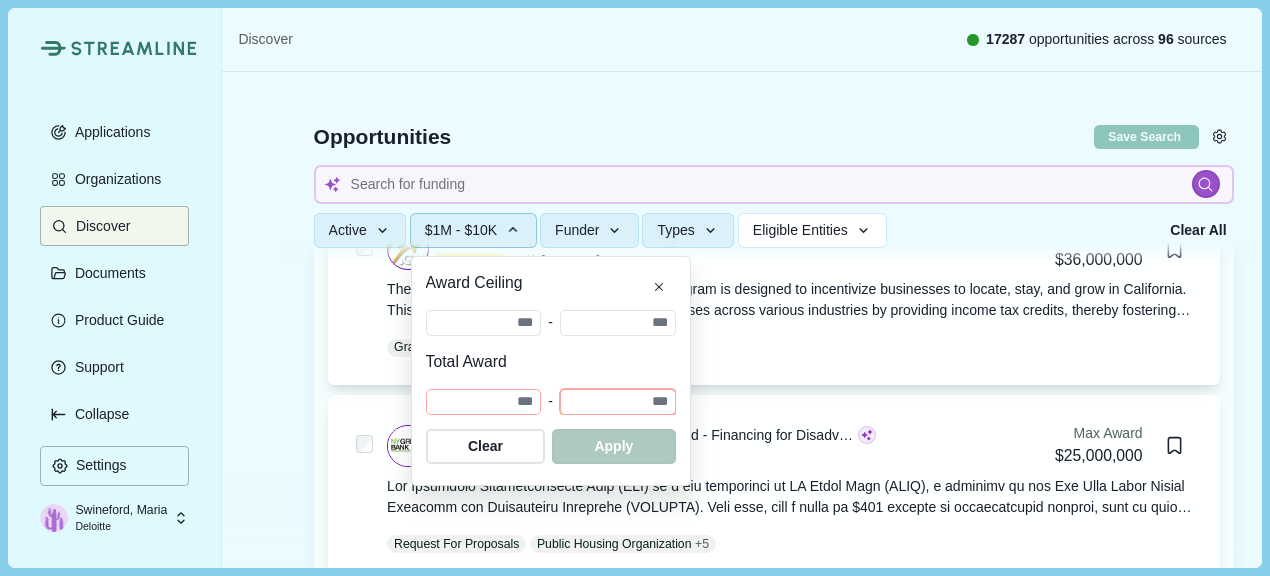 type on "*****" 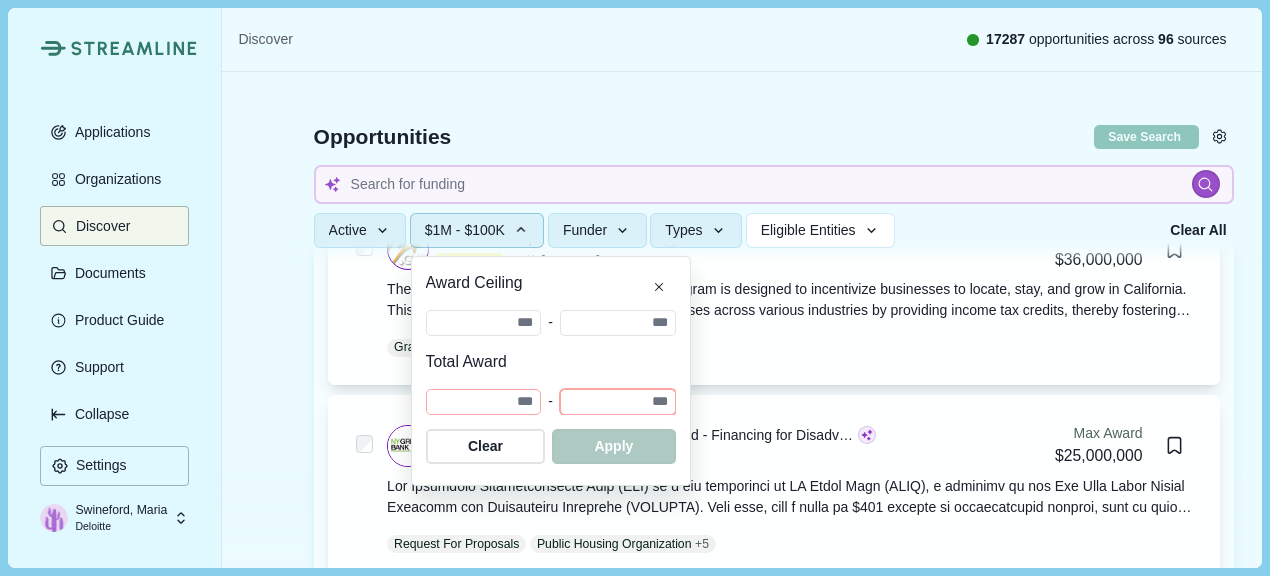 type 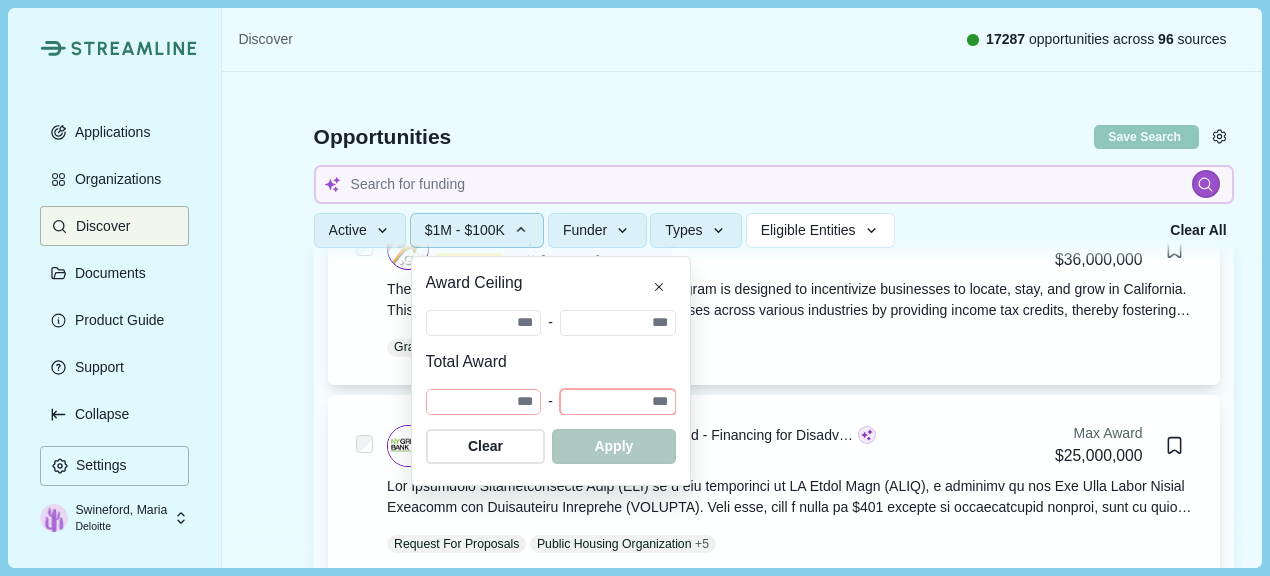 type 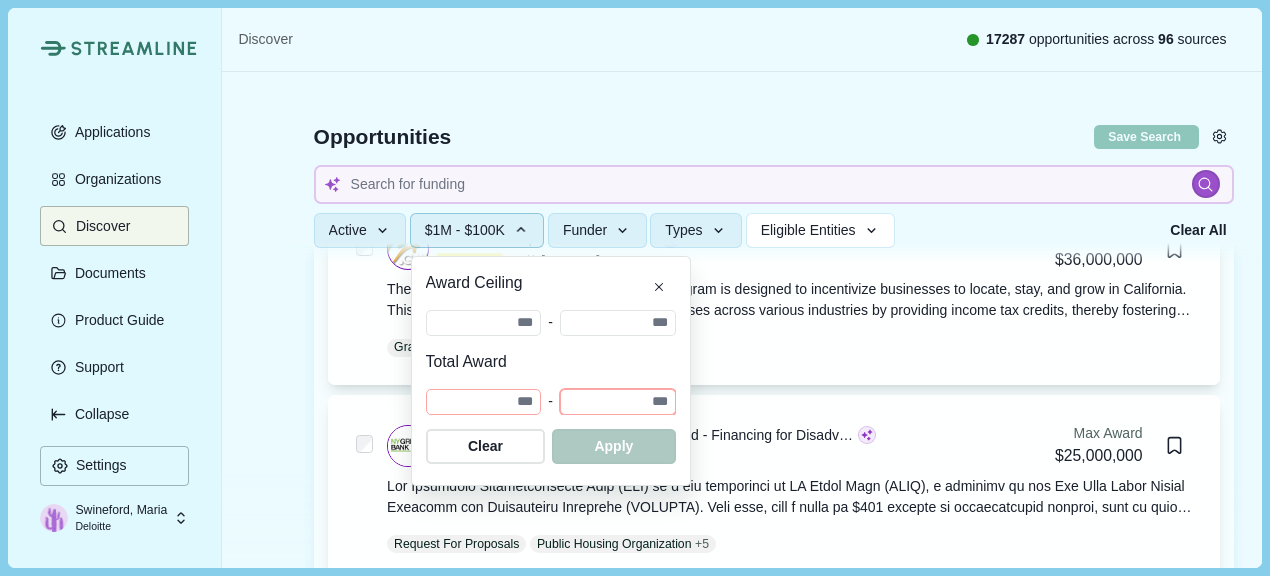 type 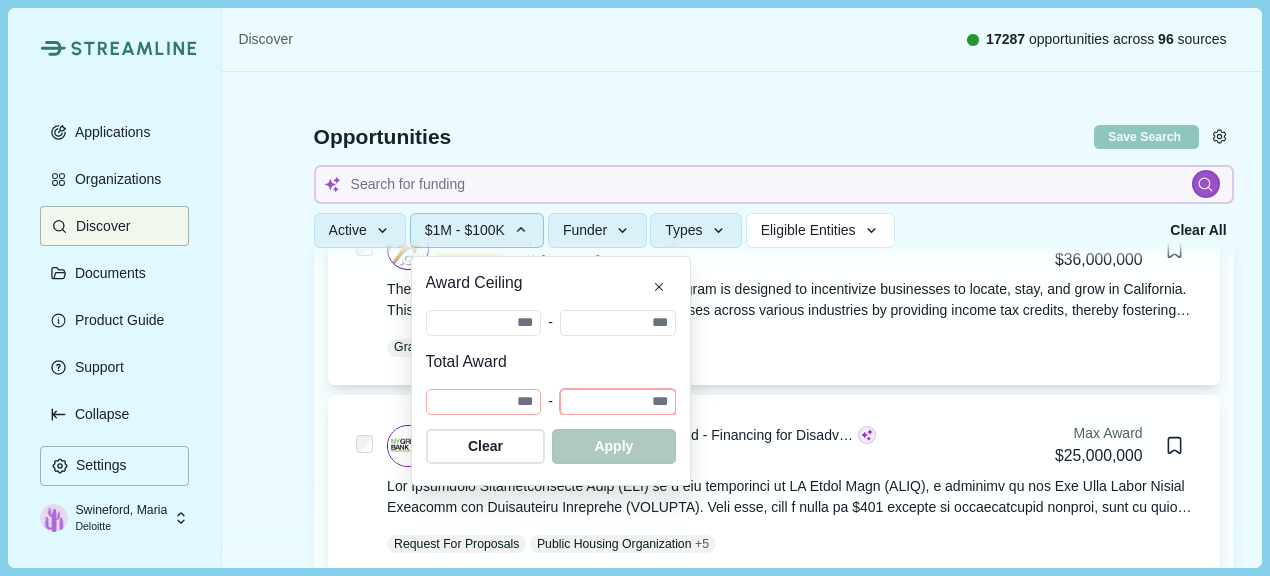 type 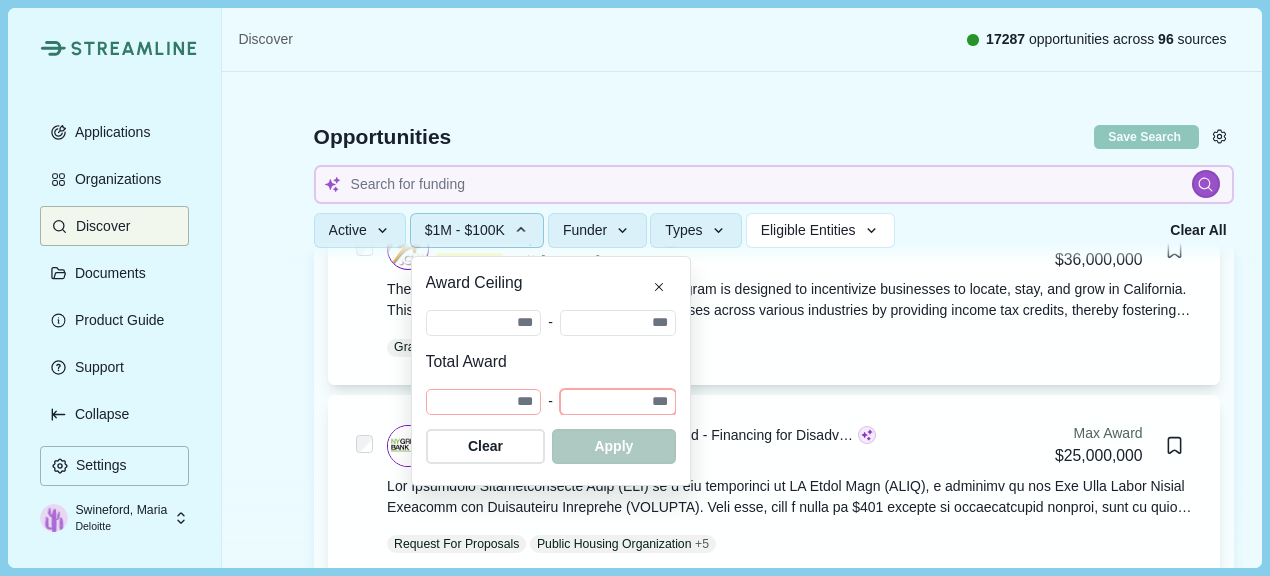 type 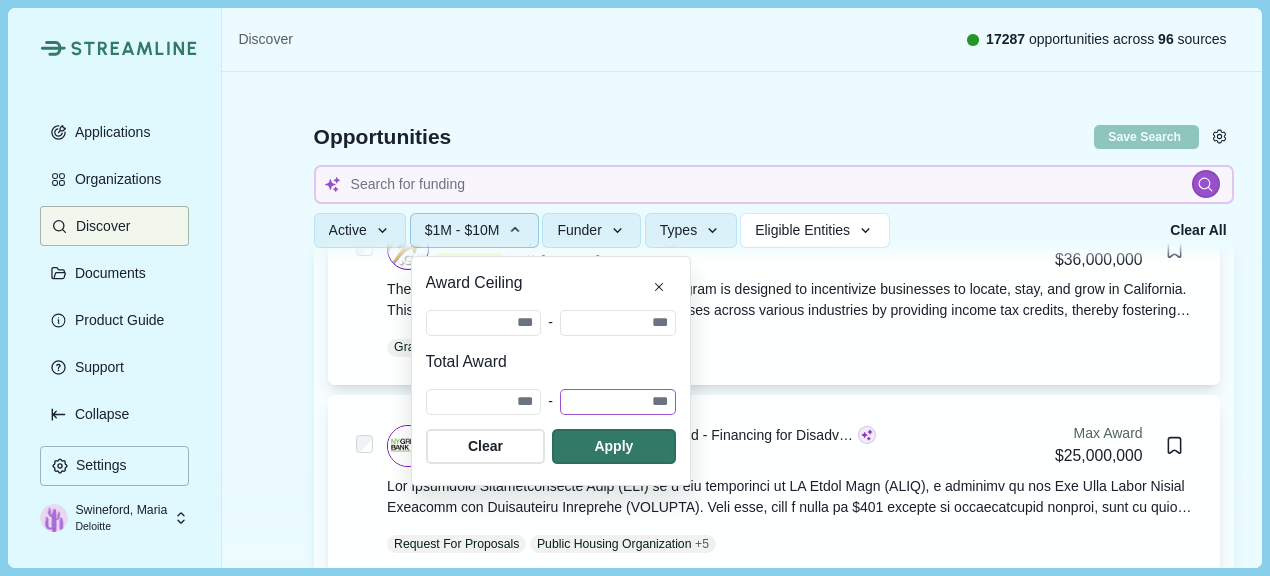 type 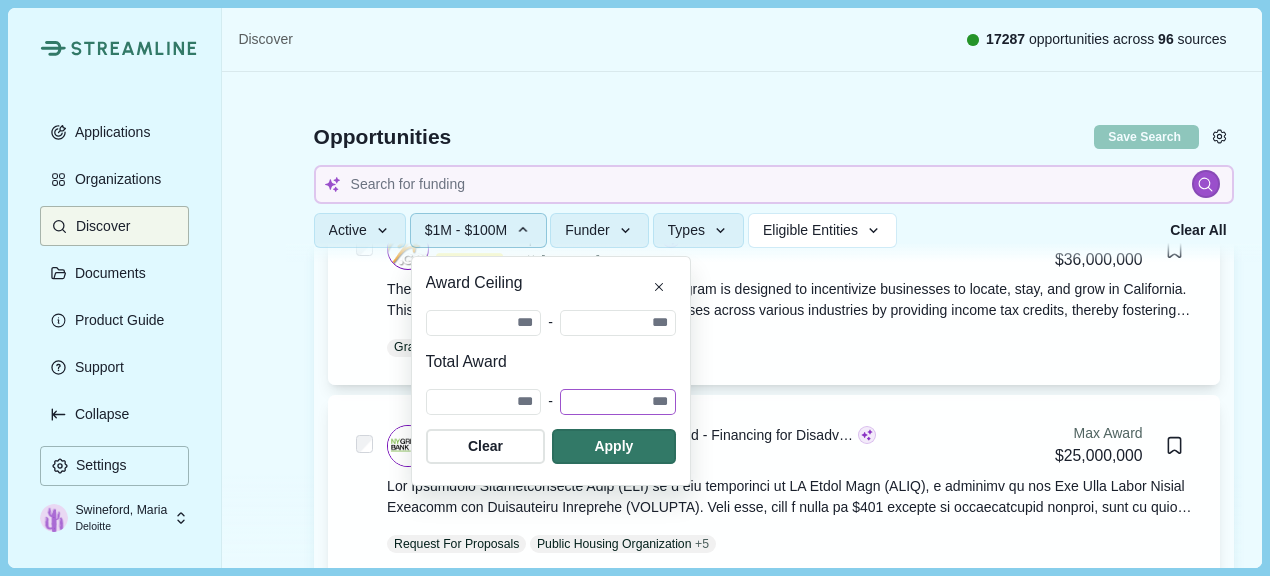 type 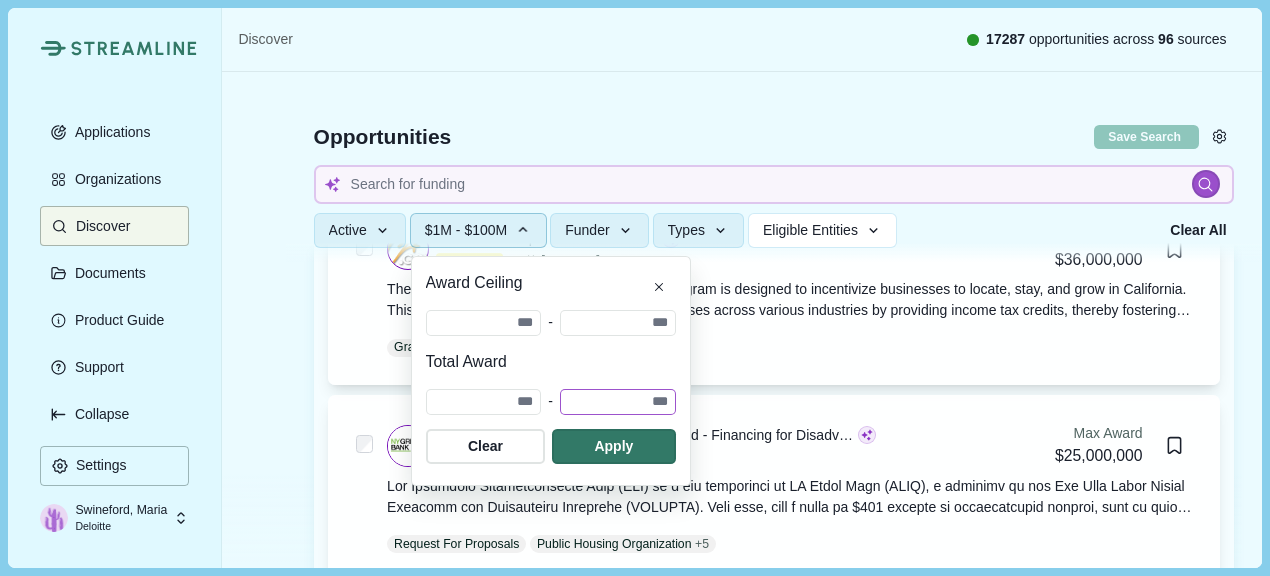 type 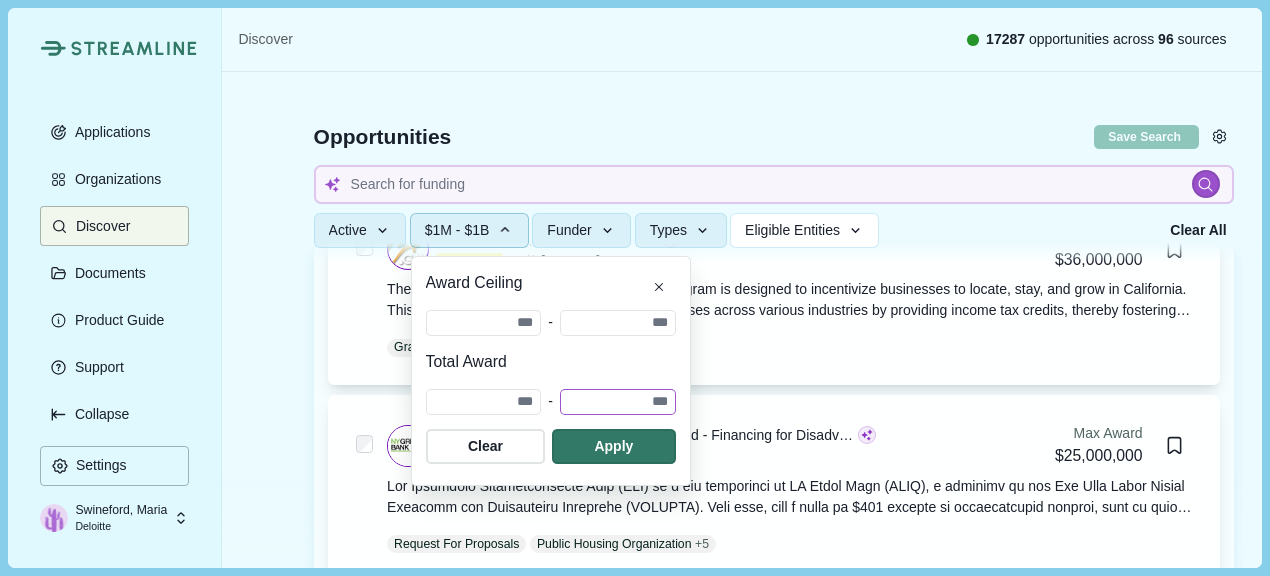 type 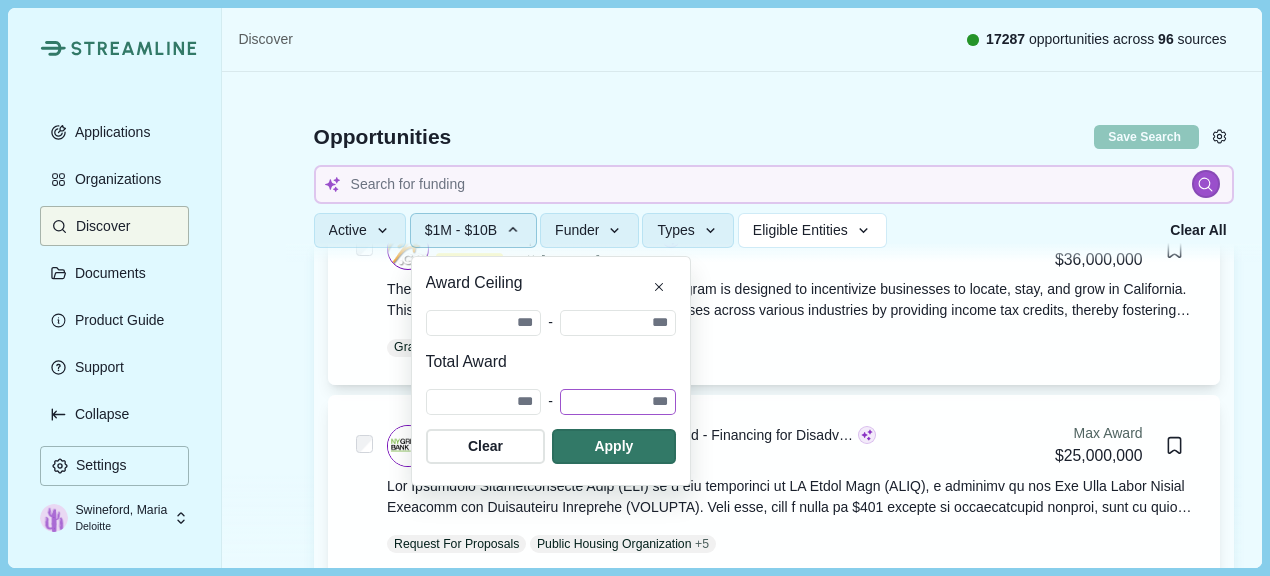 type 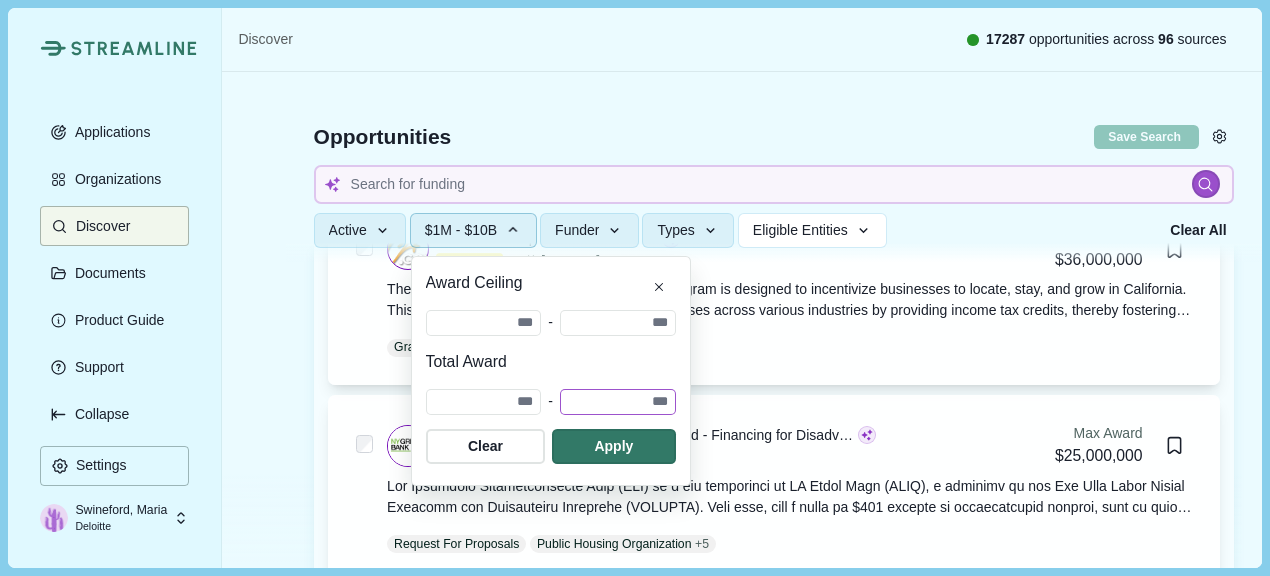 type 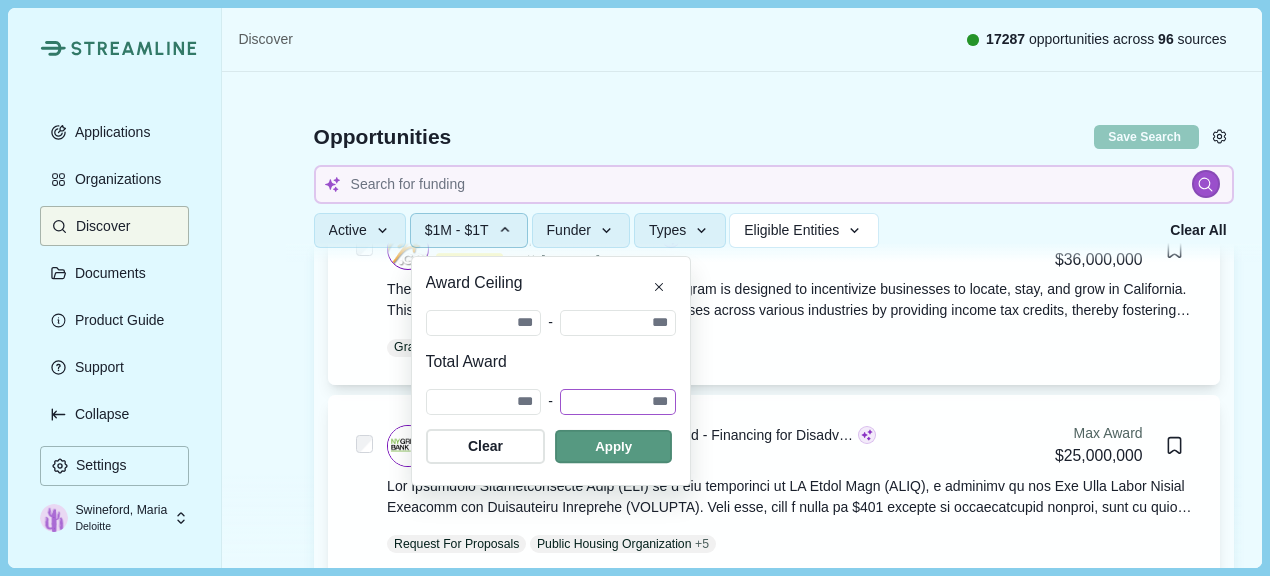 type on "**********" 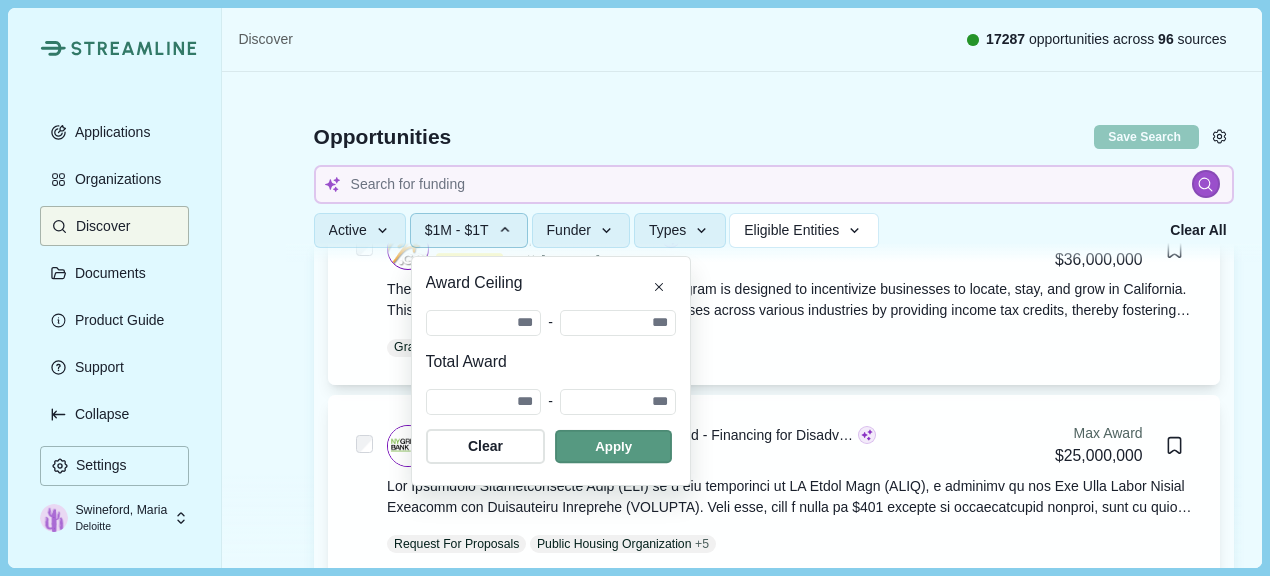 click at bounding box center [613, 446] 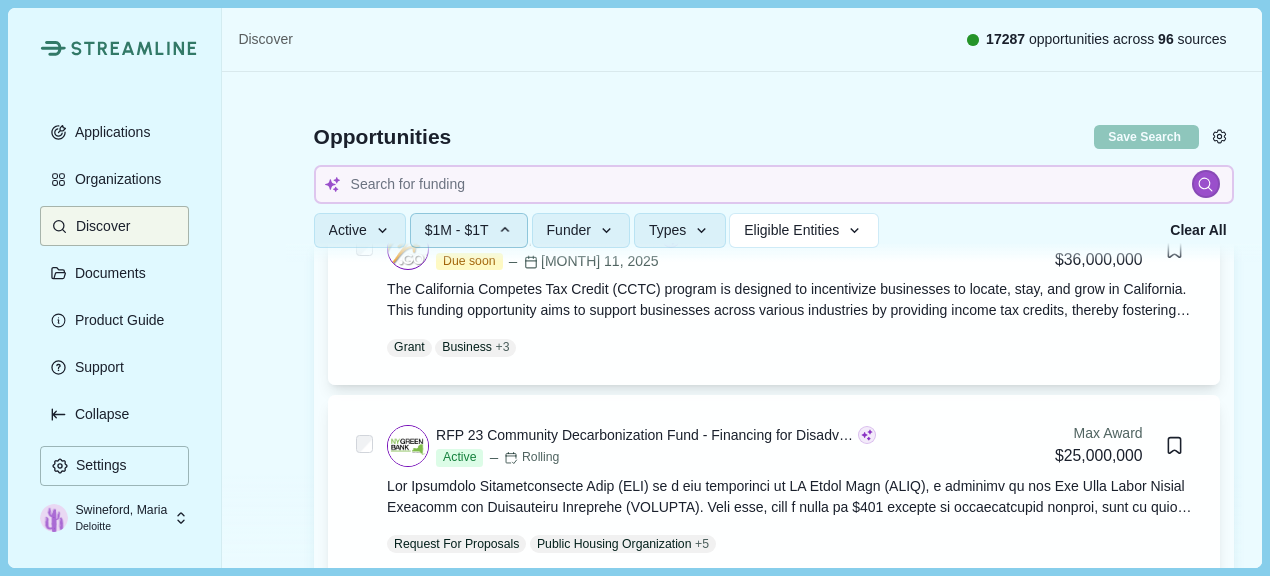 type 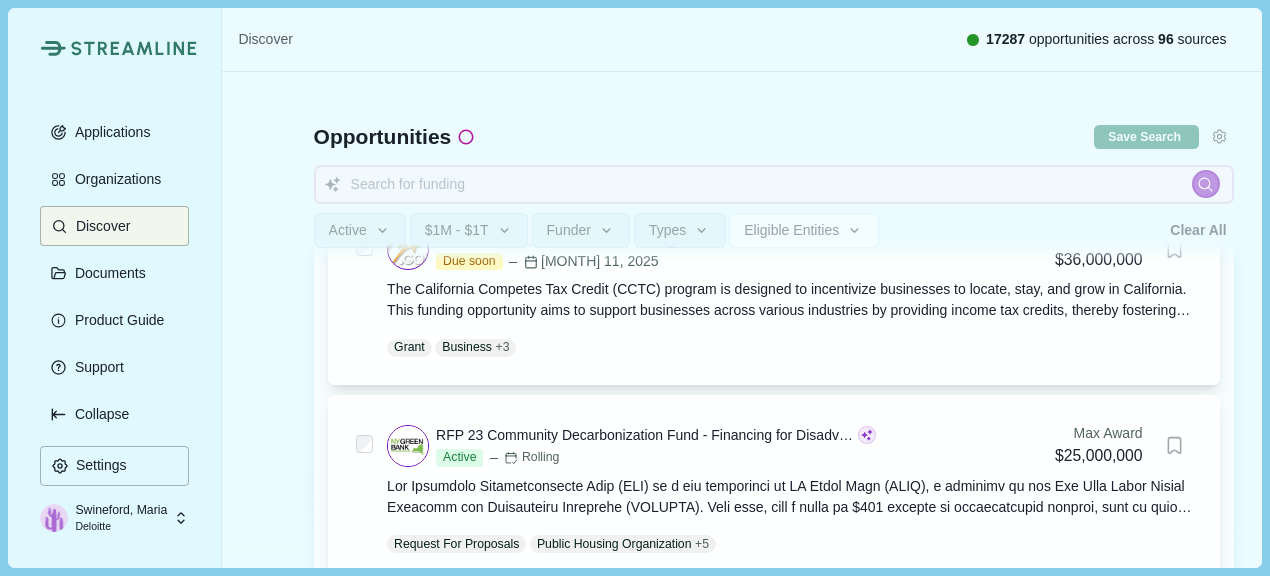 type 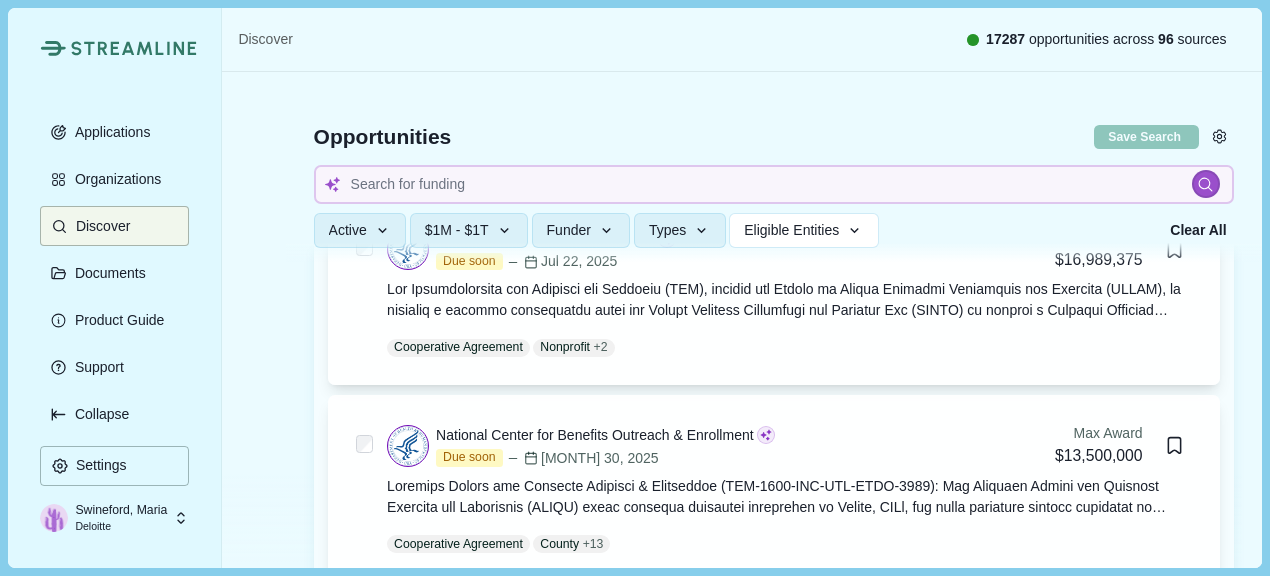 type 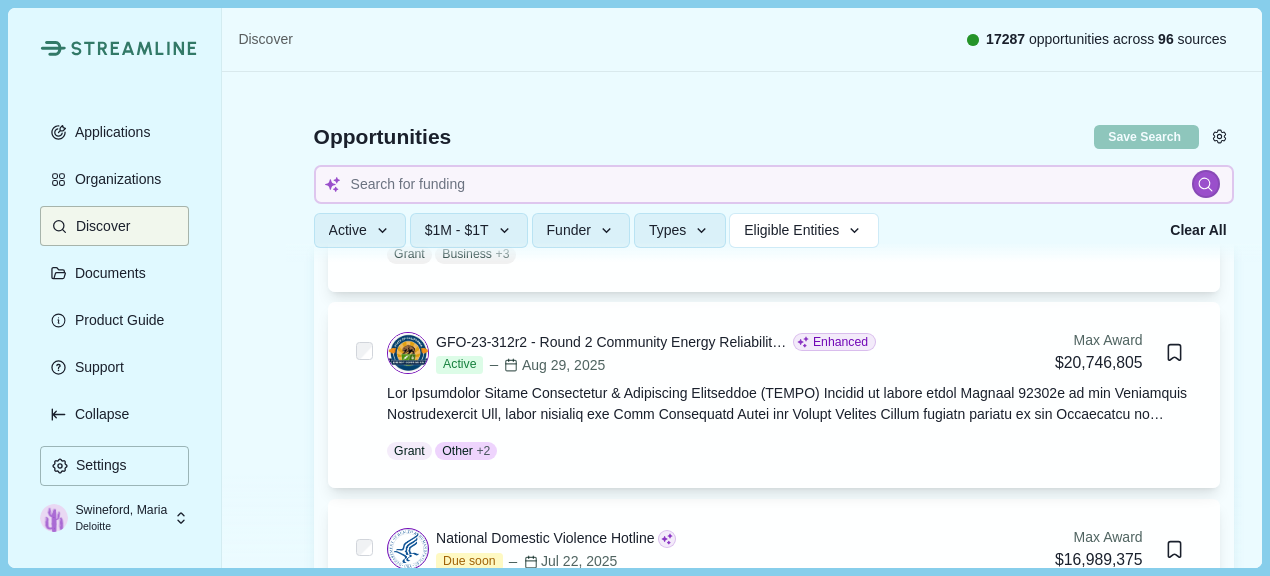 scroll, scrollTop: 900, scrollLeft: 0, axis: vertical 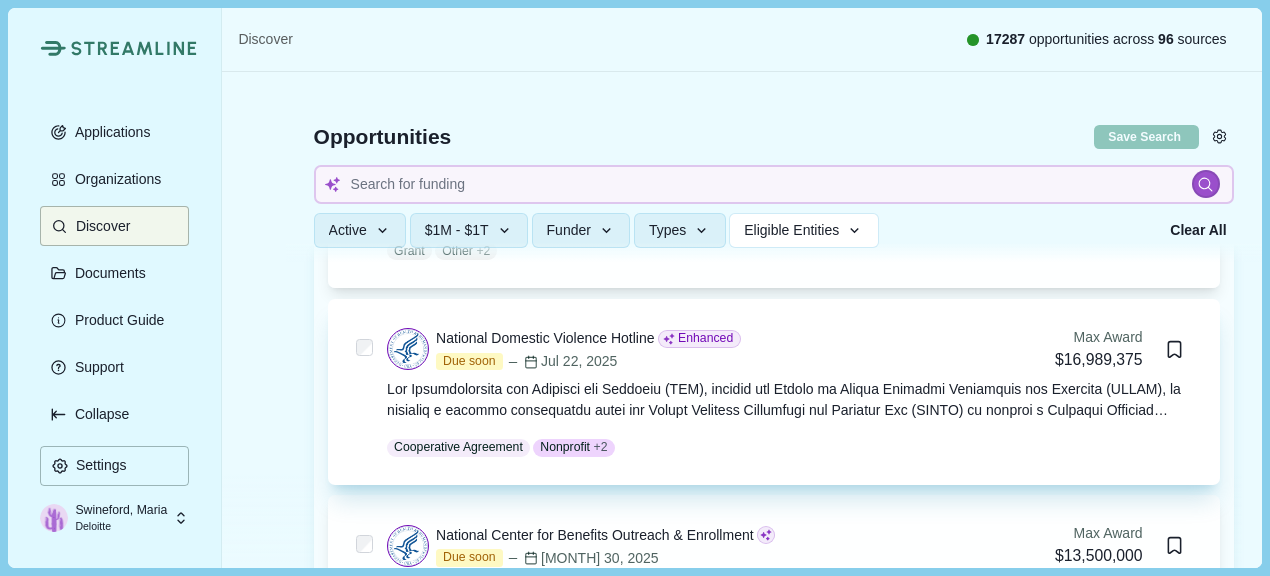 click on "National Domestic Violence Hotline" at bounding box center [545, 338] 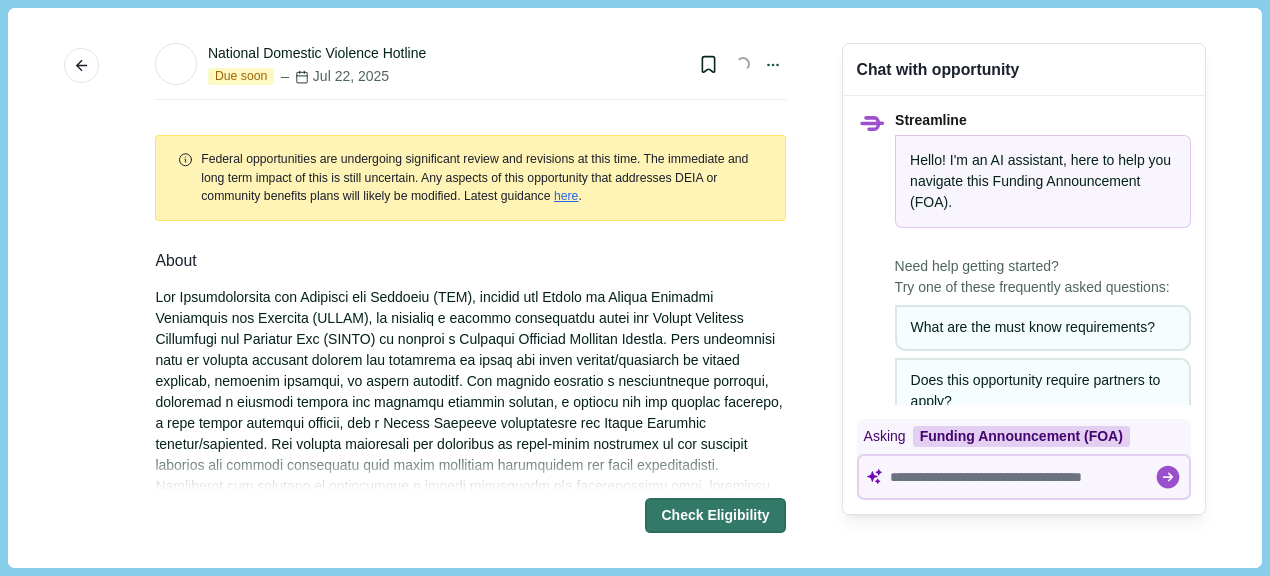 scroll, scrollTop: 0, scrollLeft: 0, axis: both 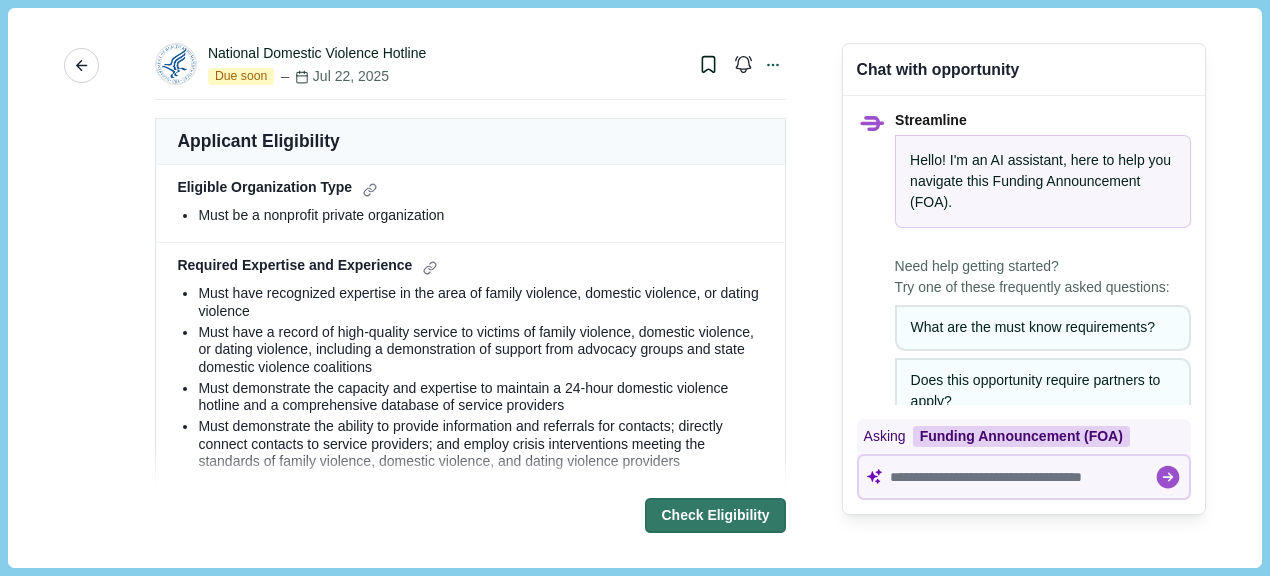 click 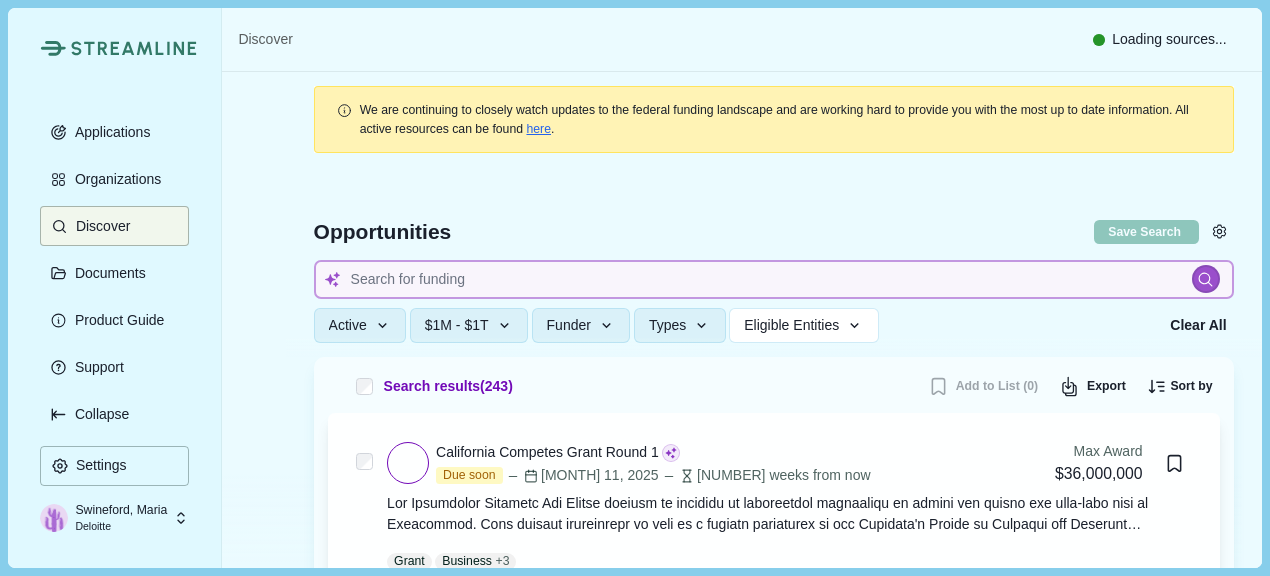 type 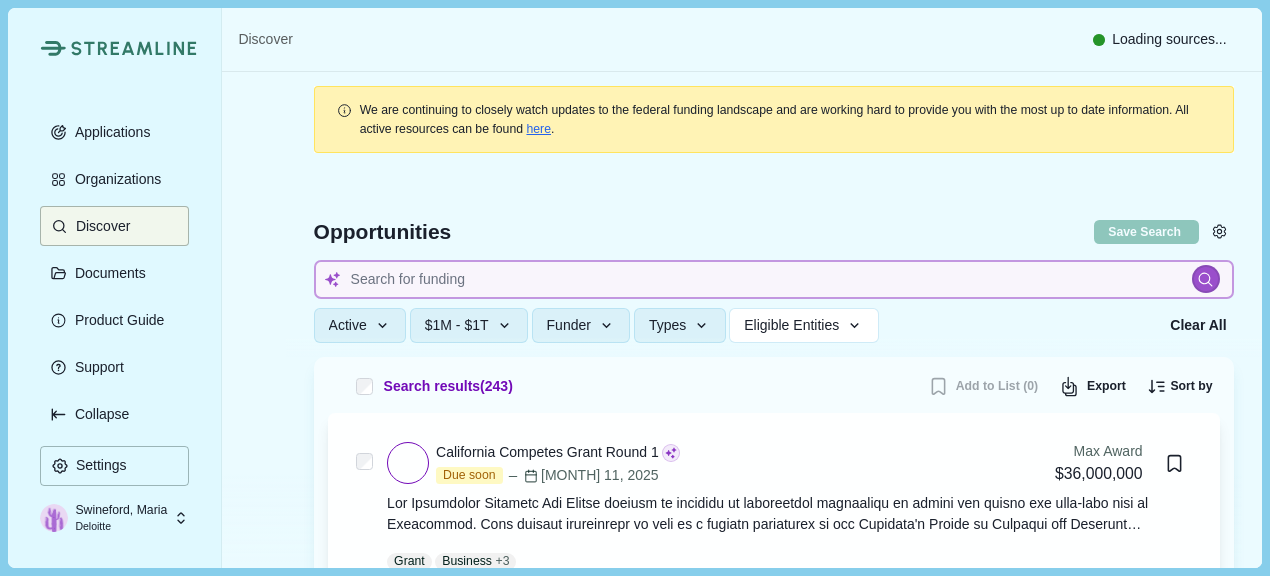 type 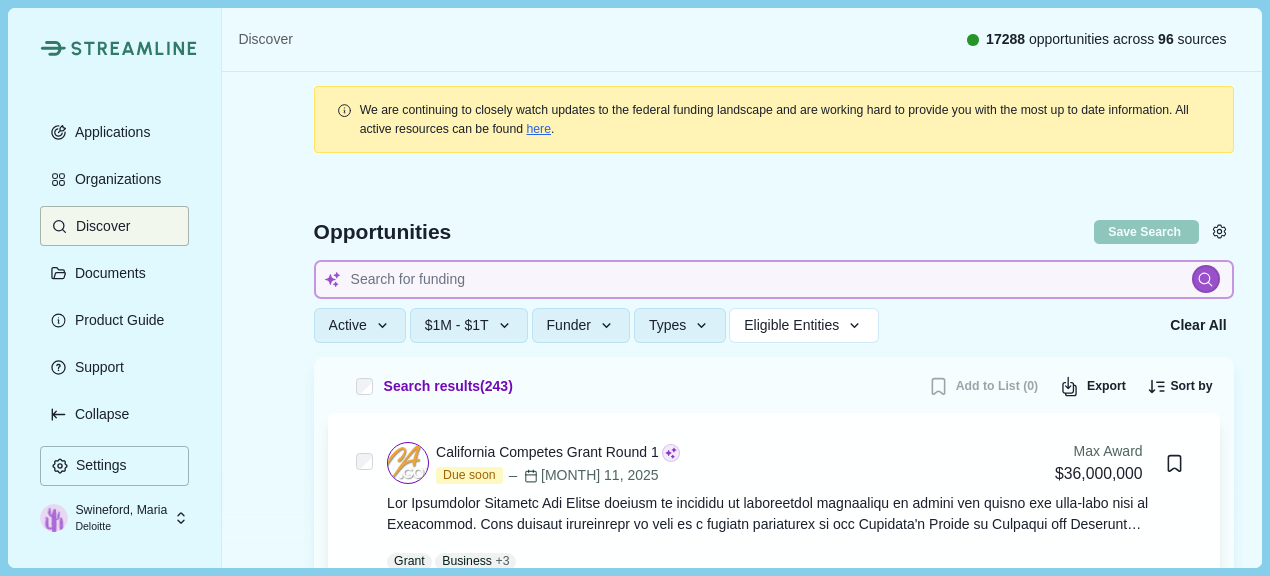 type 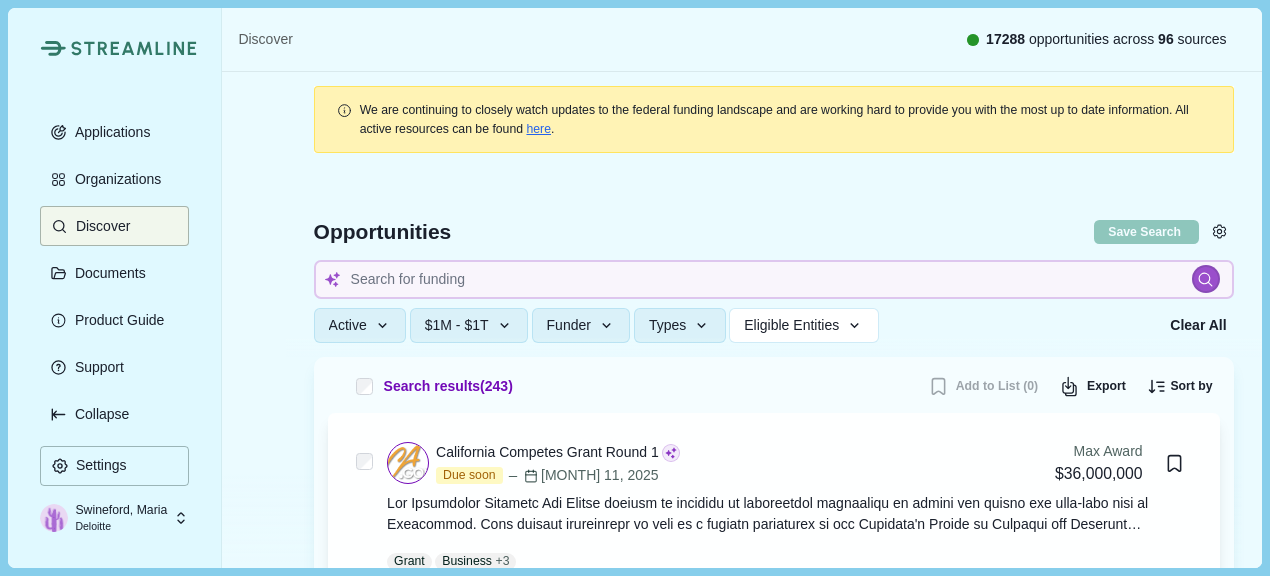 type 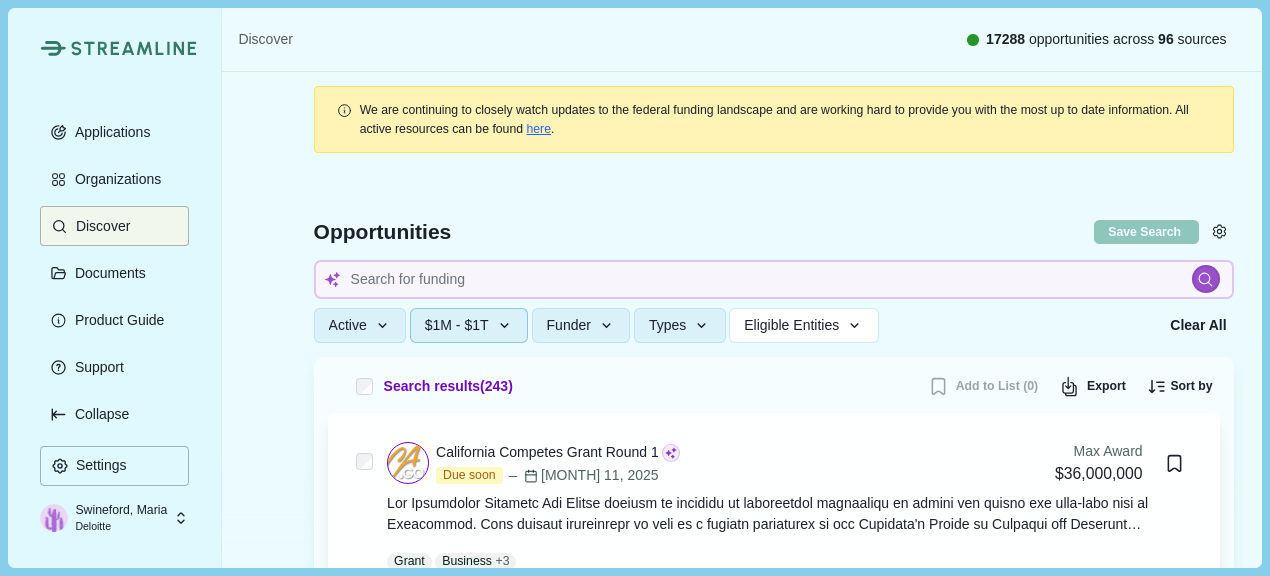 click 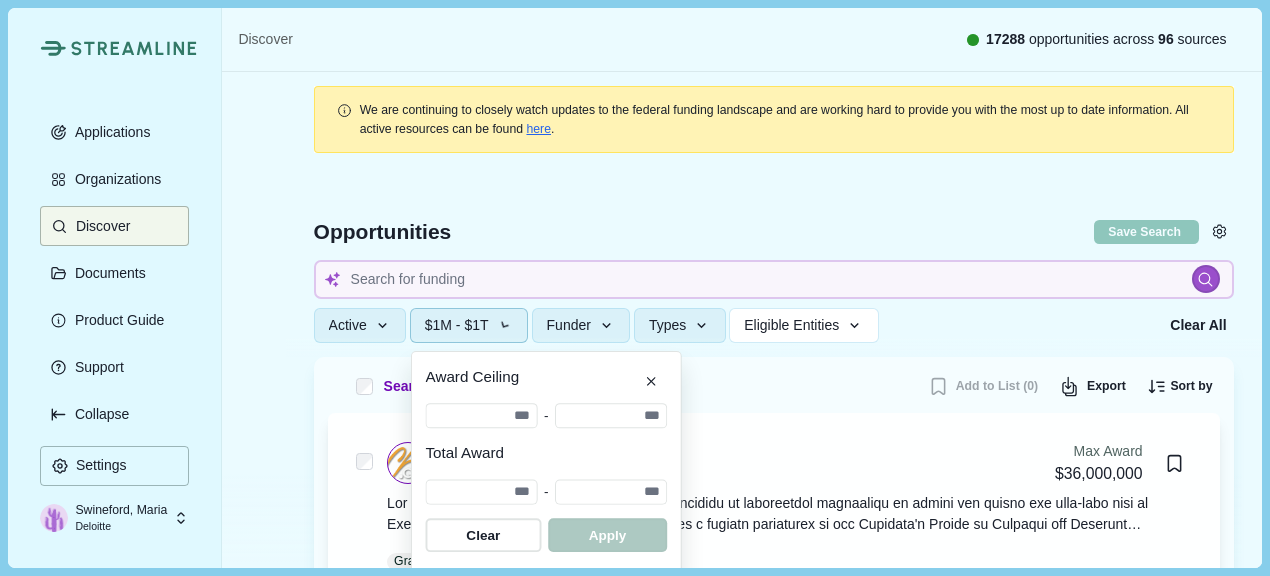 scroll, scrollTop: 3, scrollLeft: 0, axis: vertical 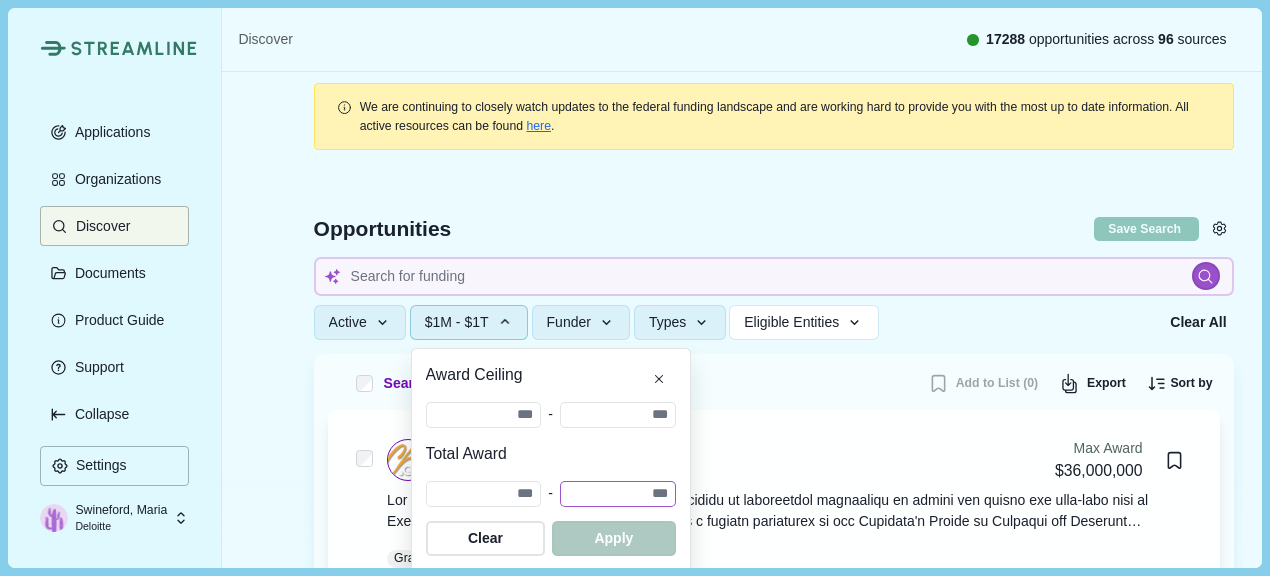 click on "**********" at bounding box center (618, 494) 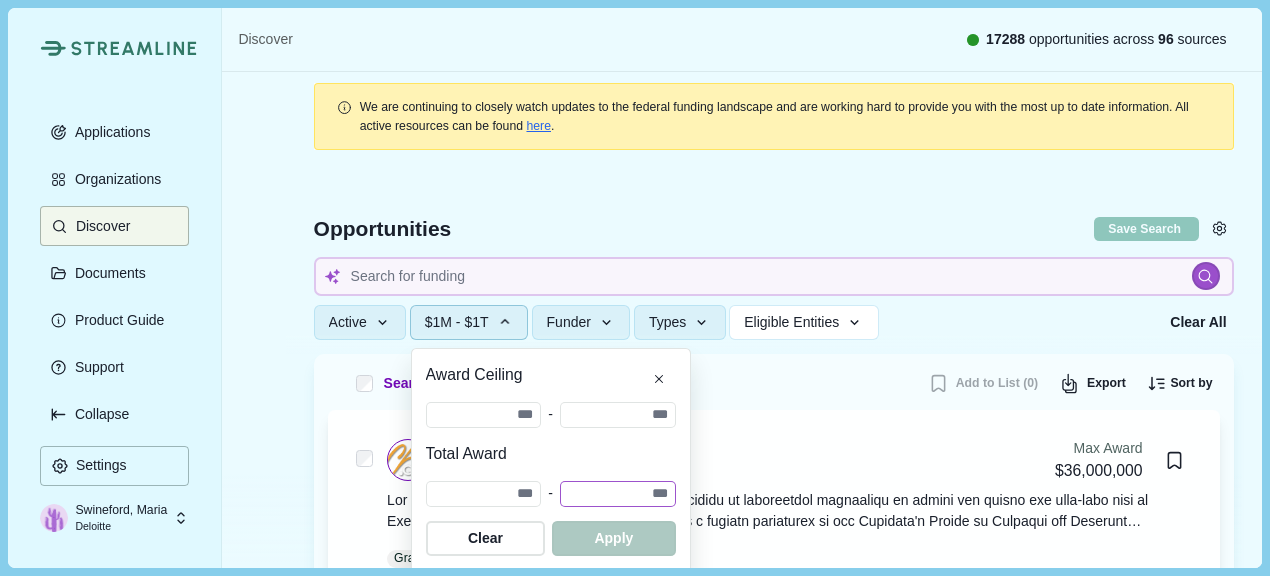 type on "**********" 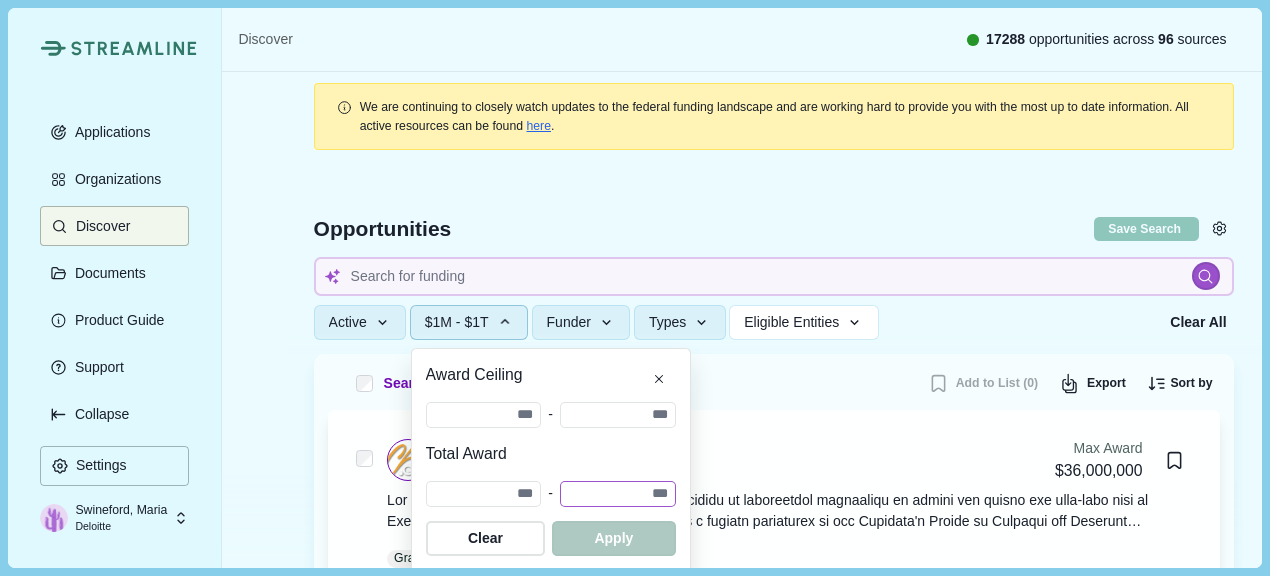 type 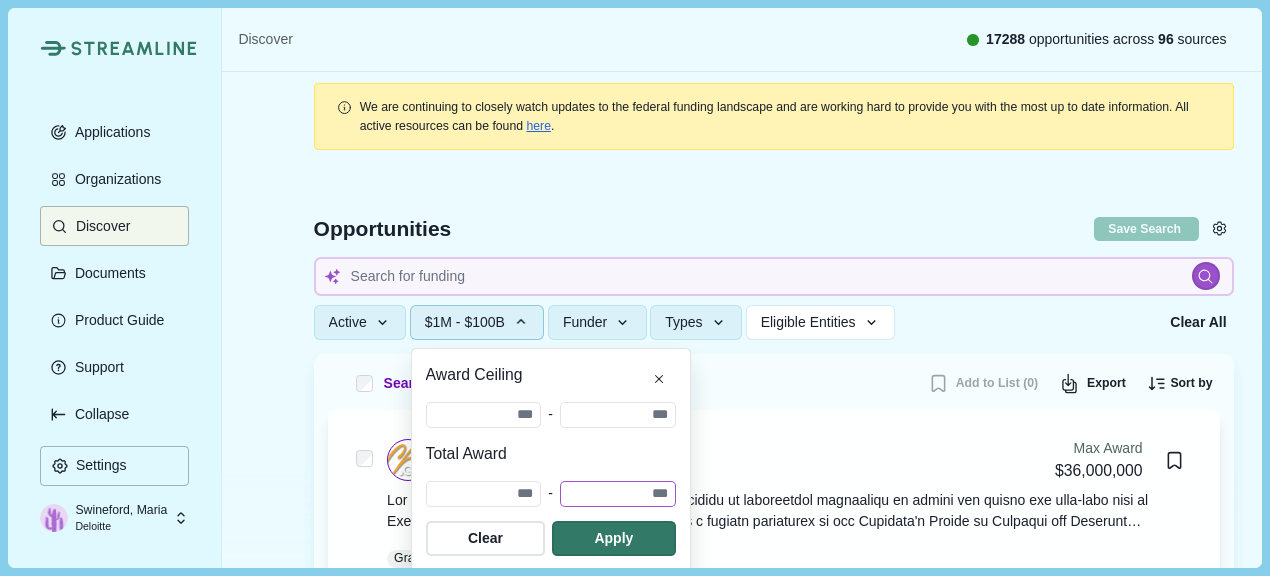 type 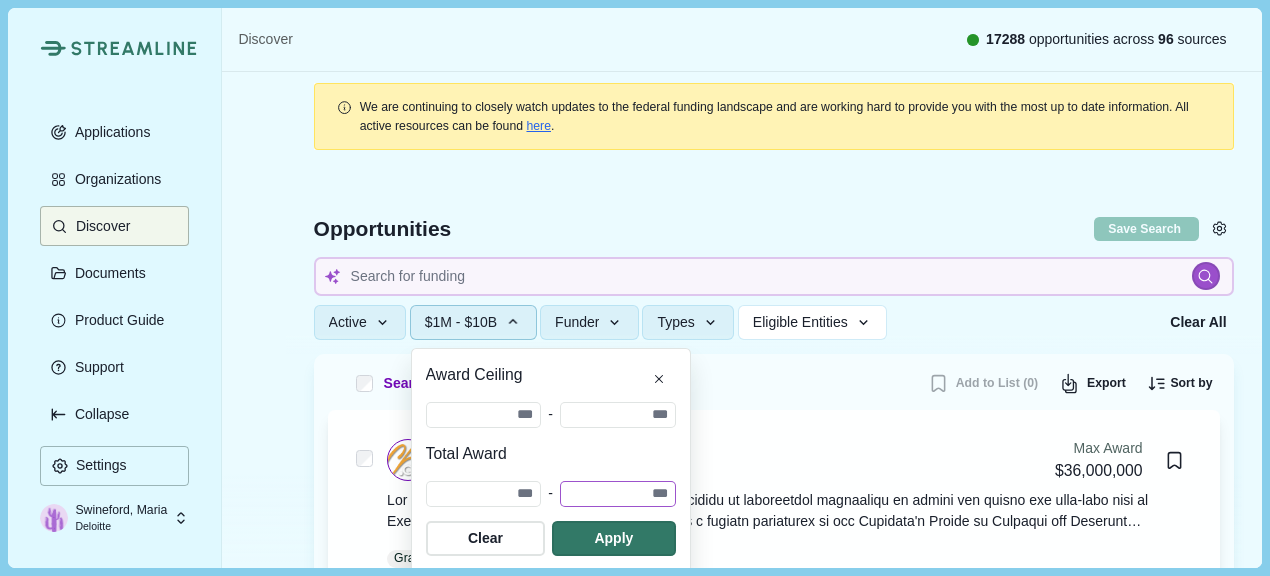 type 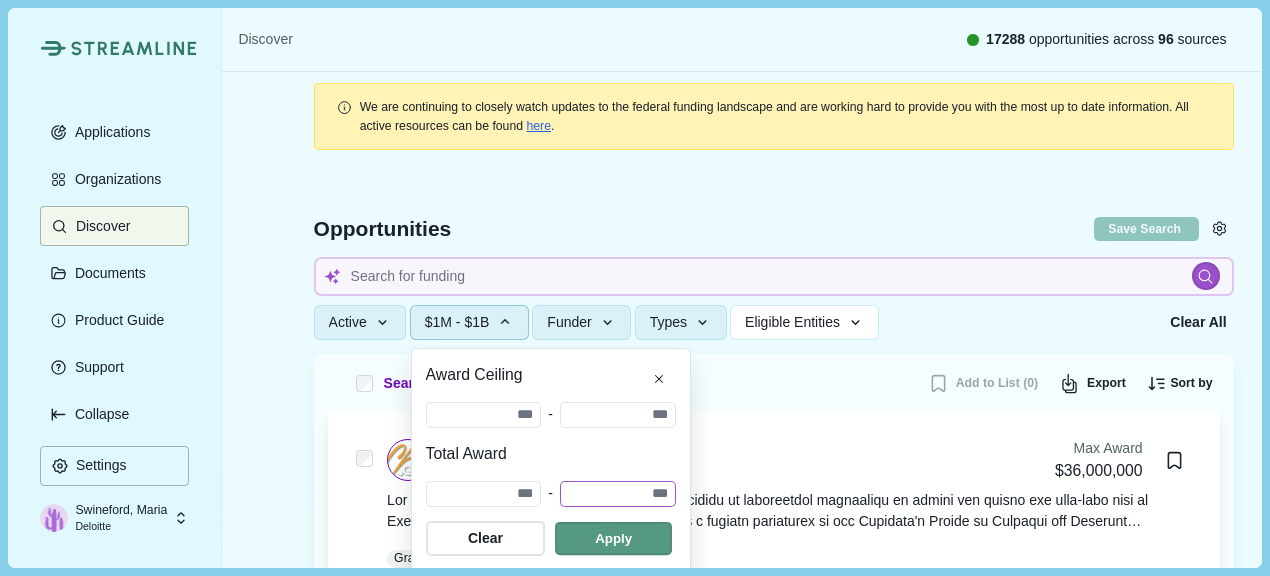 type on "*********" 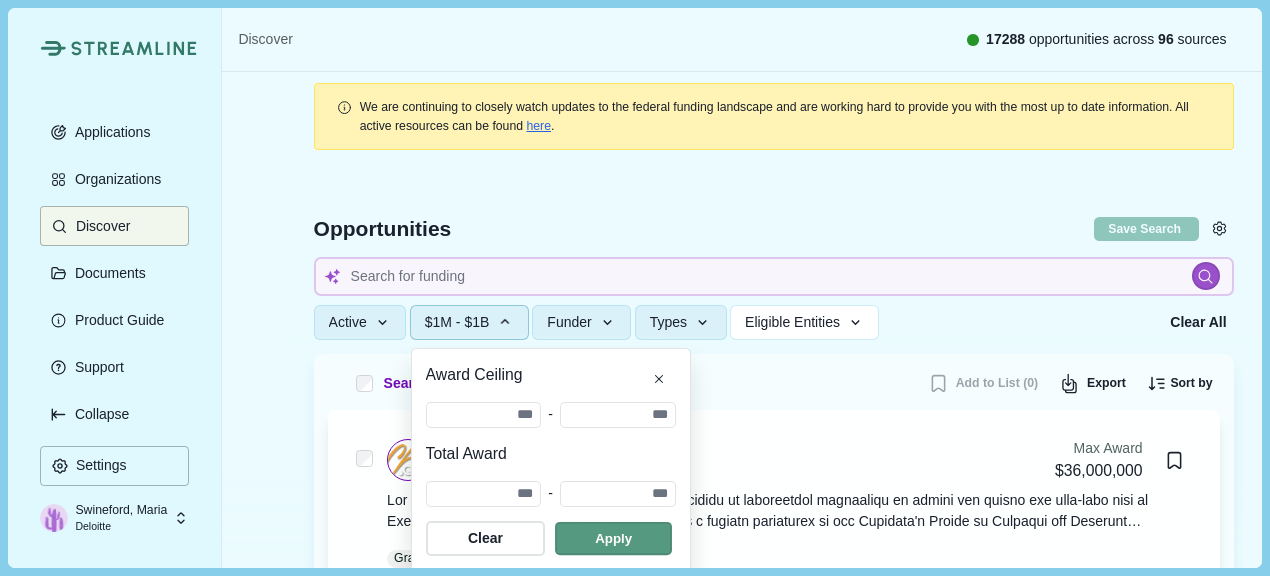 click at bounding box center (613, 538) 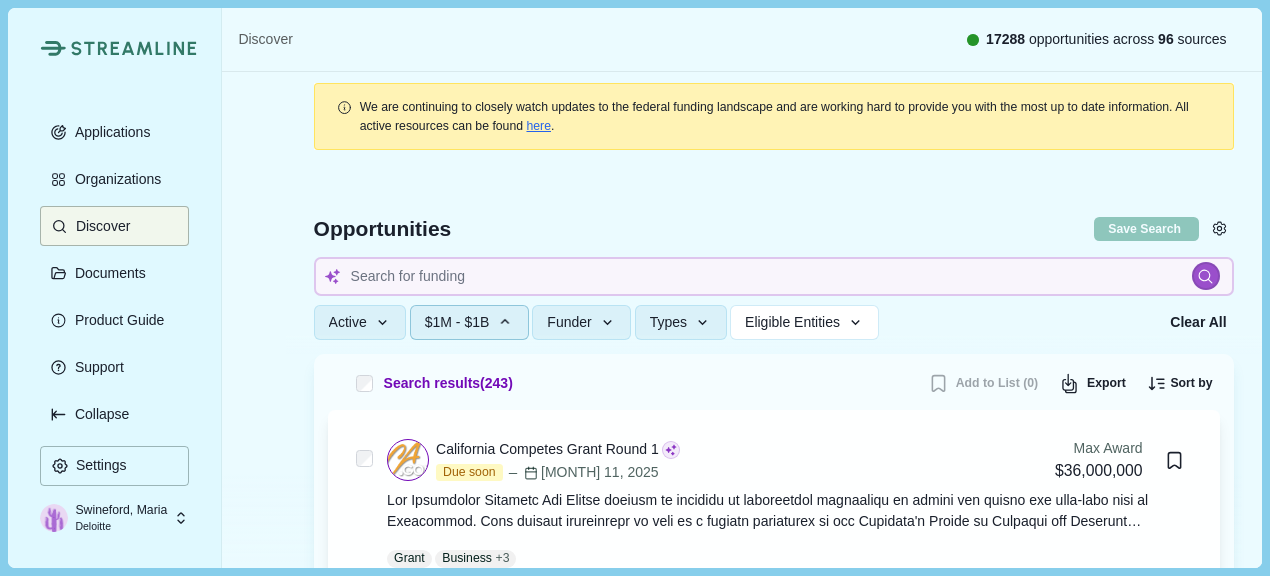 type 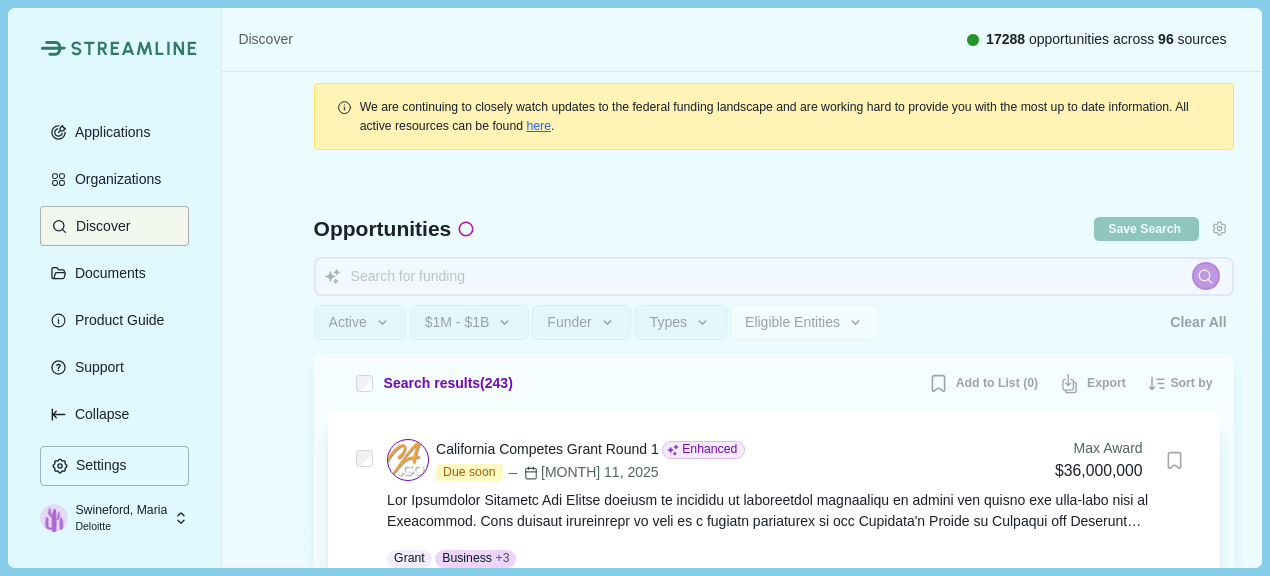 type 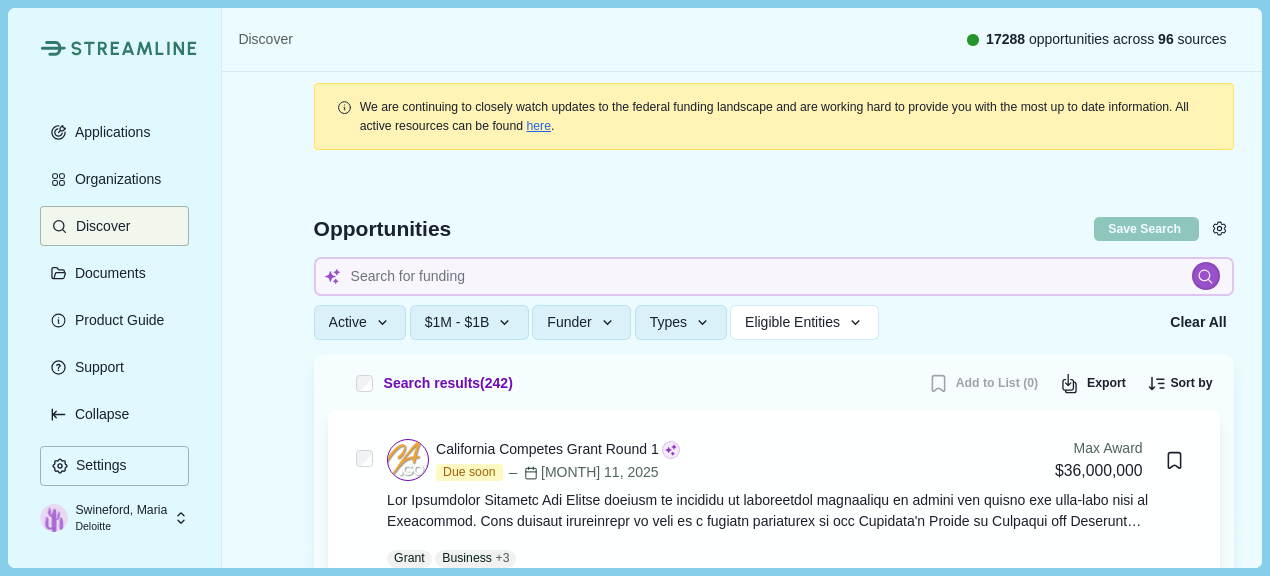type 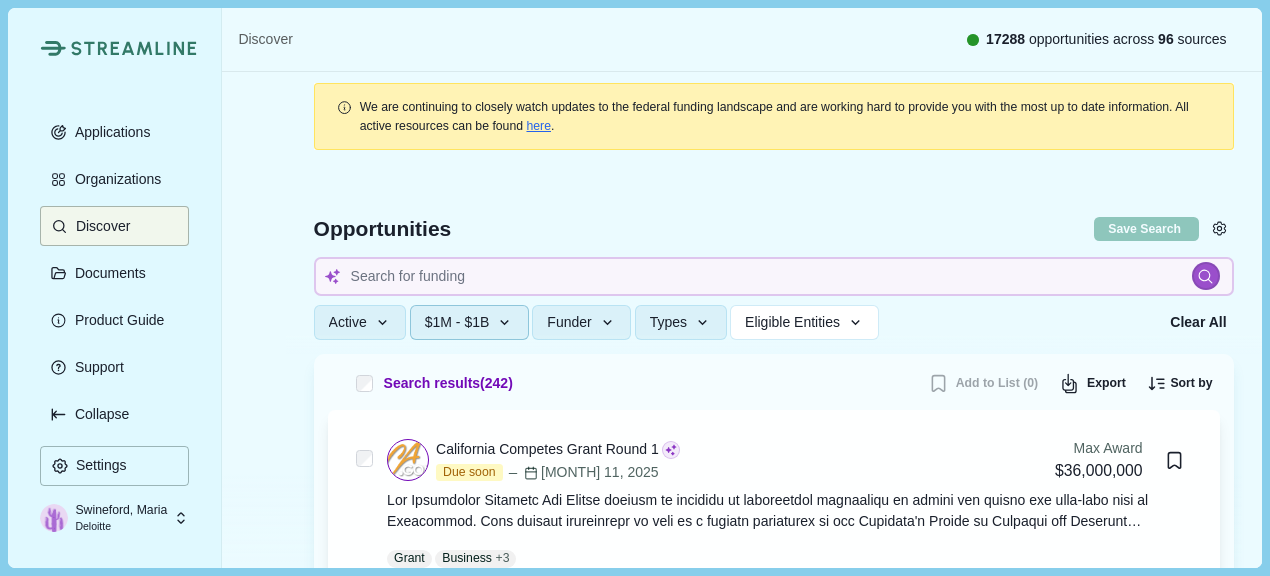 click 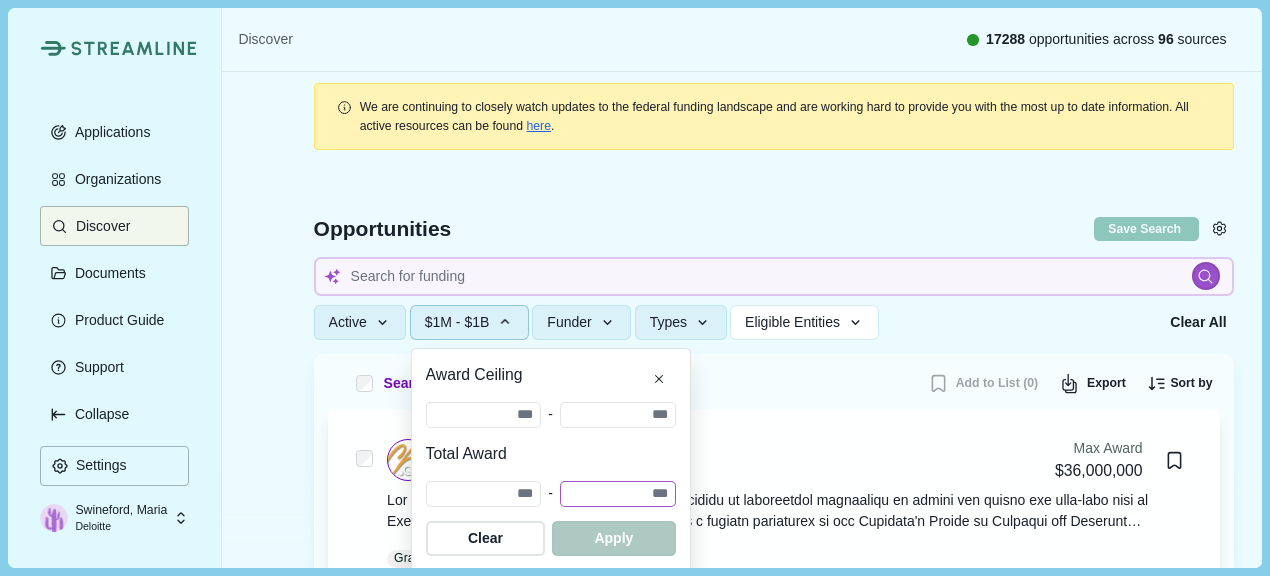click on "*********" at bounding box center (618, 494) 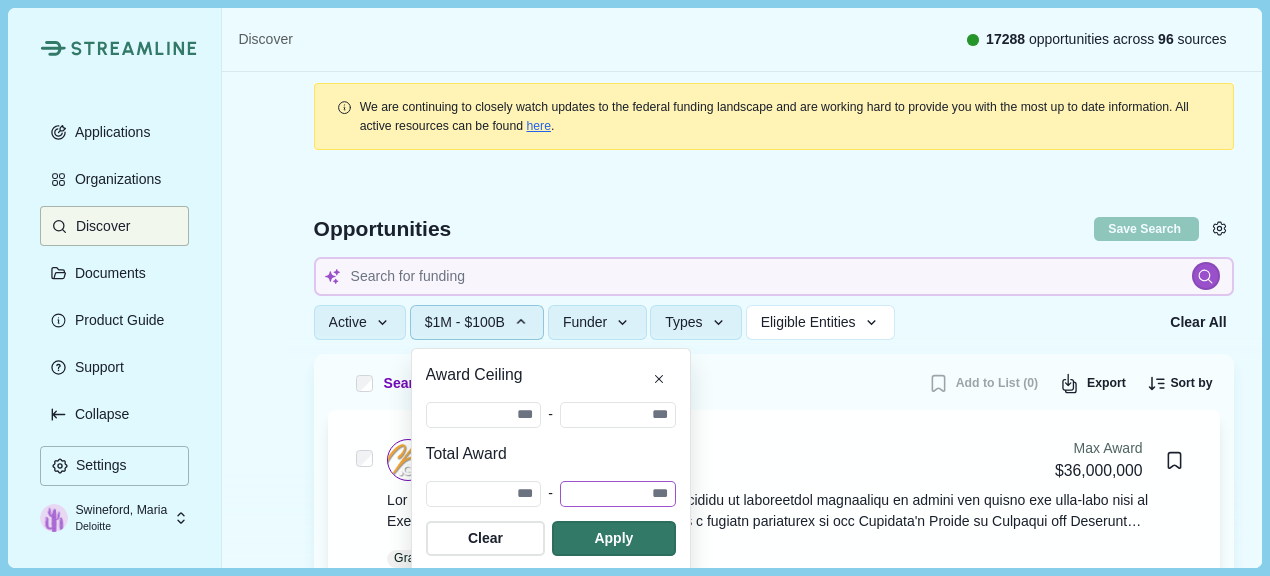 type 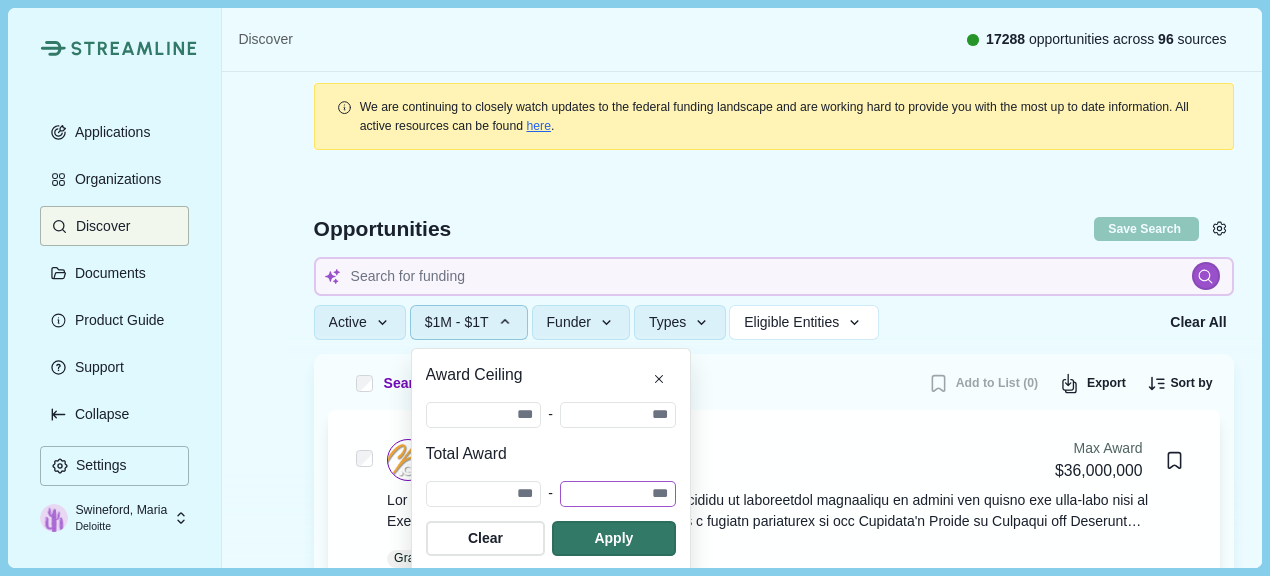 type 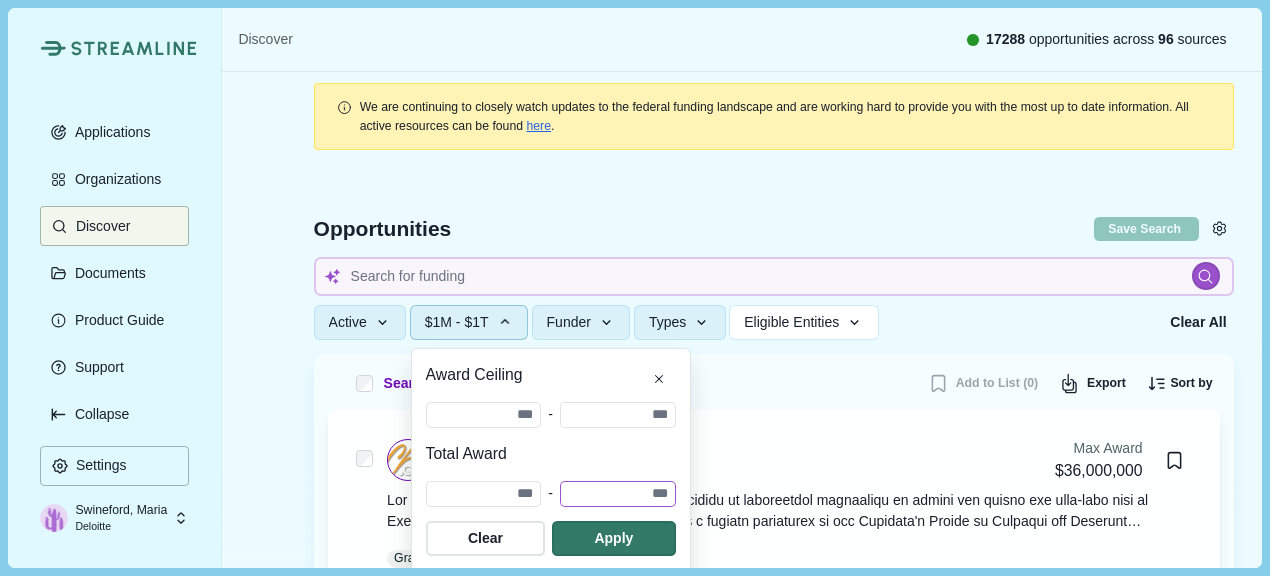 type 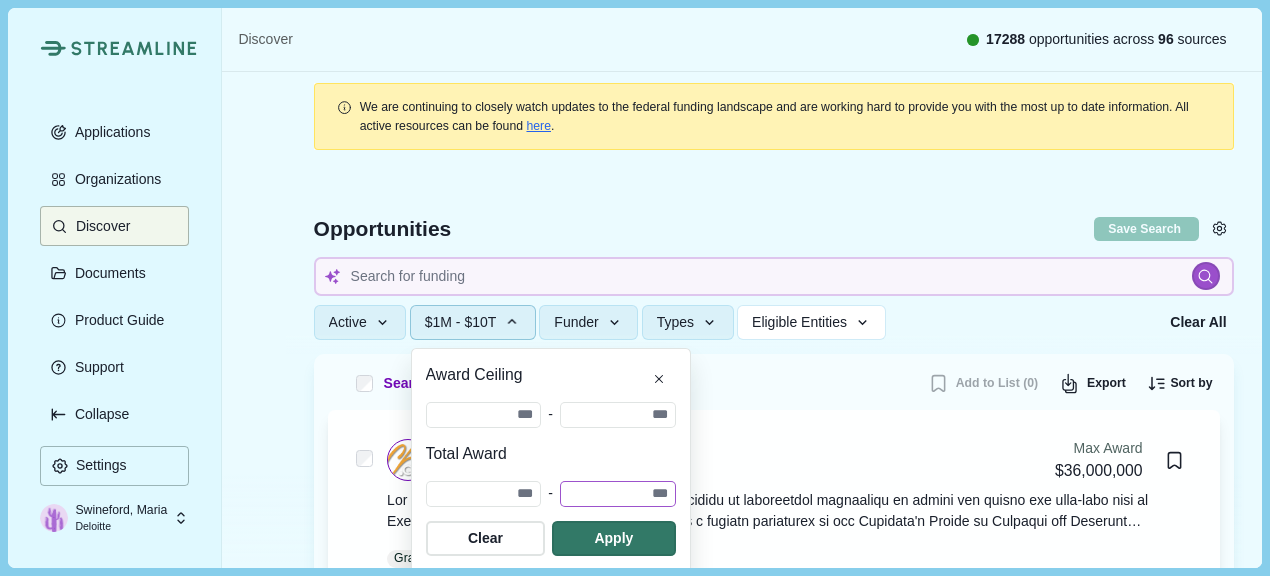 type 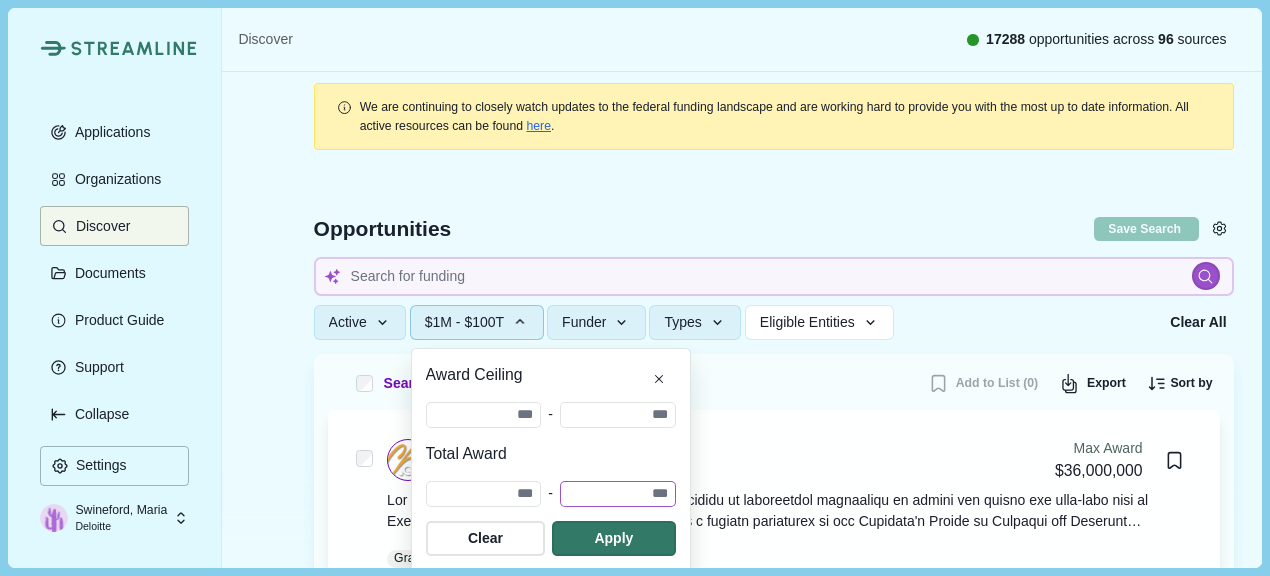 type 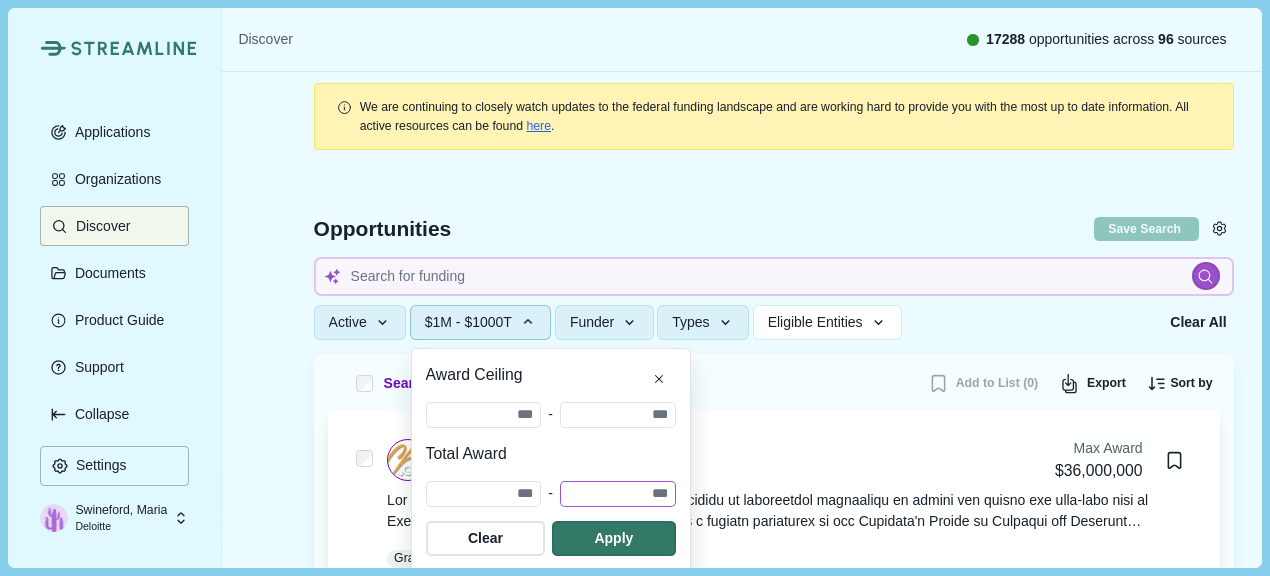 type 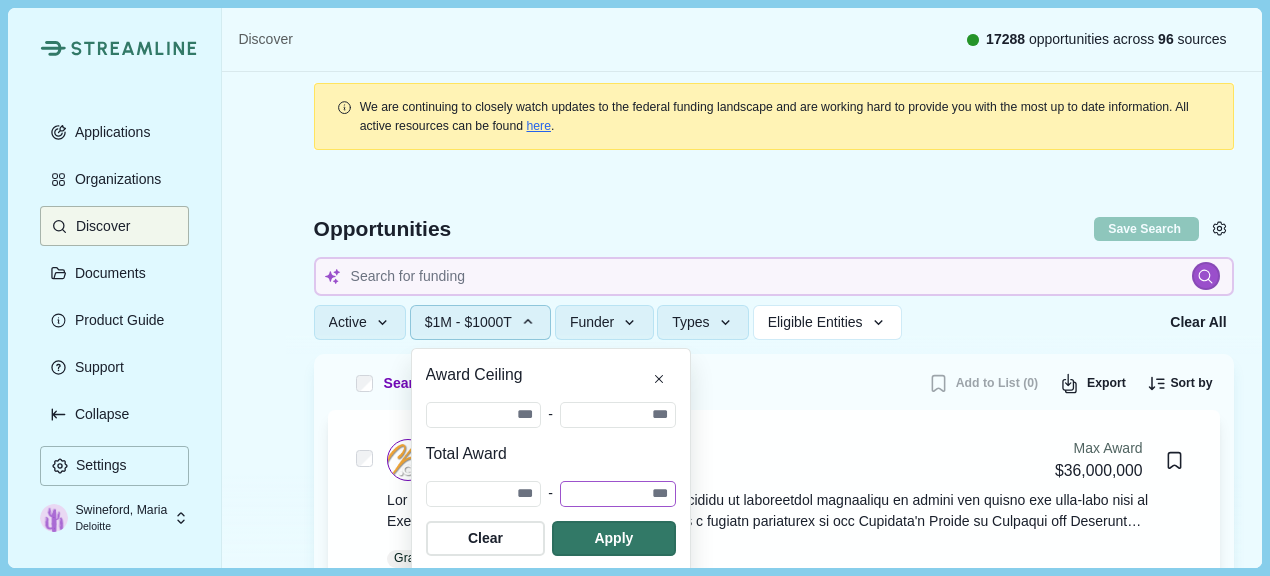 type 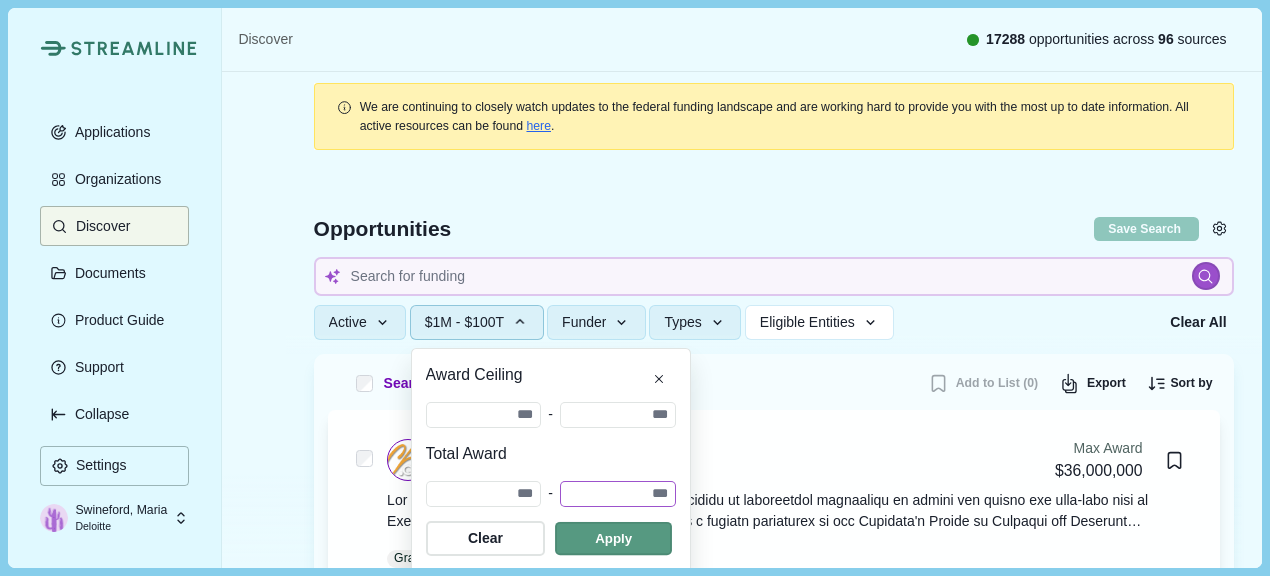 type on "**********" 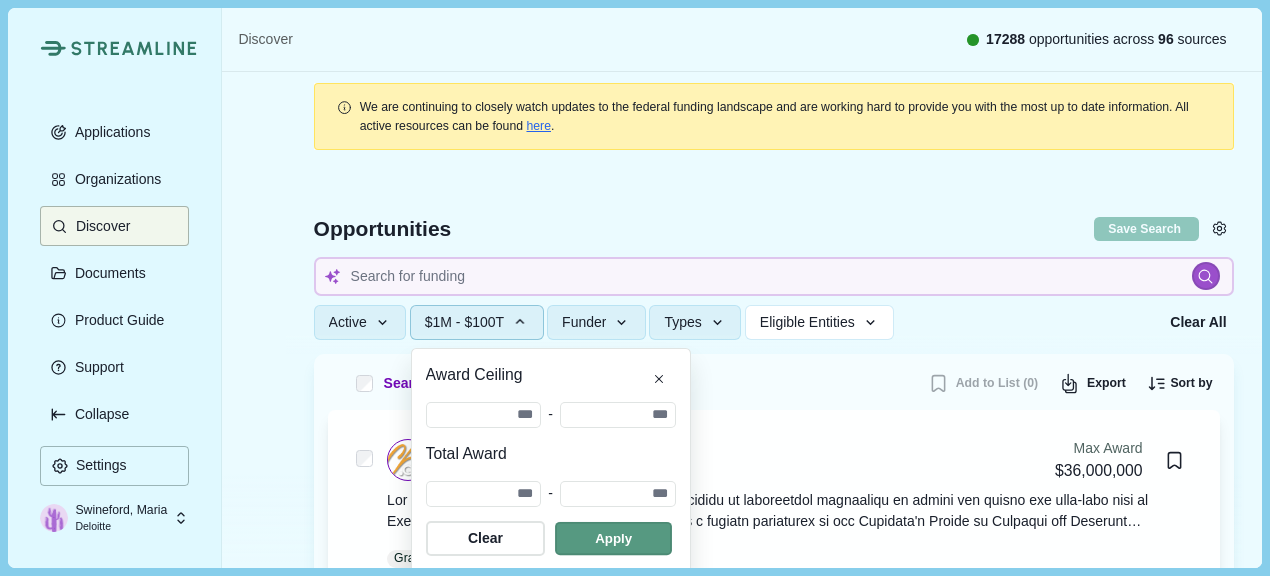 click at bounding box center [613, 538] 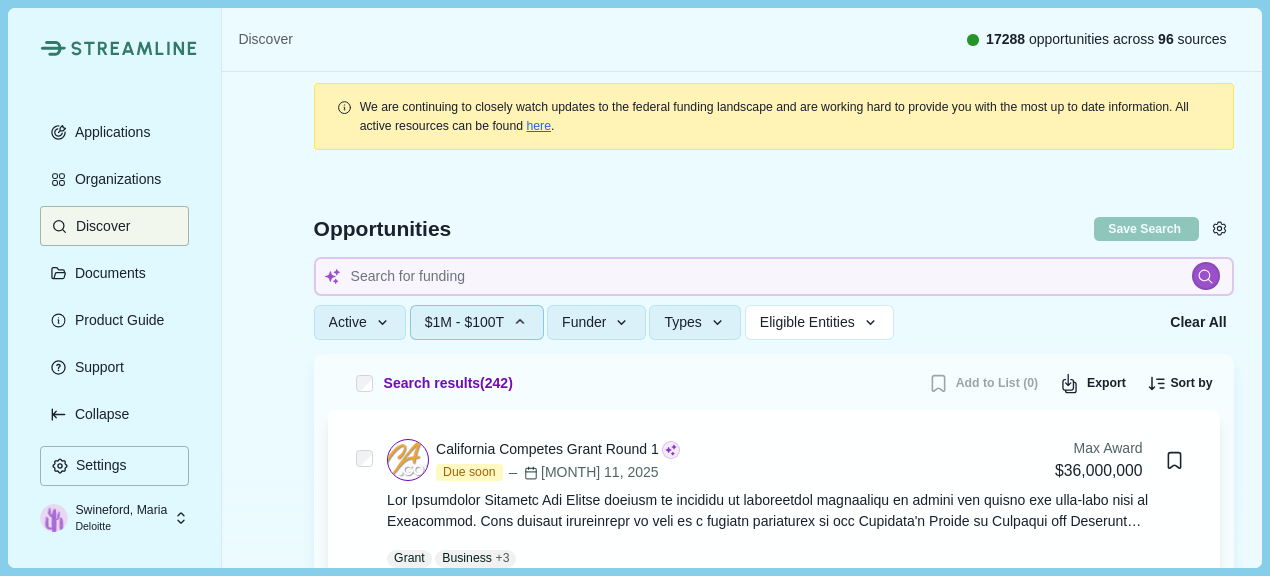 type 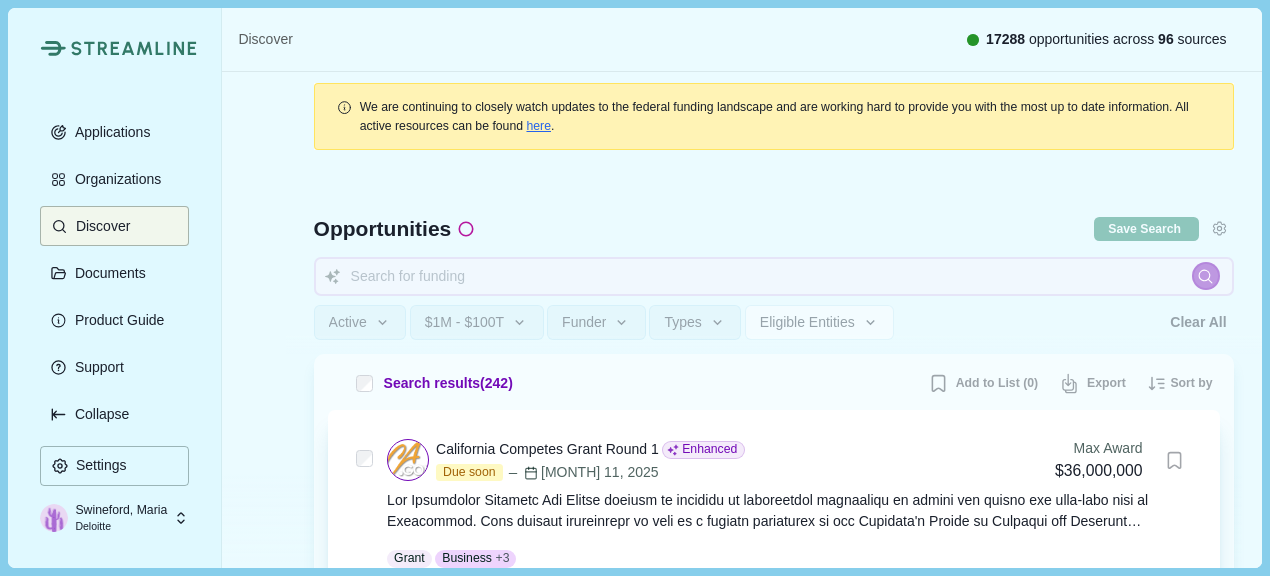 type 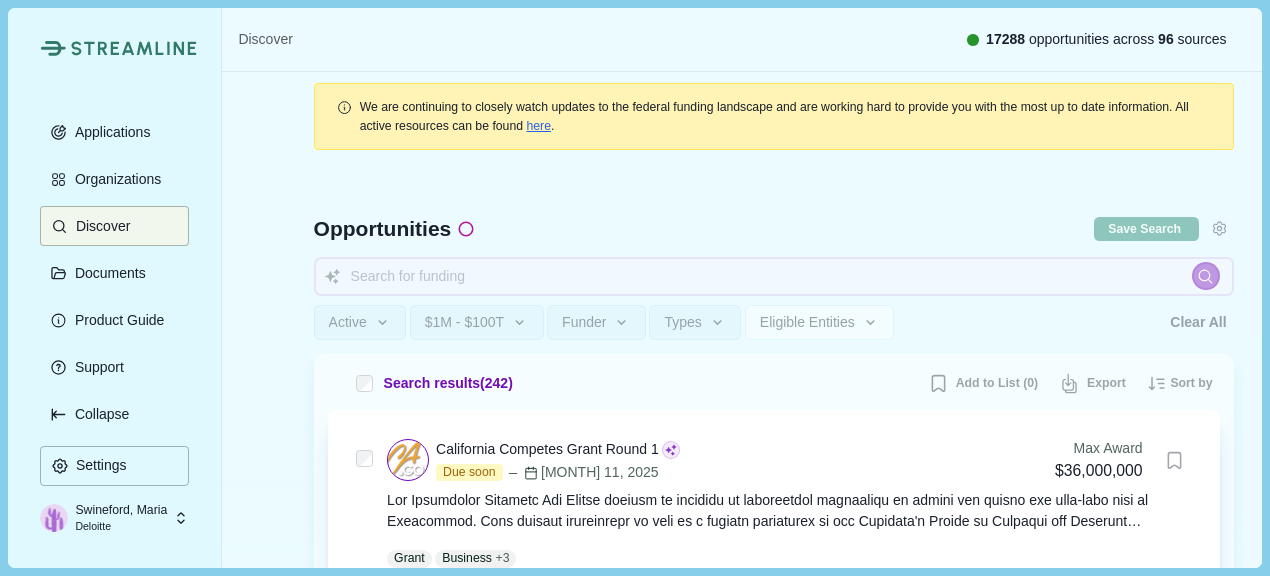 type 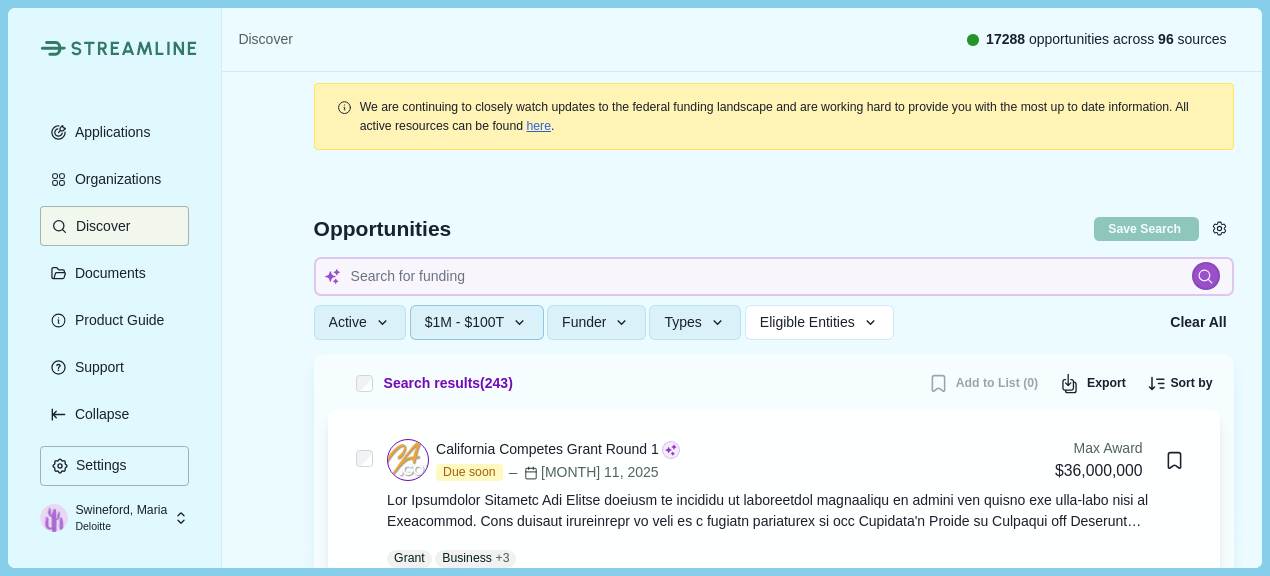 click 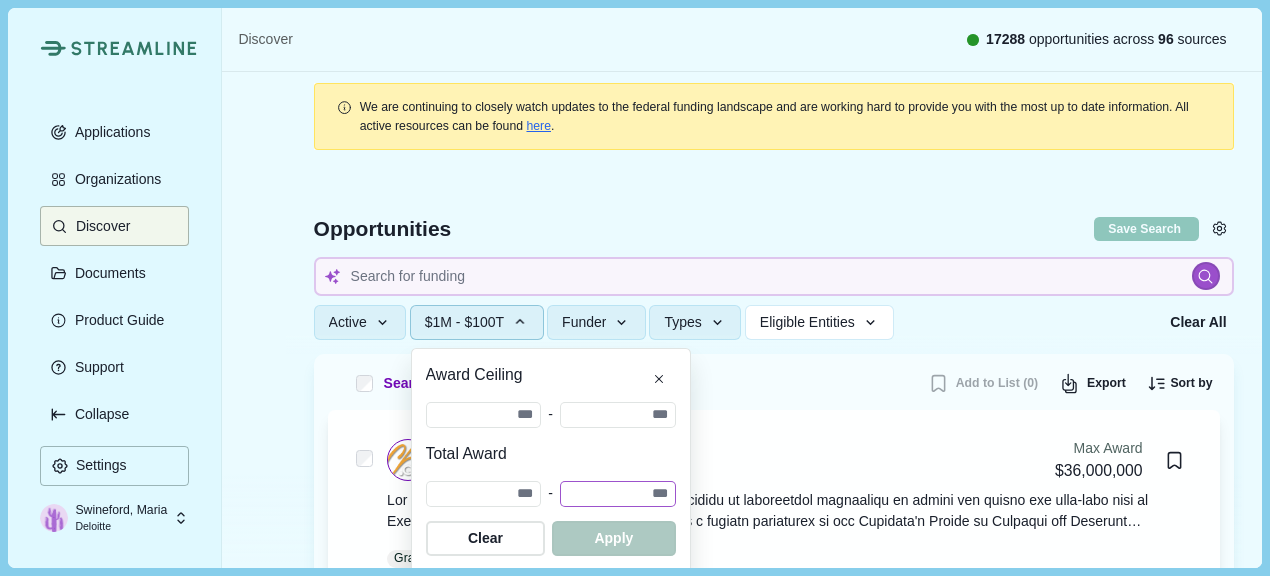 click on "**********" at bounding box center [618, 494] 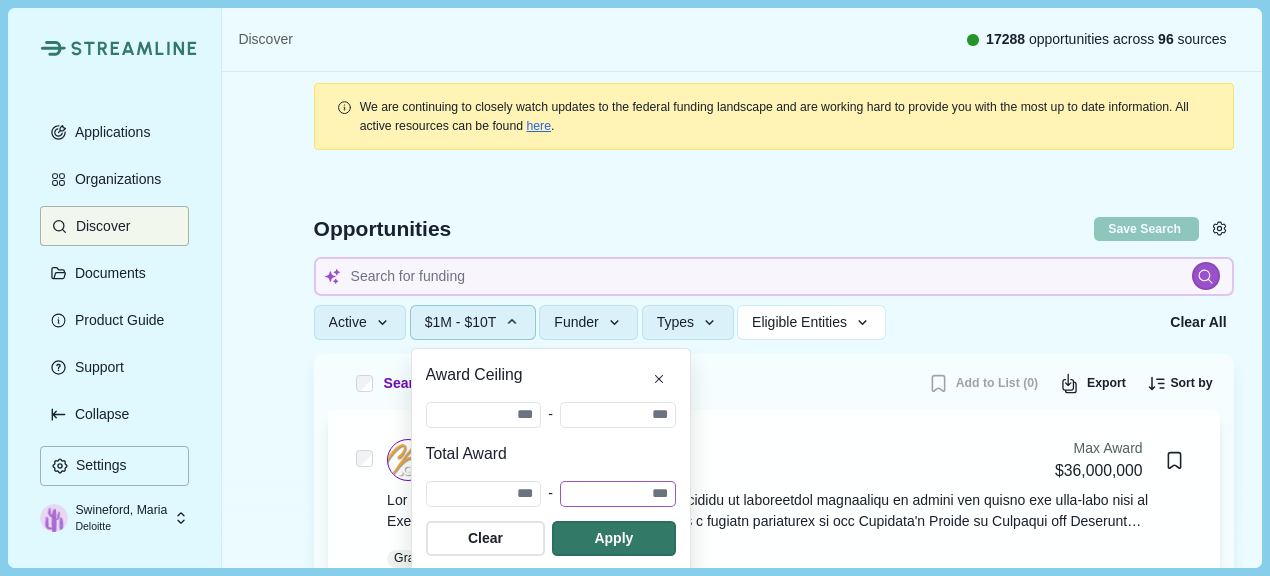 type 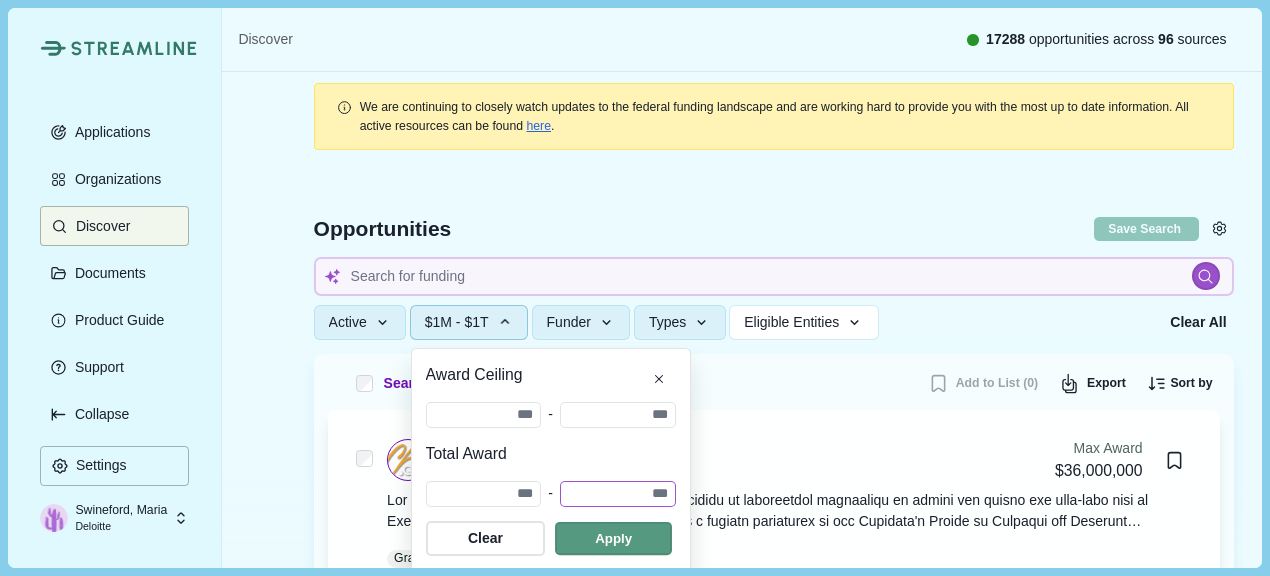 type on "**********" 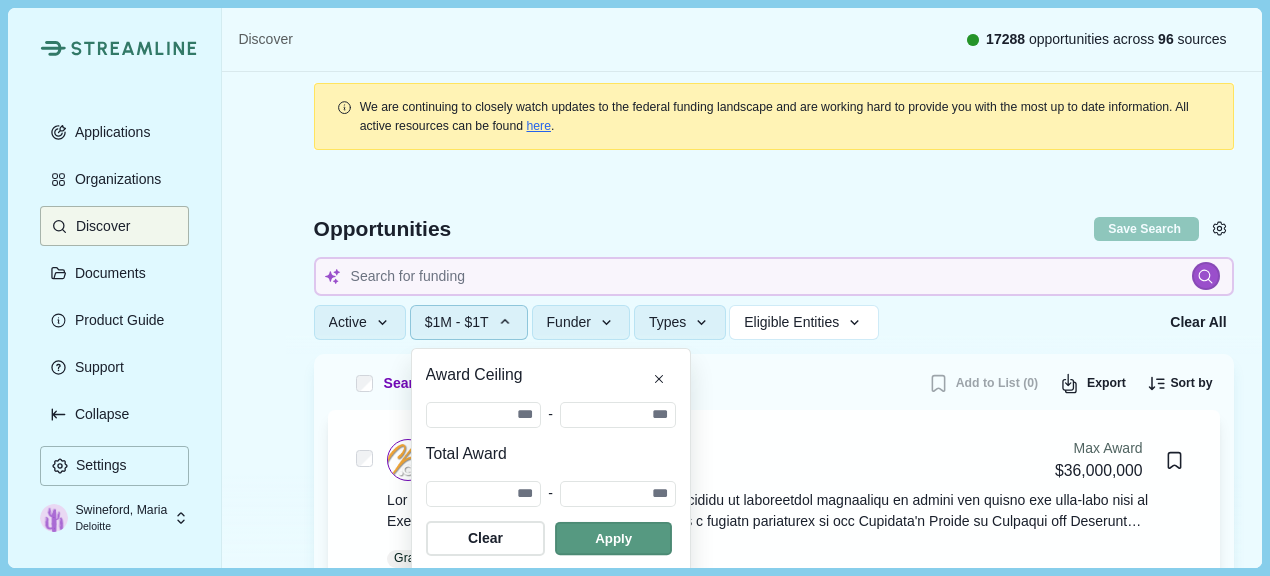 click at bounding box center (613, 538) 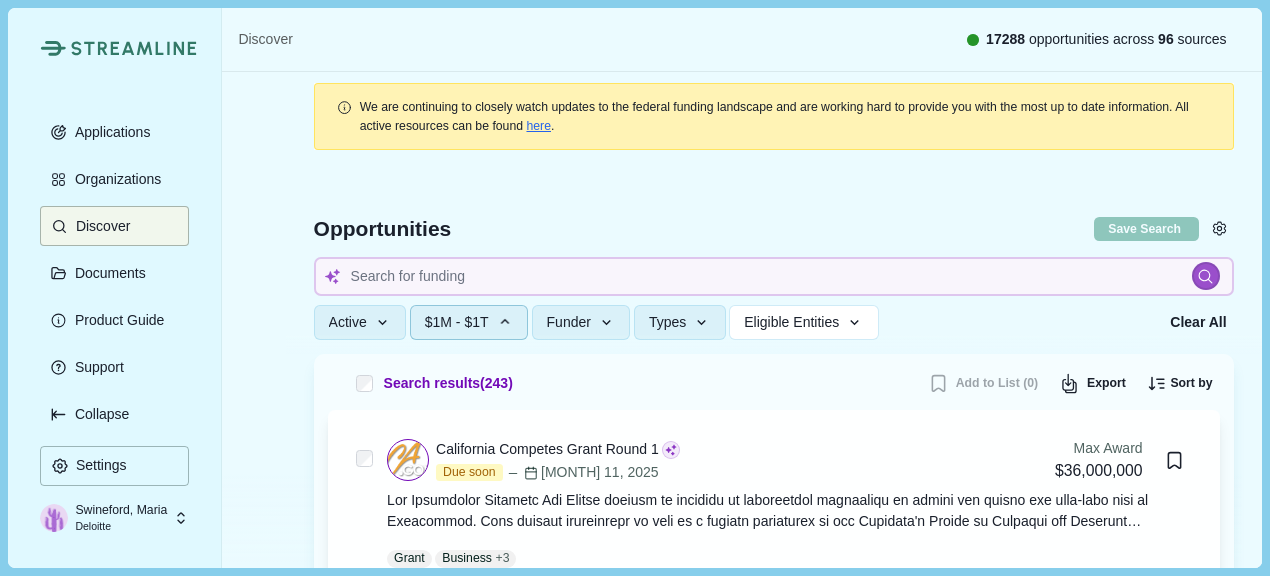 type 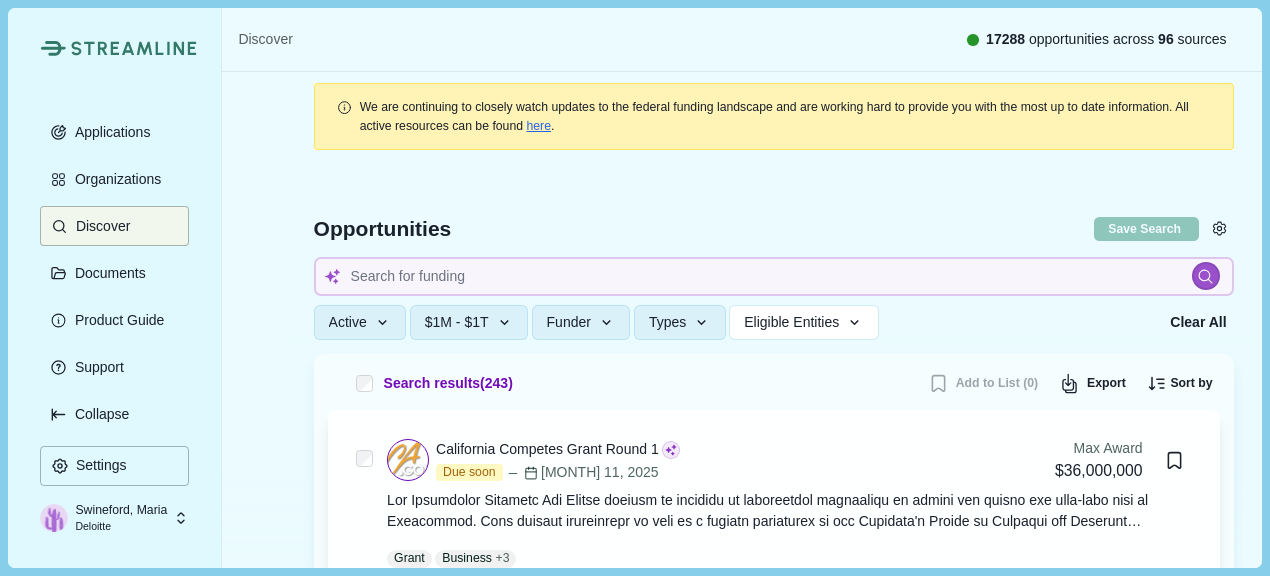 type 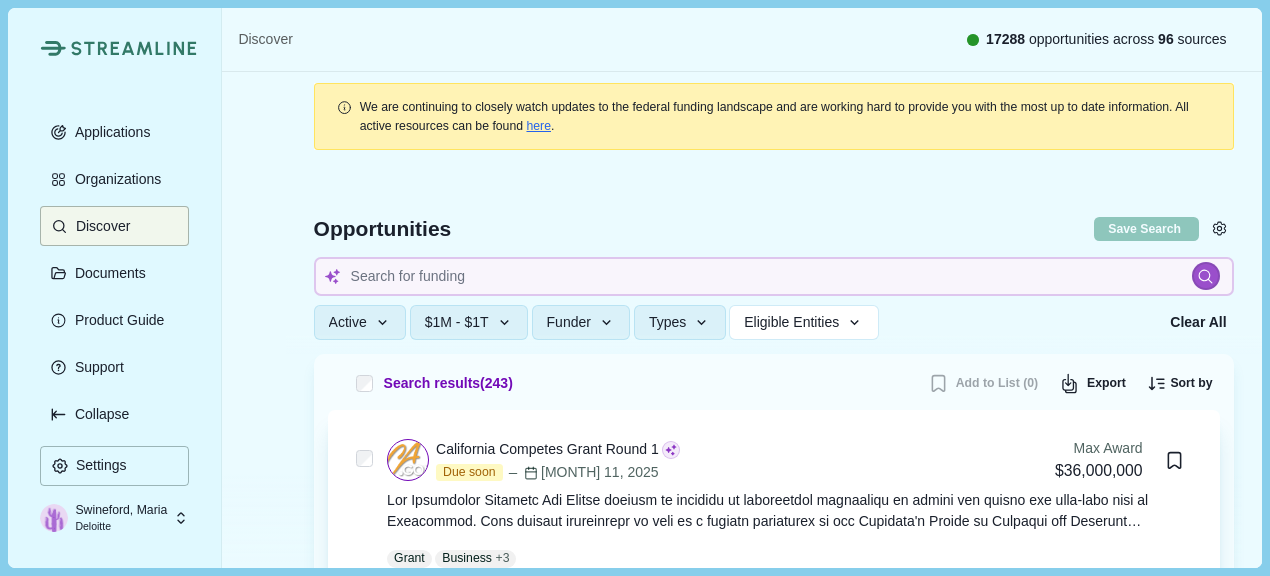 type 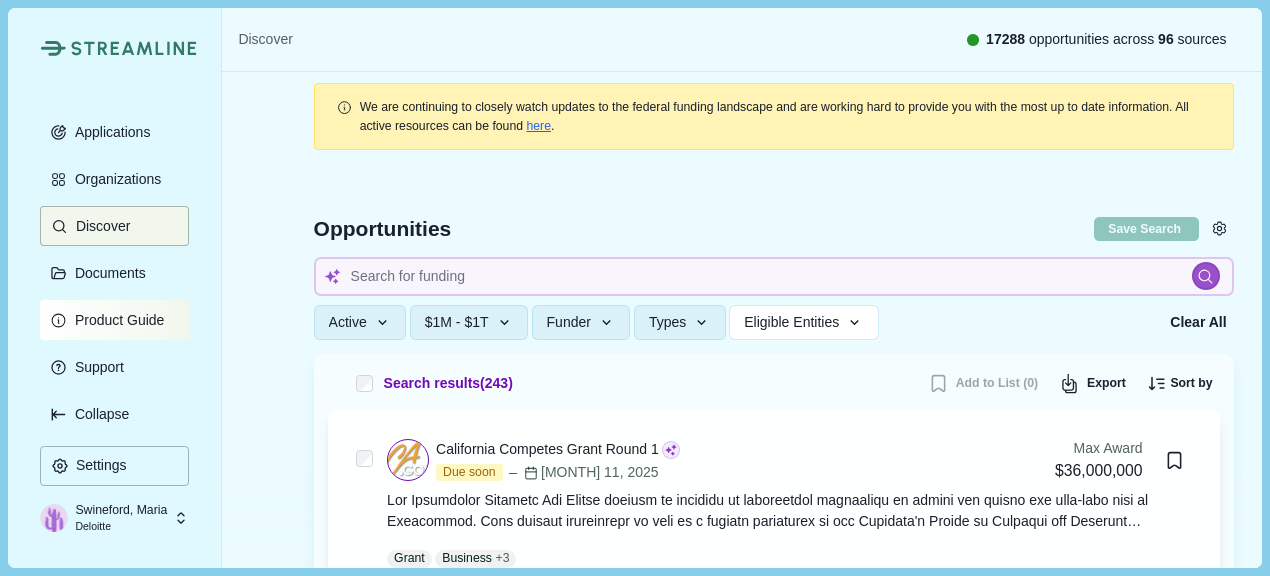 type 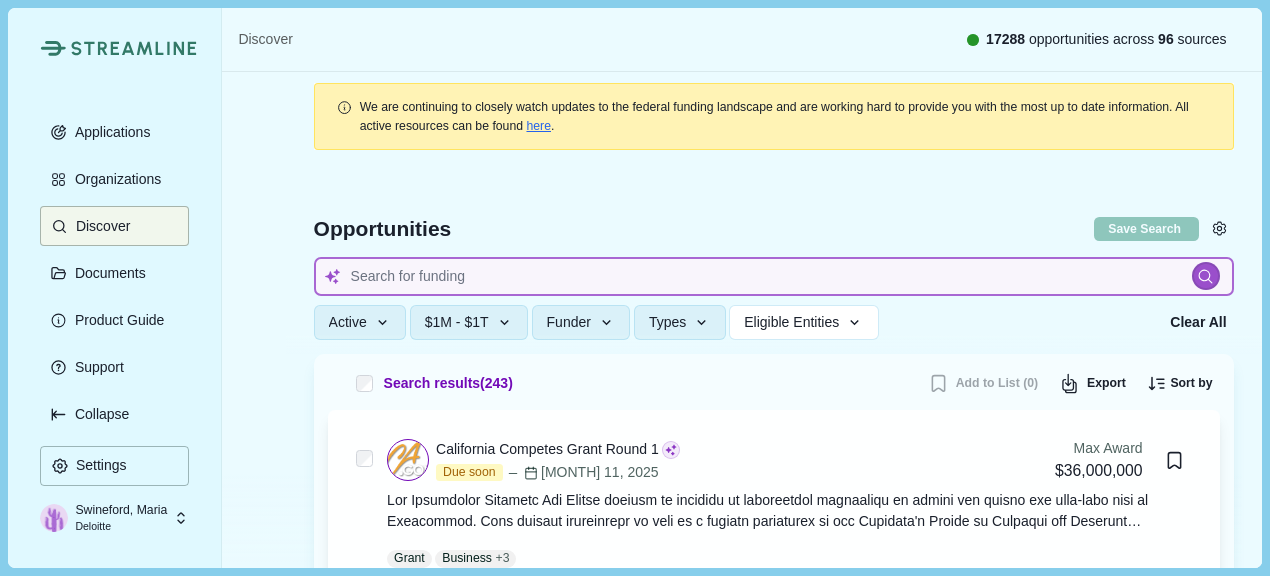 click at bounding box center (774, 276) 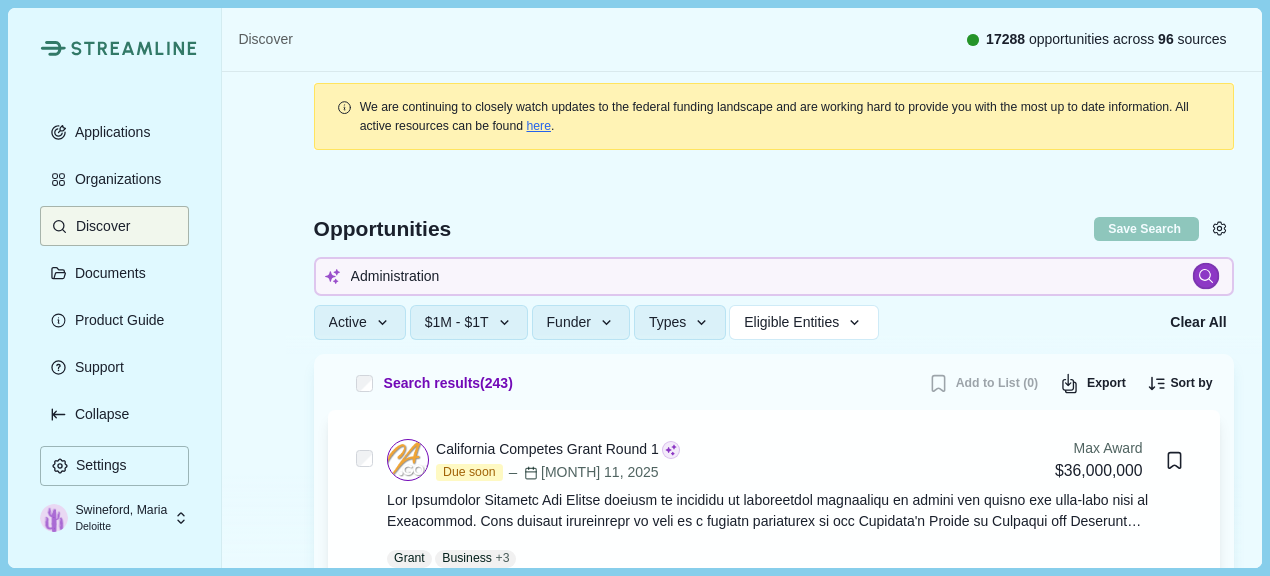 click 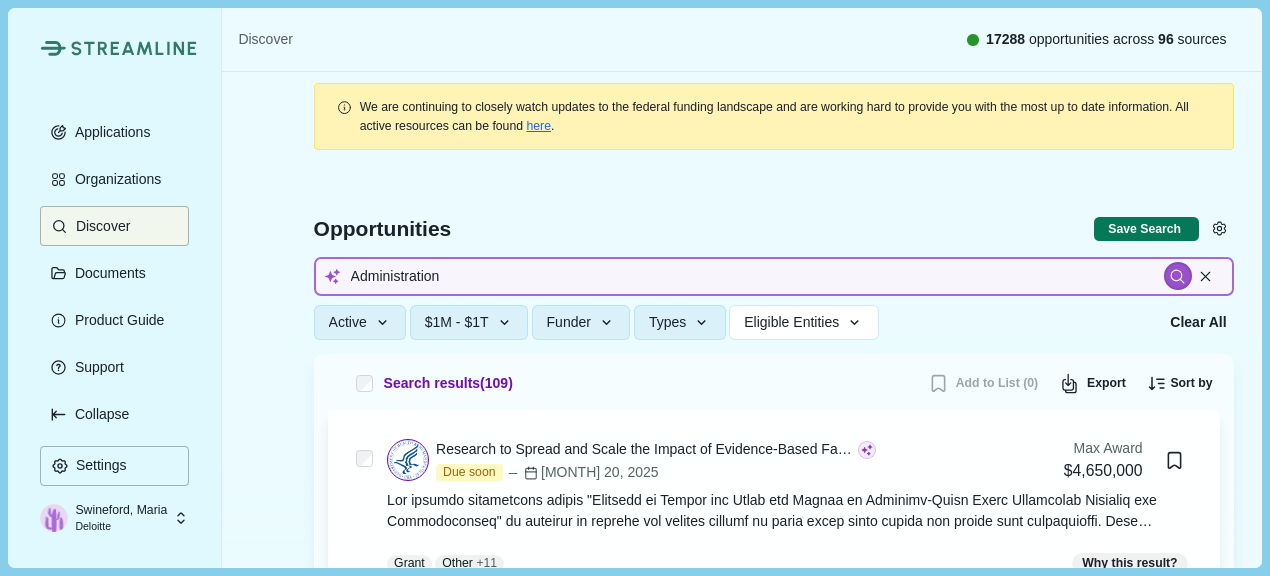 drag, startPoint x: 472, startPoint y: 273, endPoint x: 346, endPoint y: 273, distance: 126 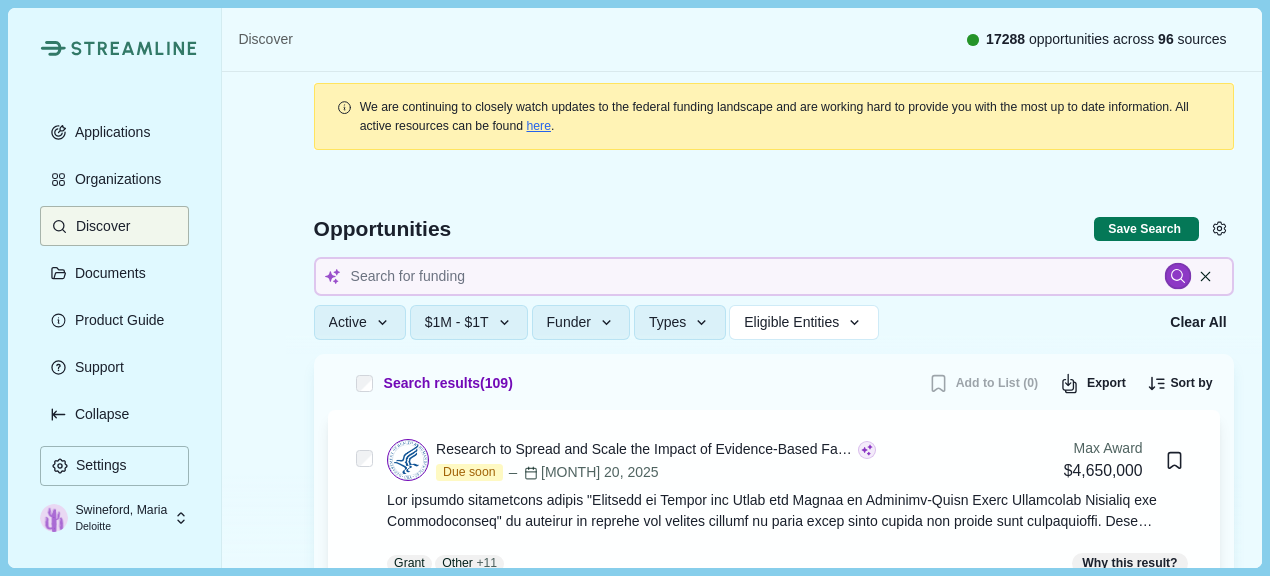 click 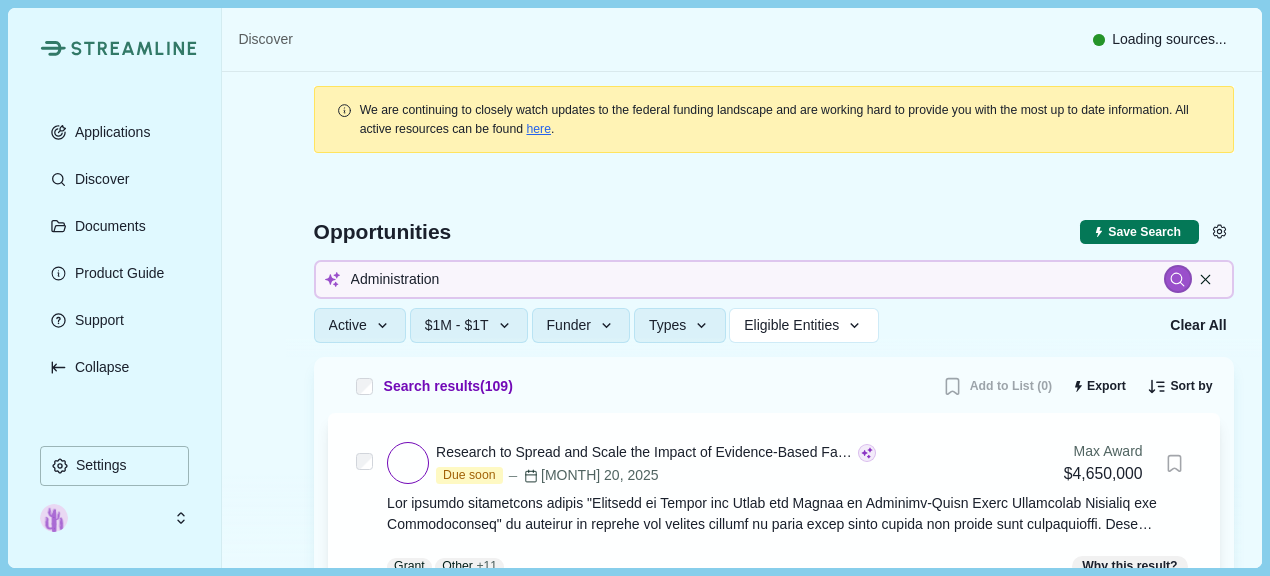 type 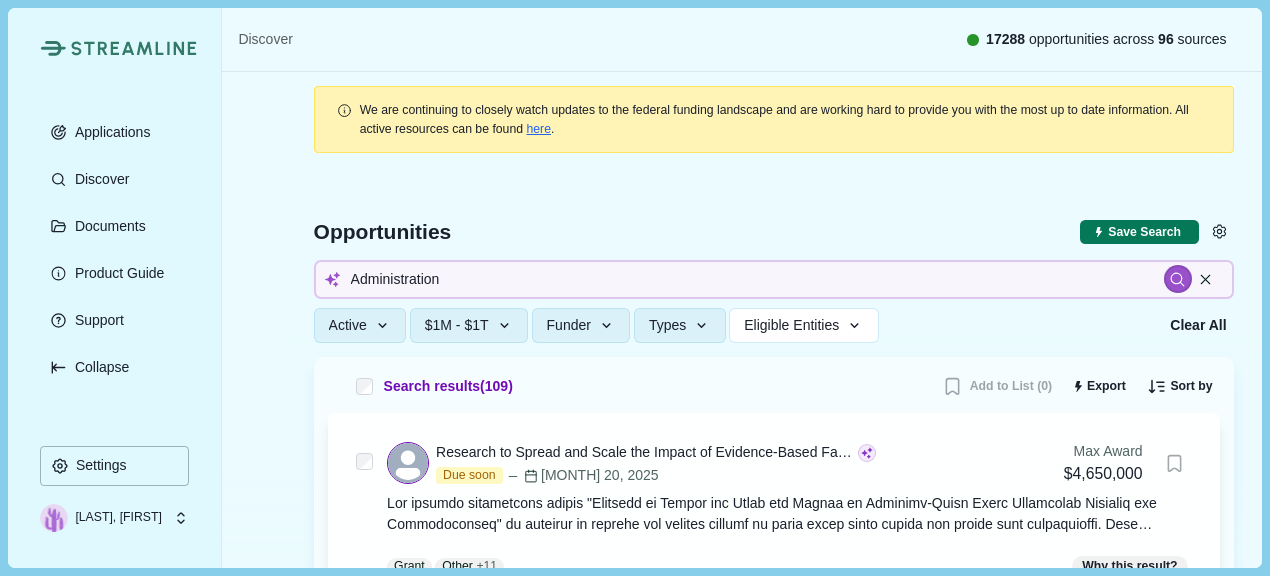 type 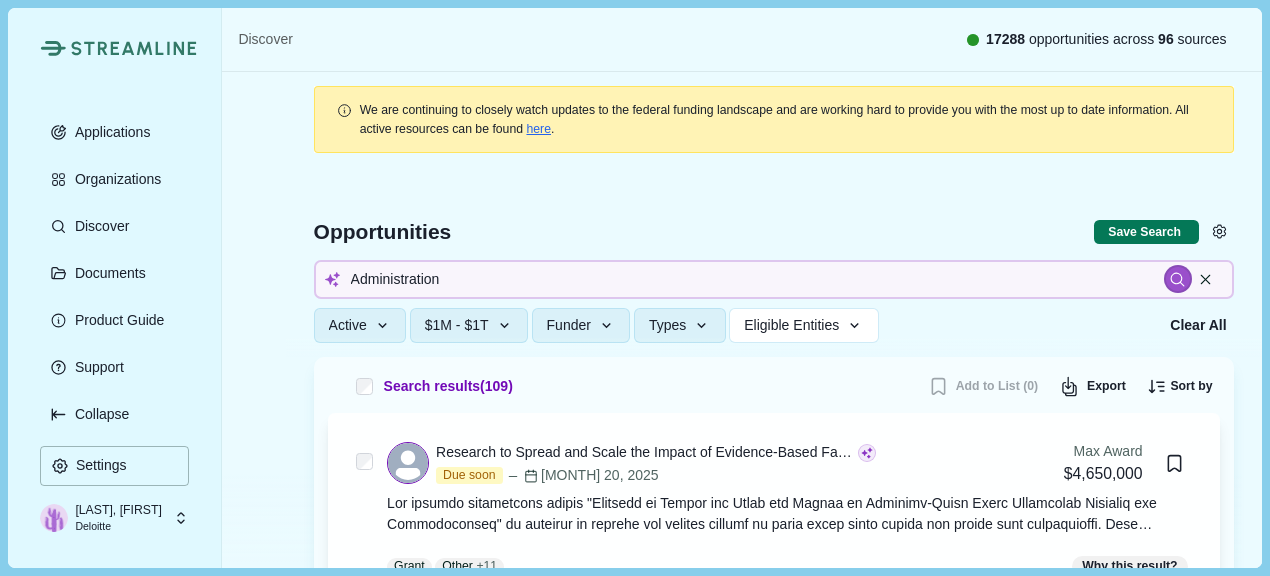 type 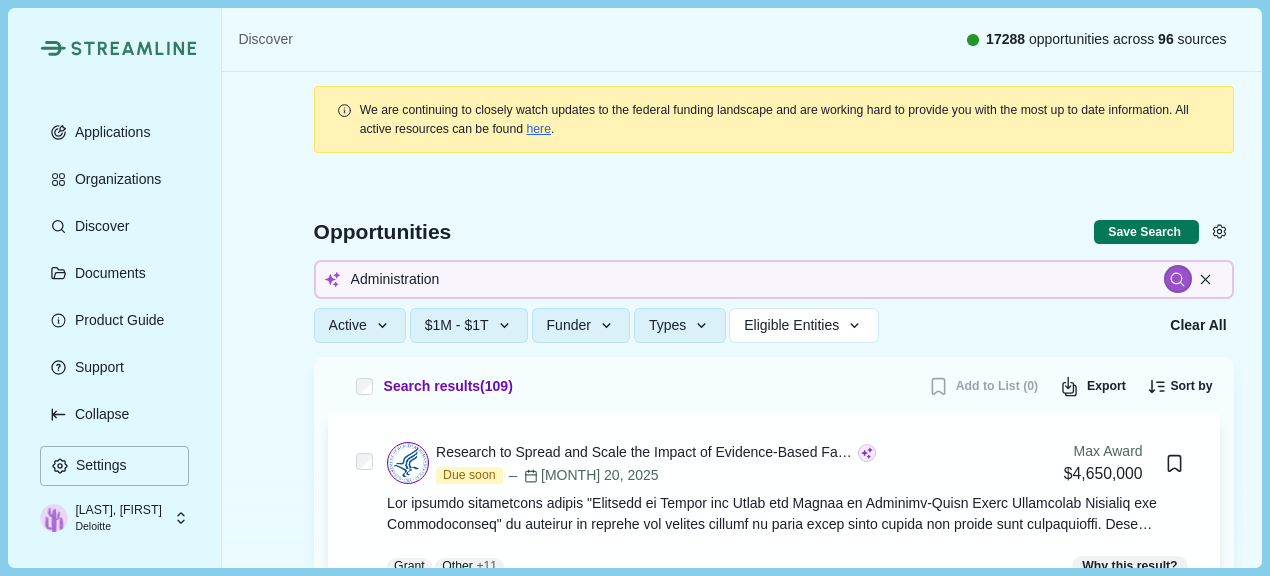 type 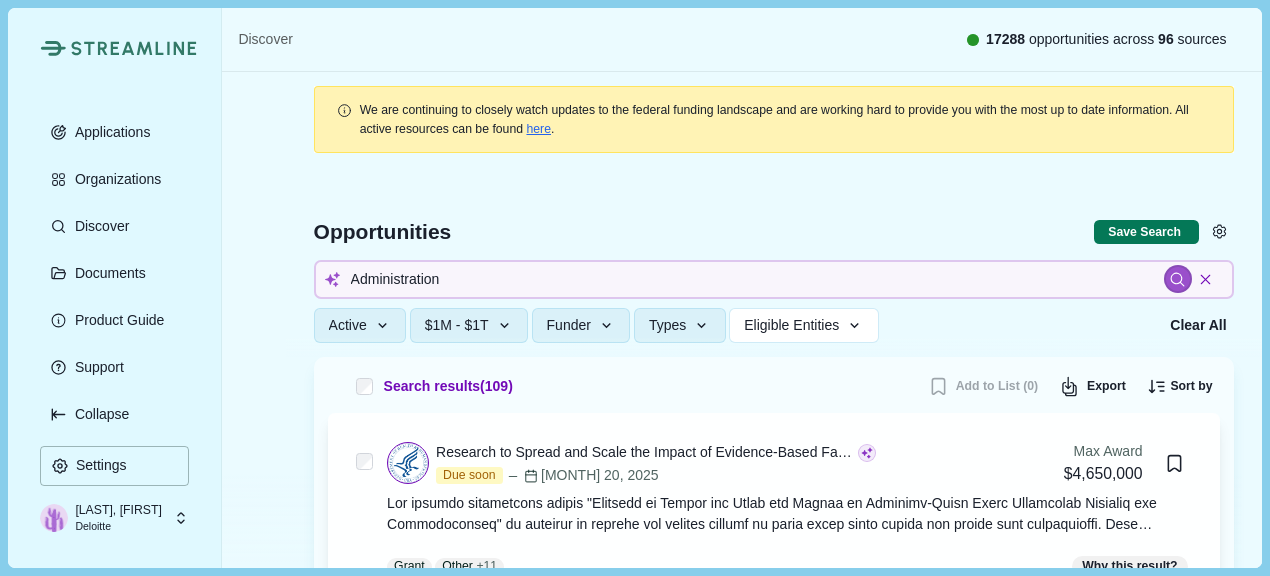 click 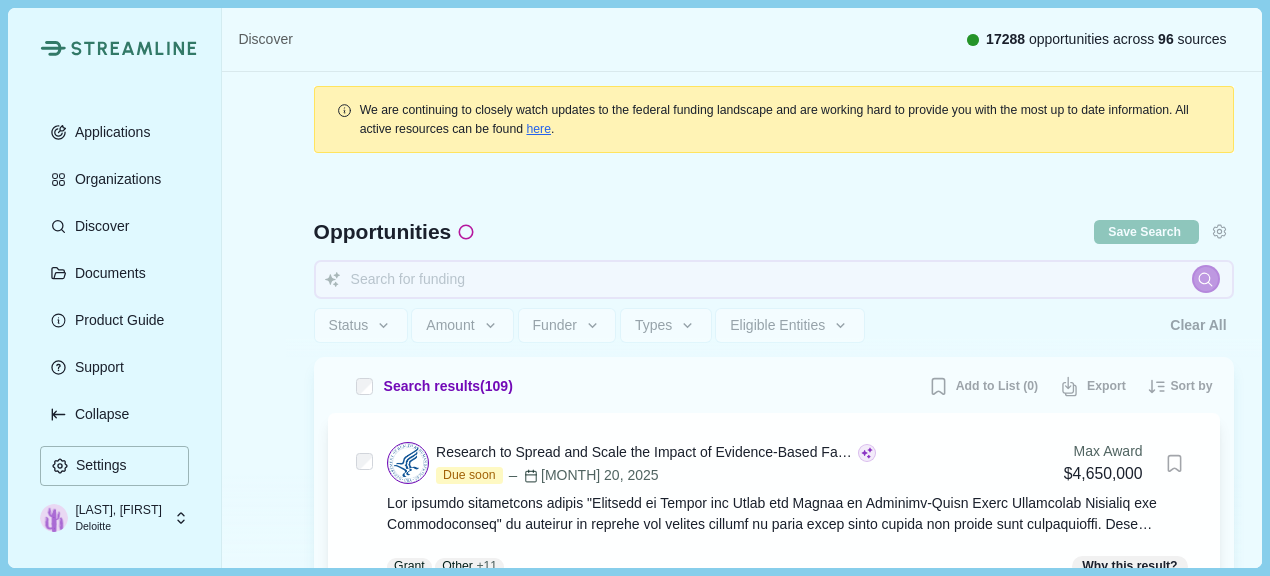 type 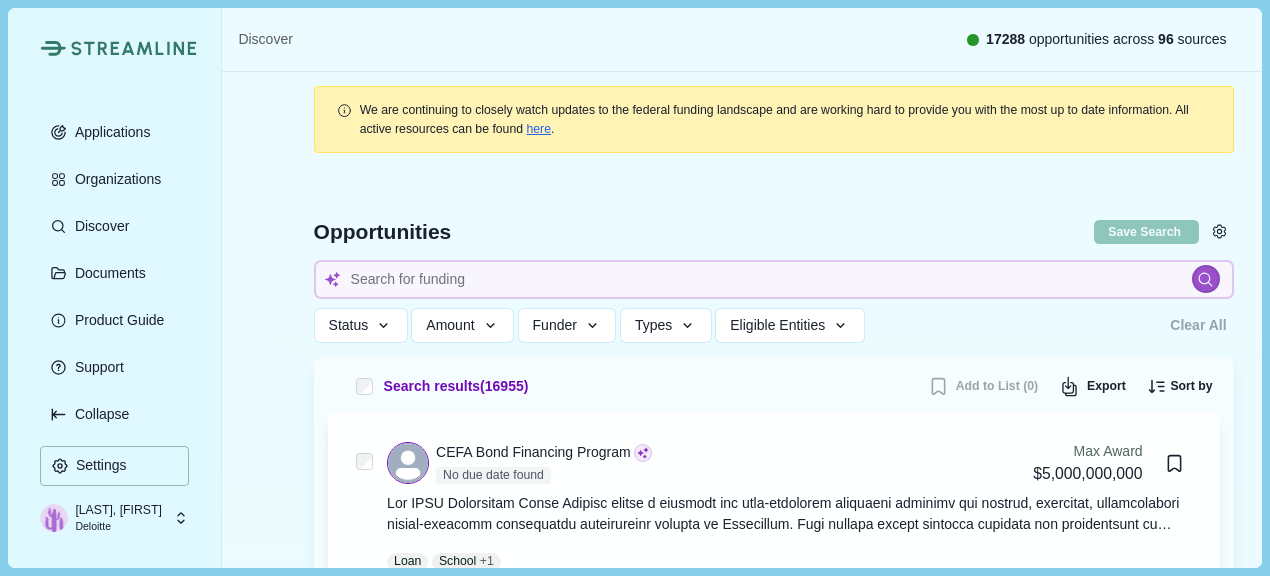 type 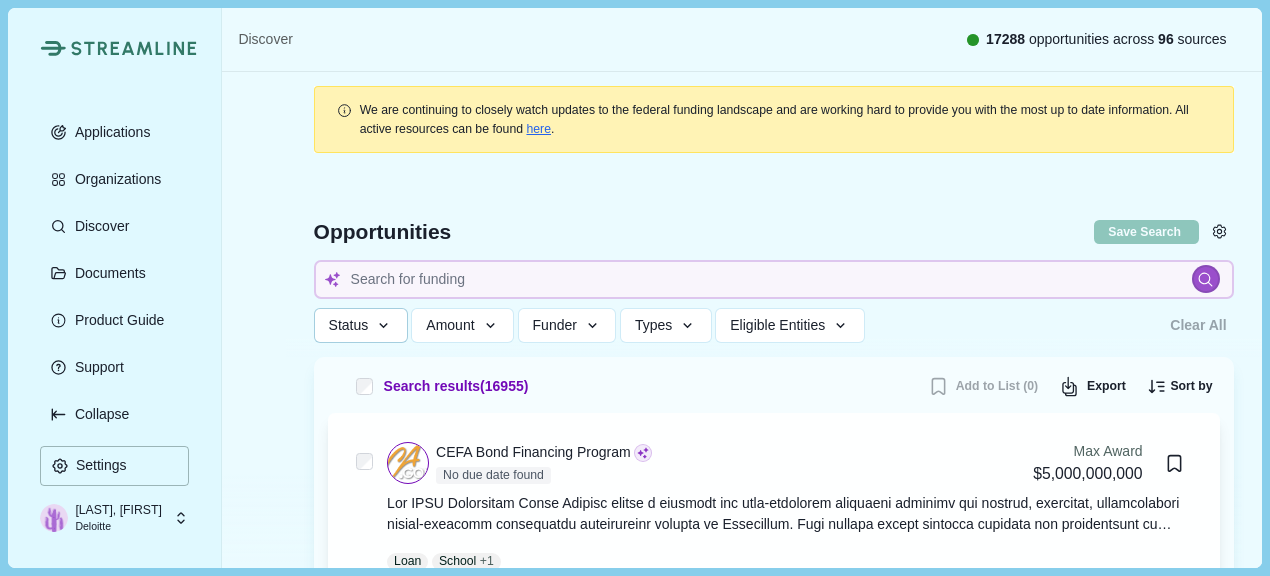 click 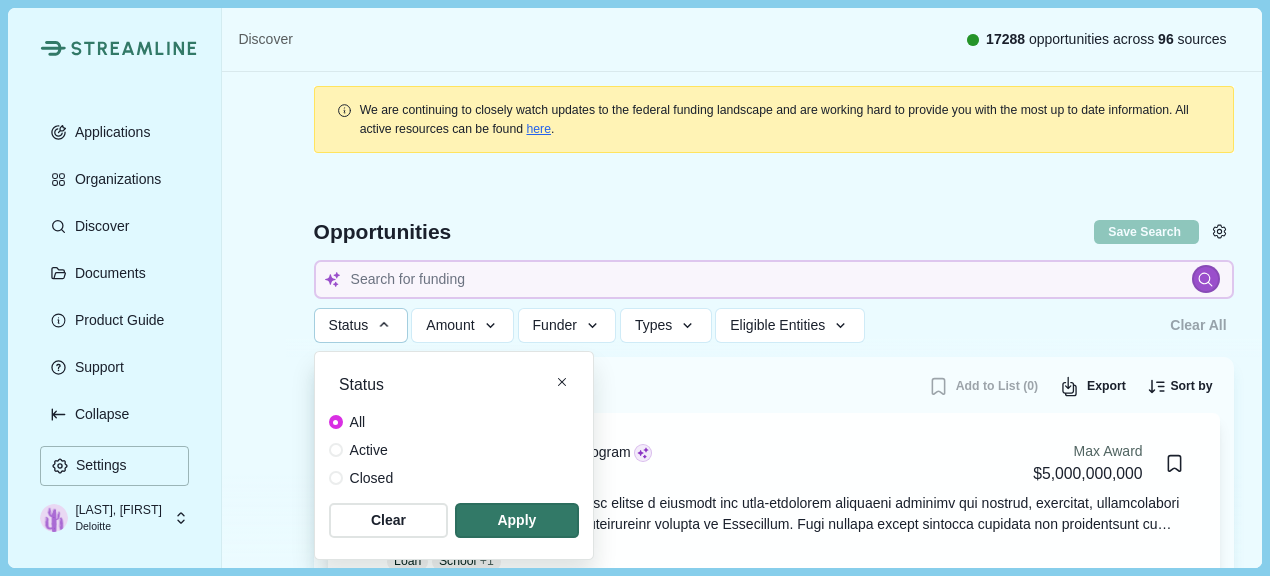 click on "Active" at bounding box center (369, 450) 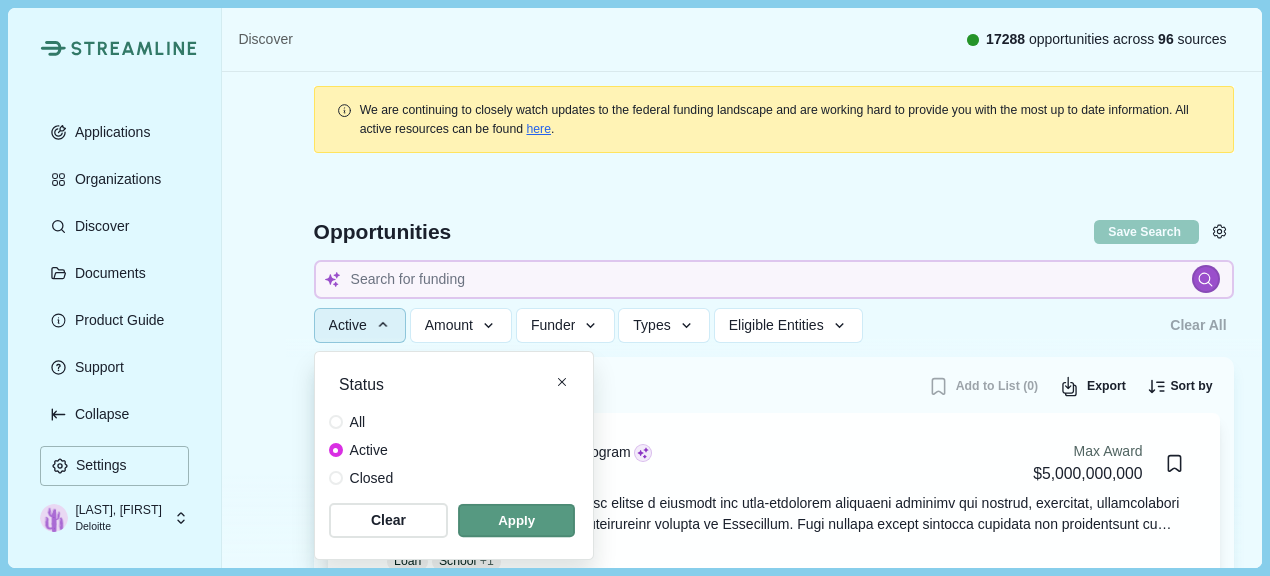 click at bounding box center (516, 520) 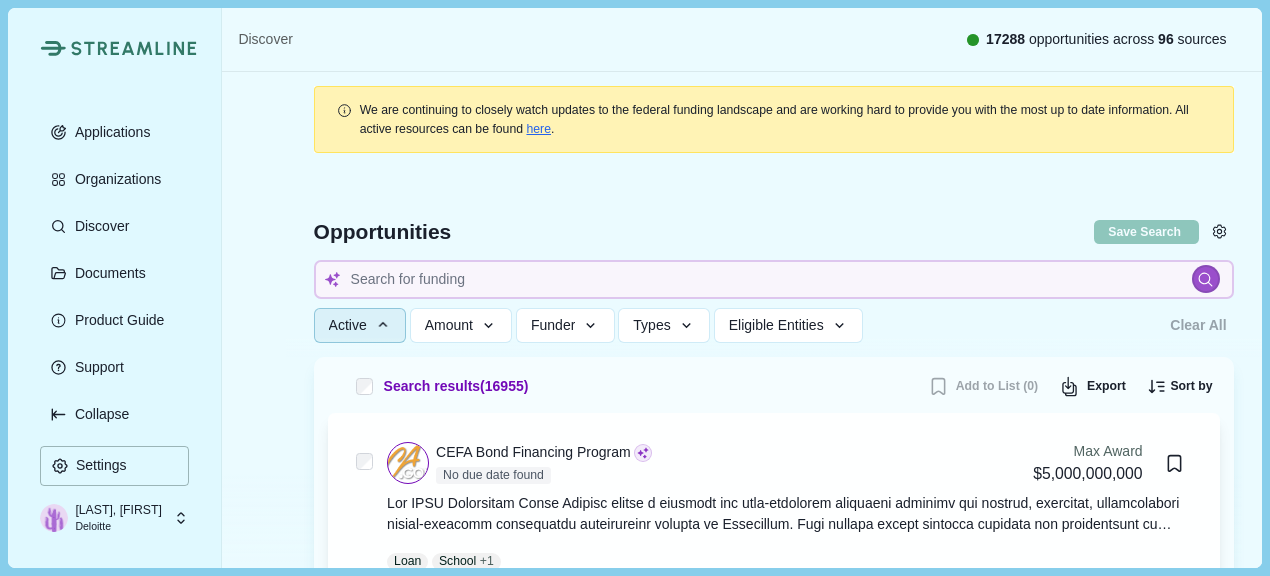 type 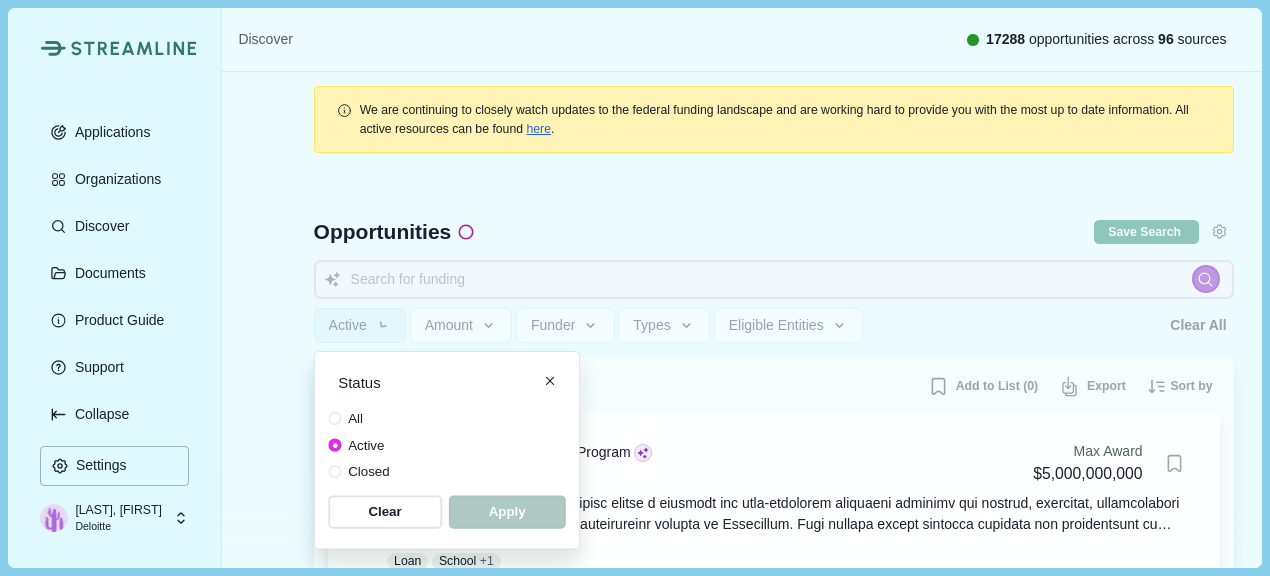 type 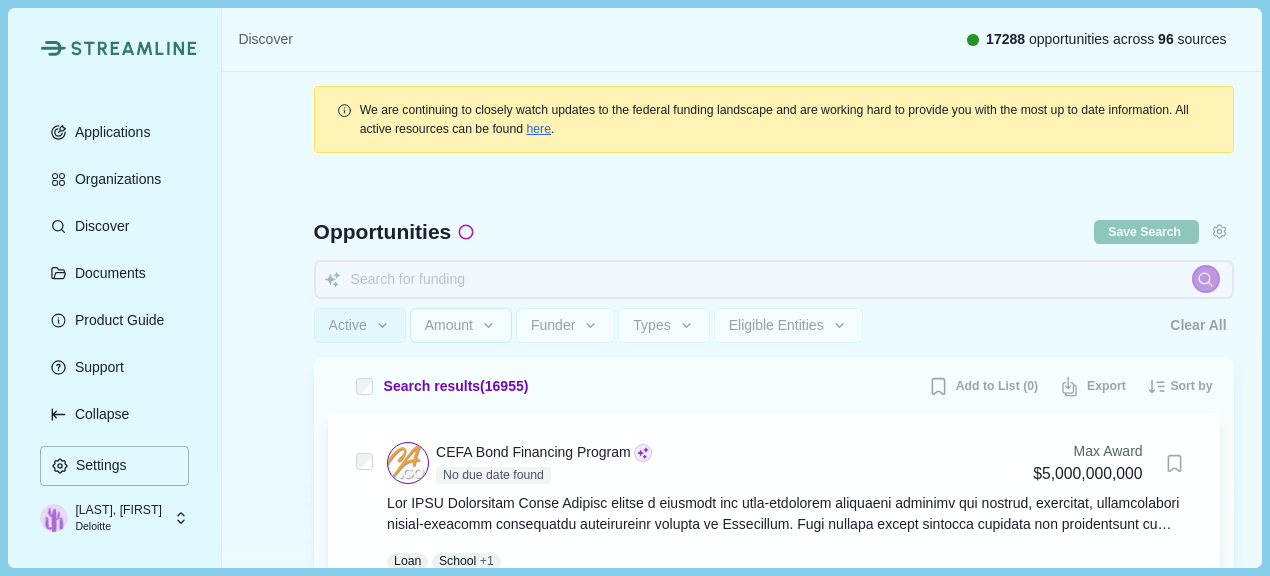 click on "Amount" at bounding box center (461, 325) 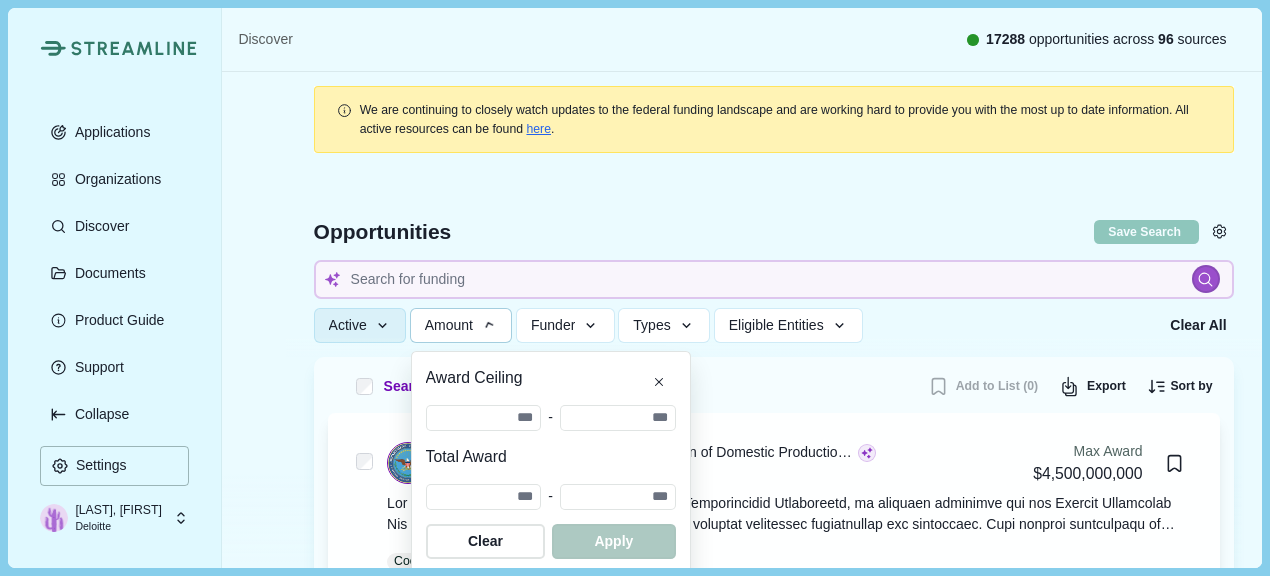 scroll, scrollTop: 3, scrollLeft: 0, axis: vertical 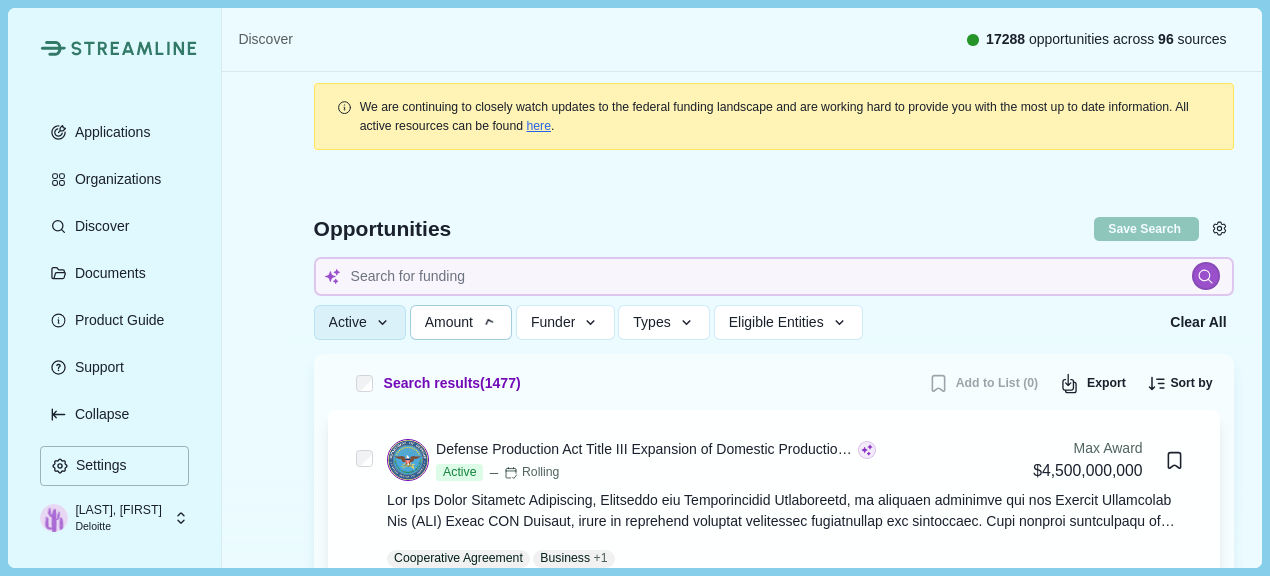 type 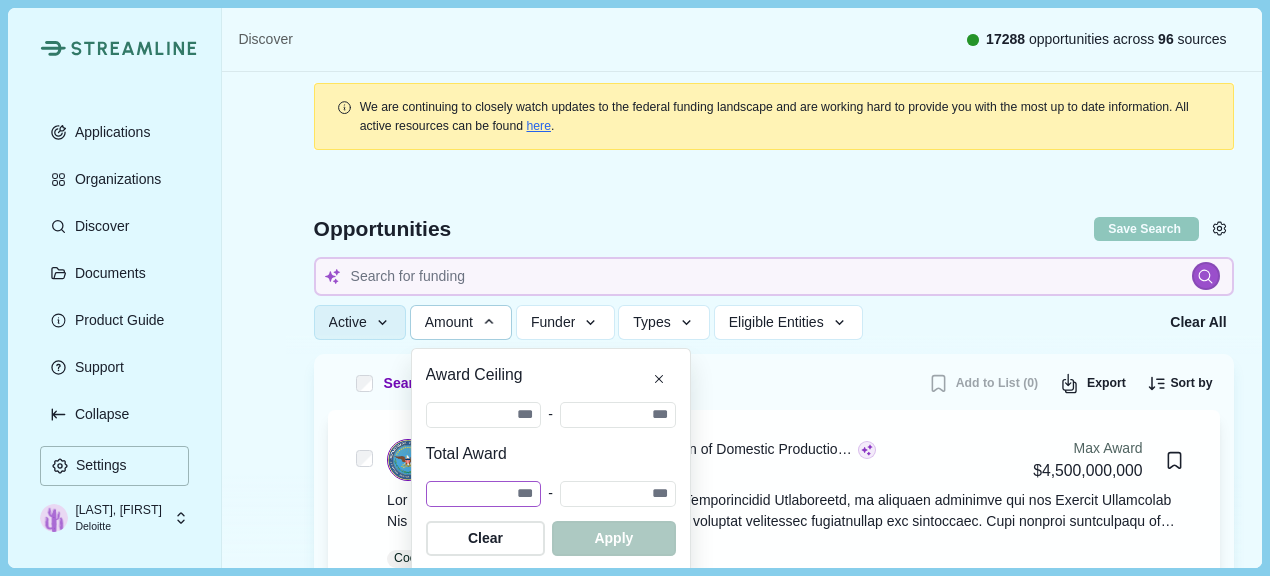 click at bounding box center [484, 494] 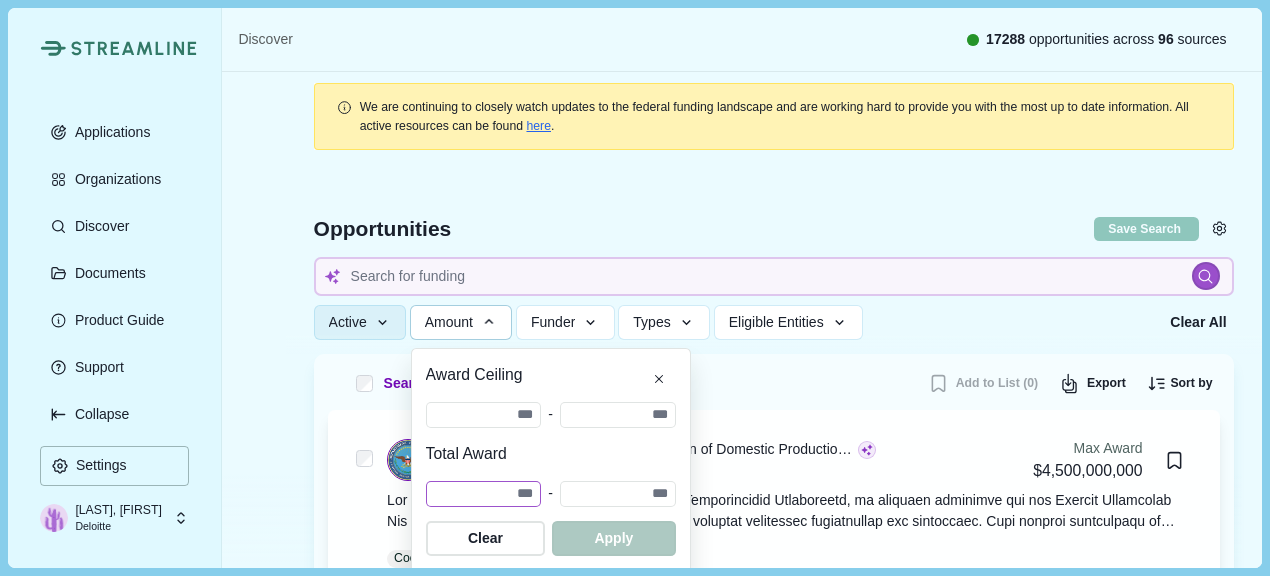 type on "*" 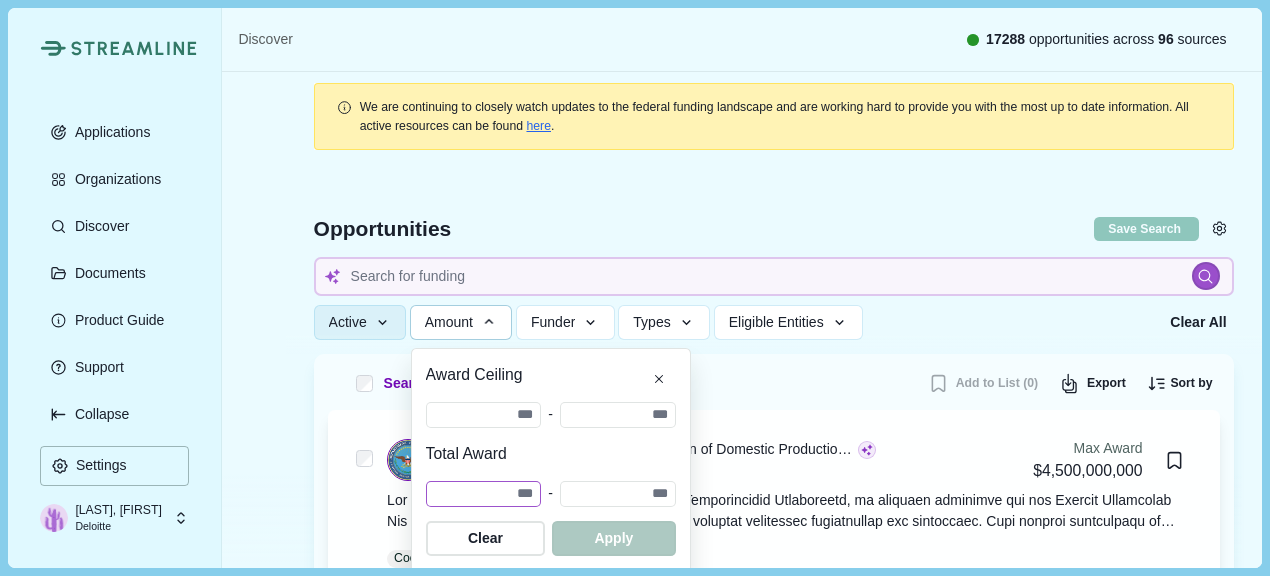 type 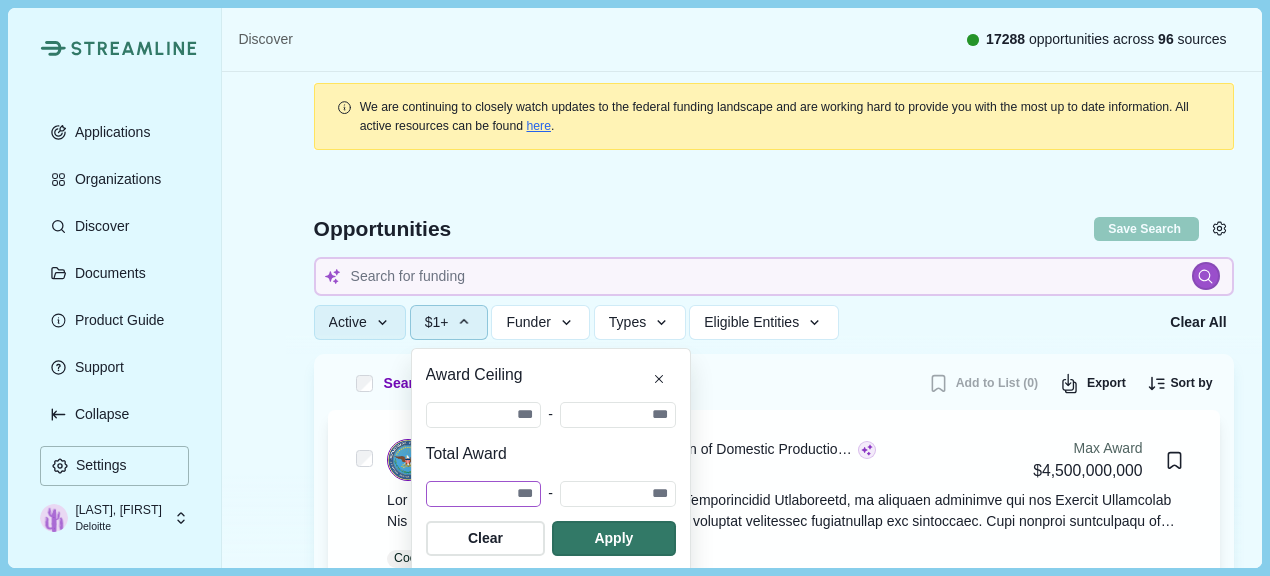 type 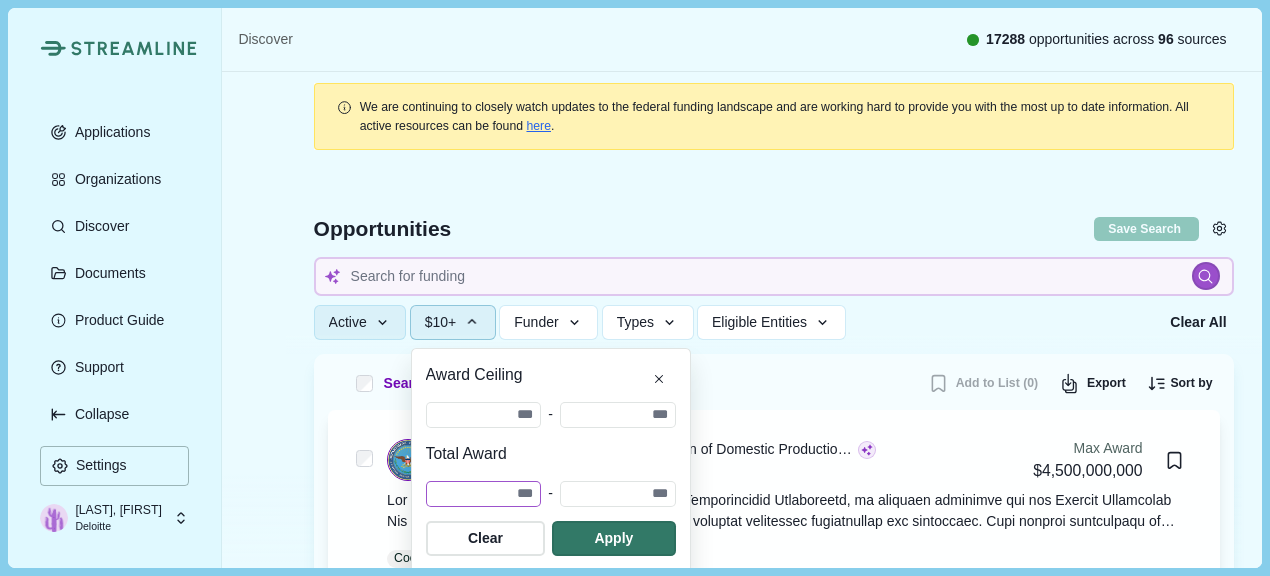 type 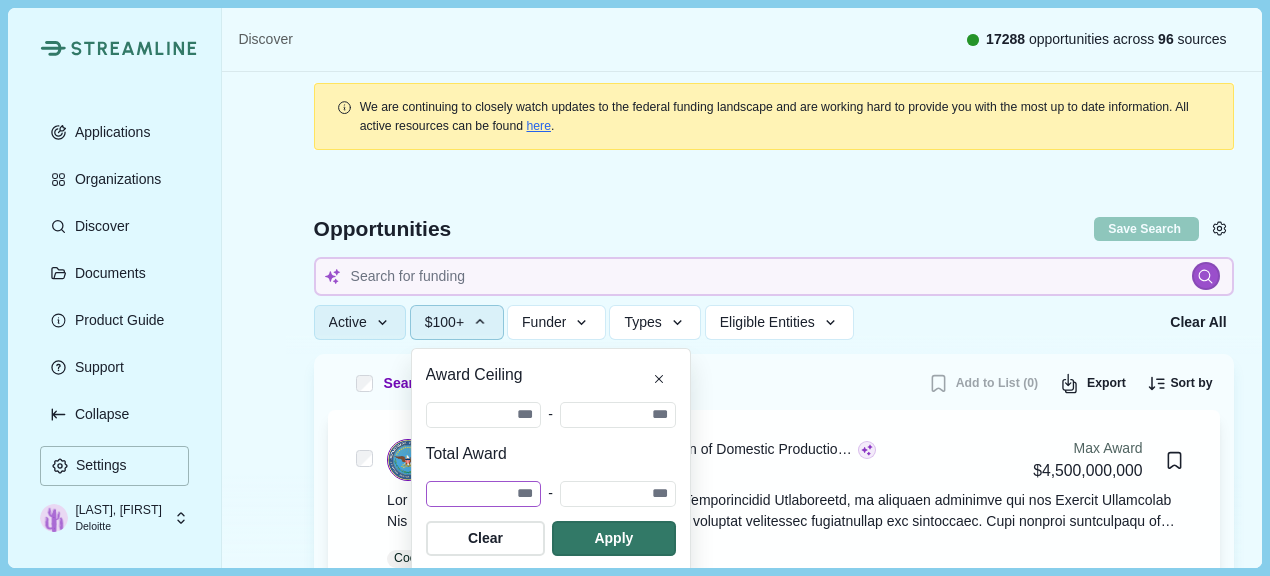 type 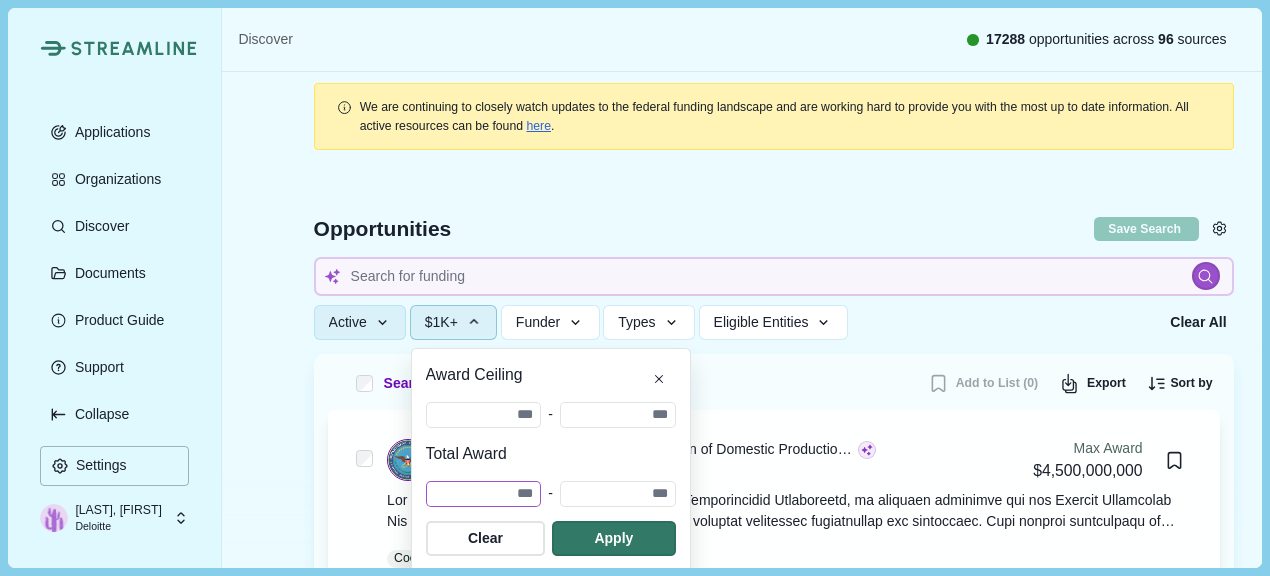type 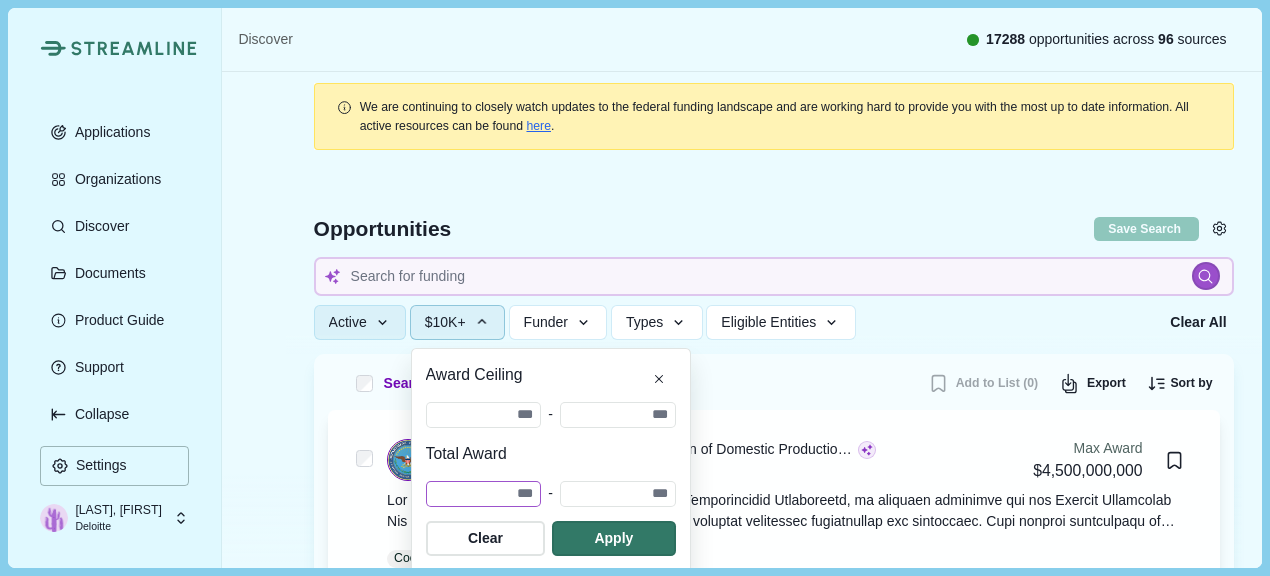 type 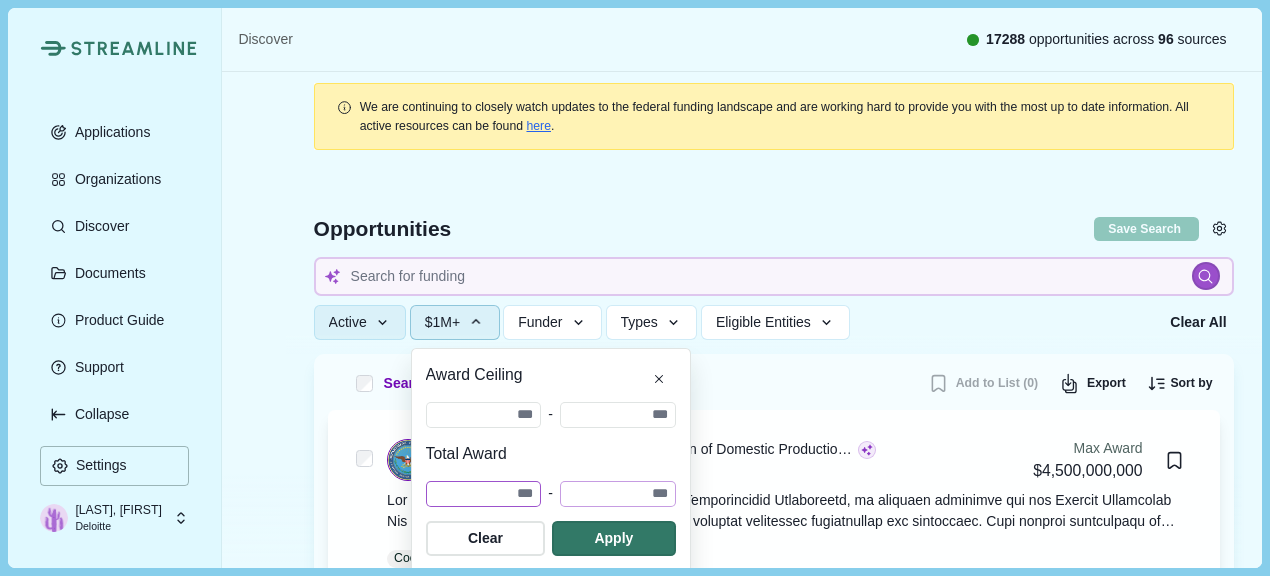 type on "*******" 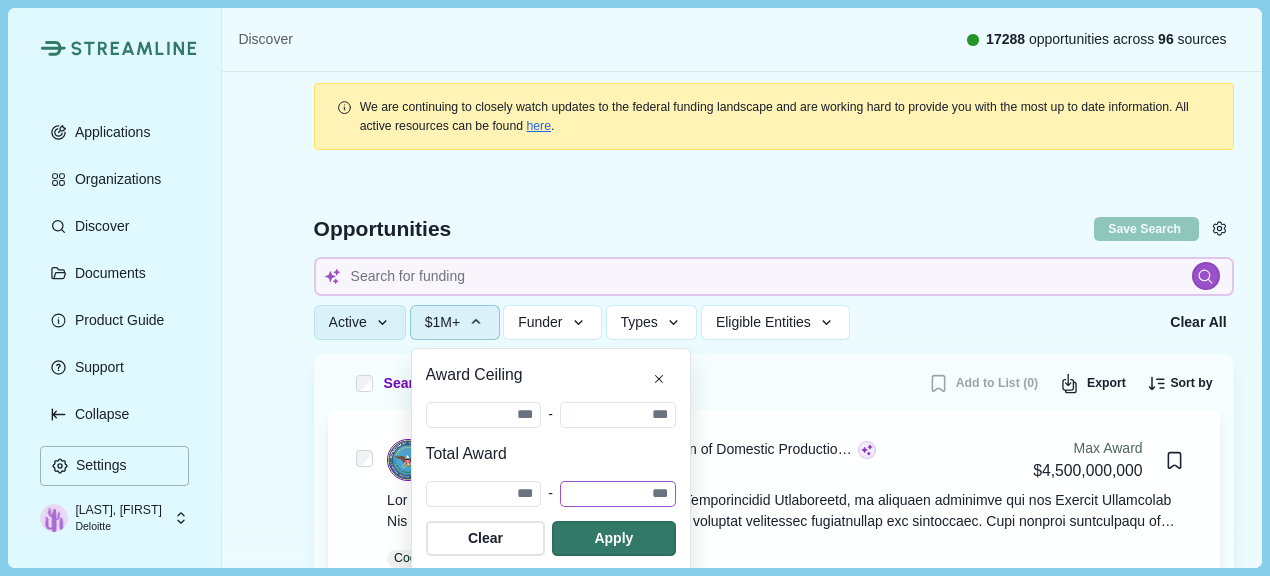 click at bounding box center [618, 494] 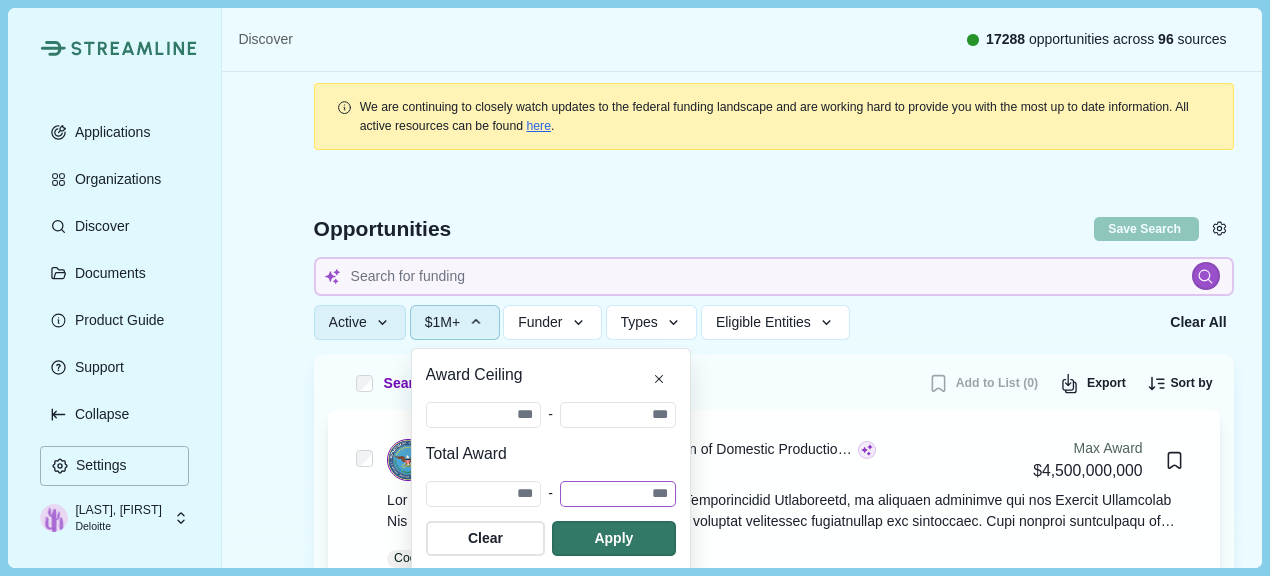 type 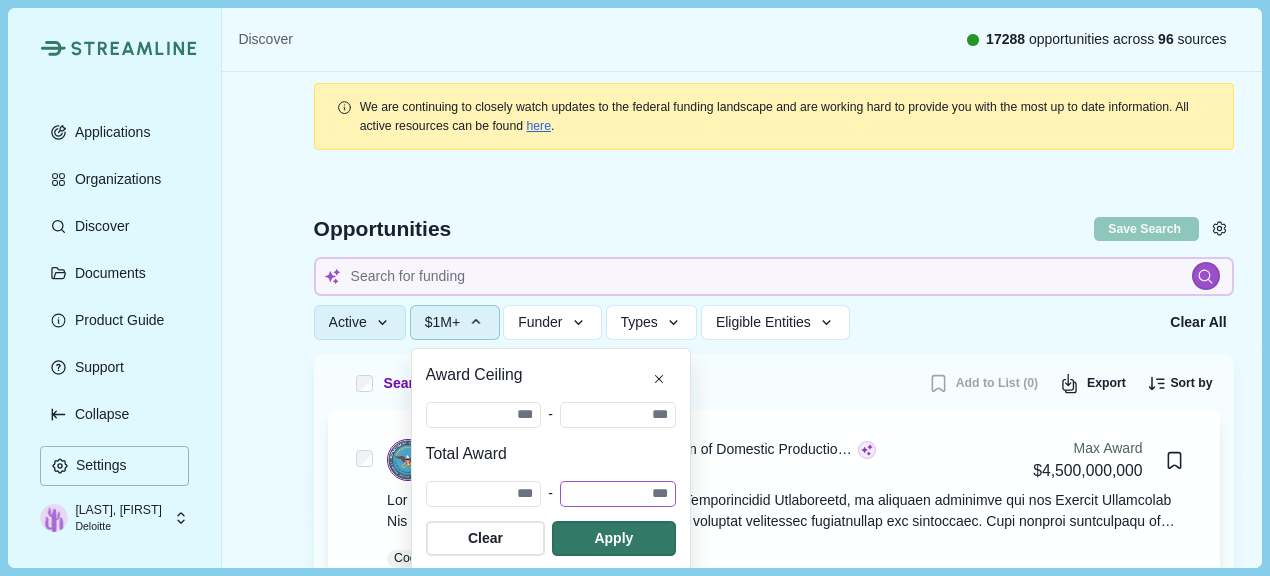 type 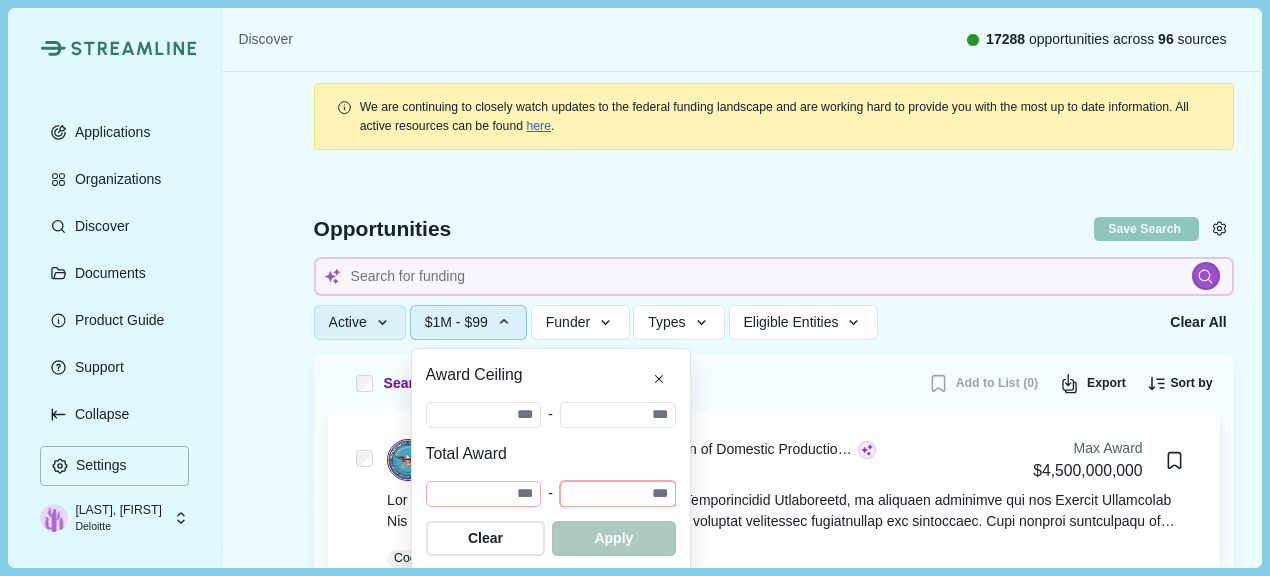 type 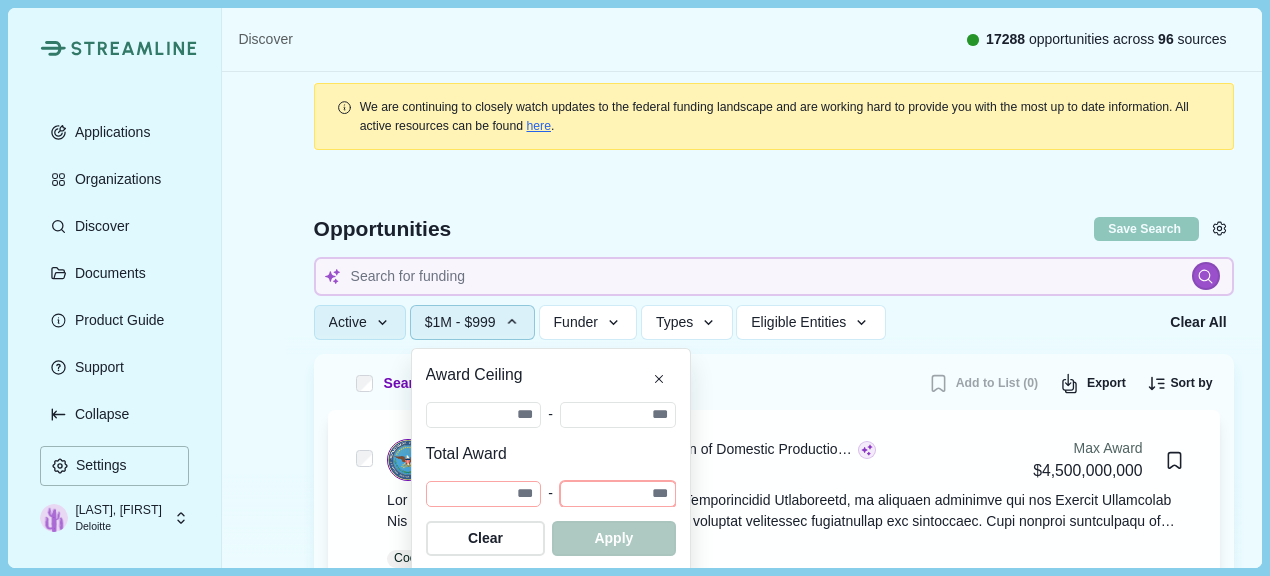 type 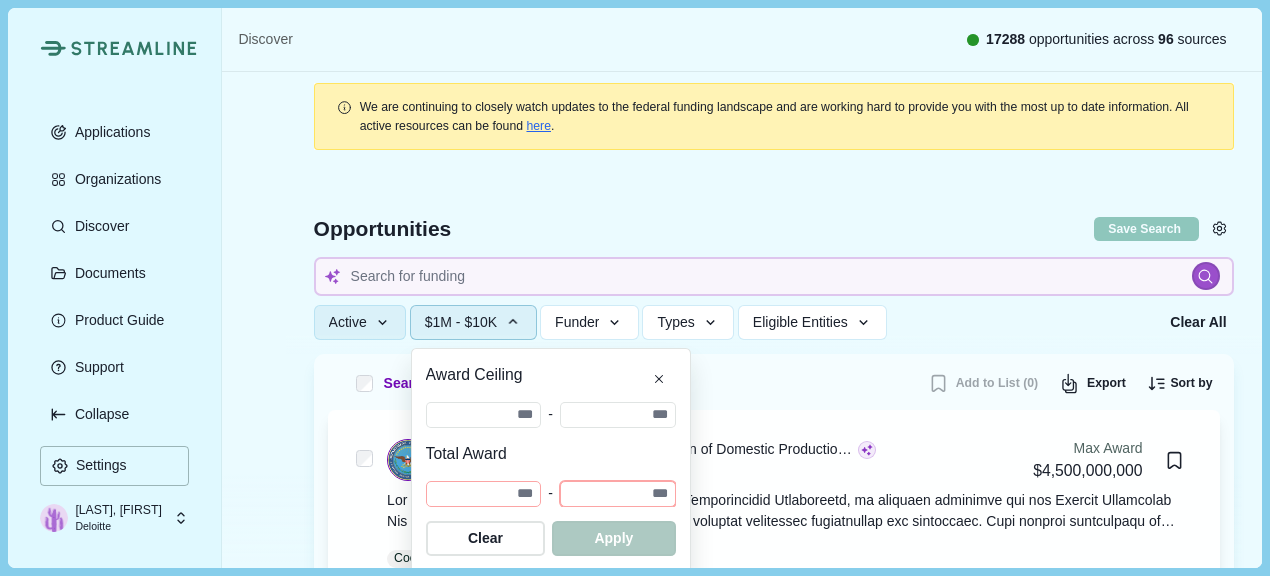 type 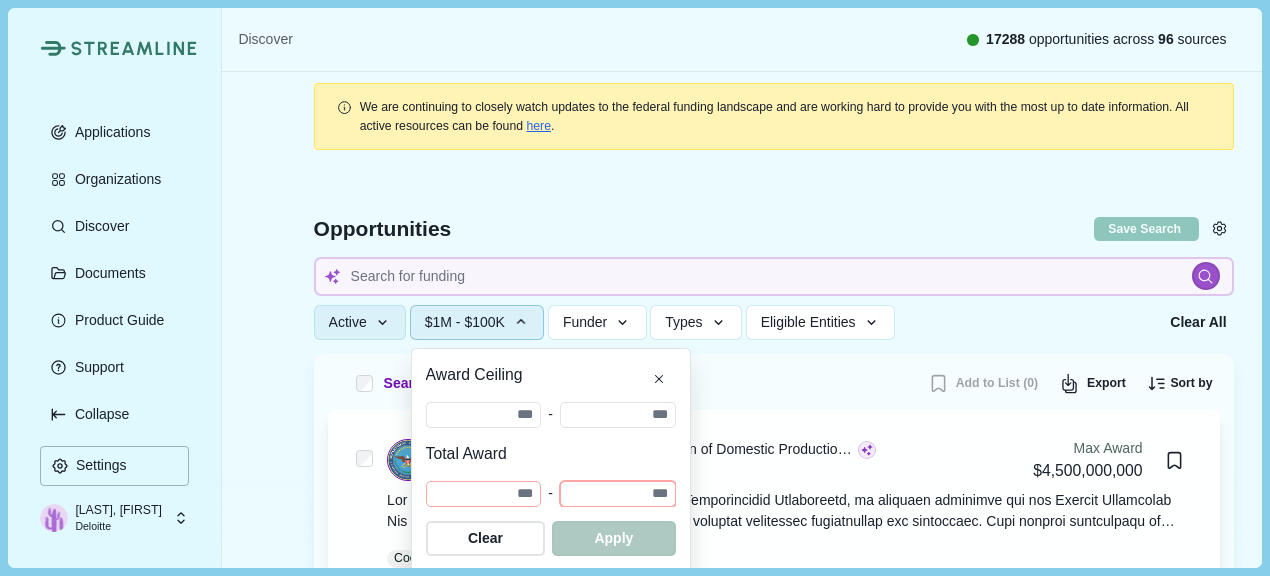 type 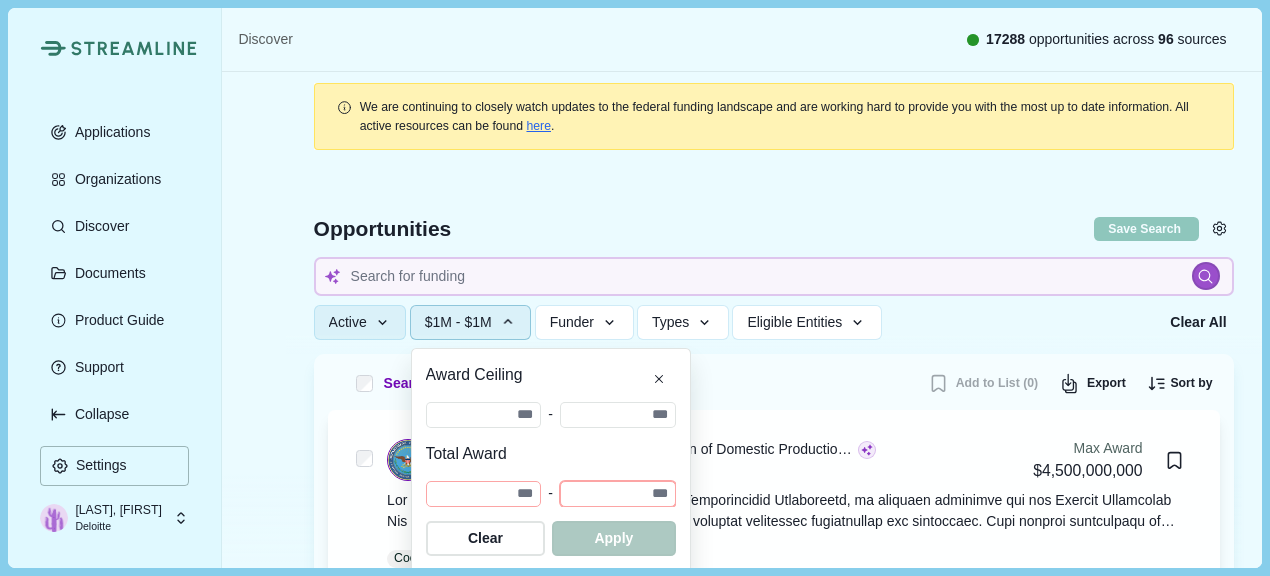 type 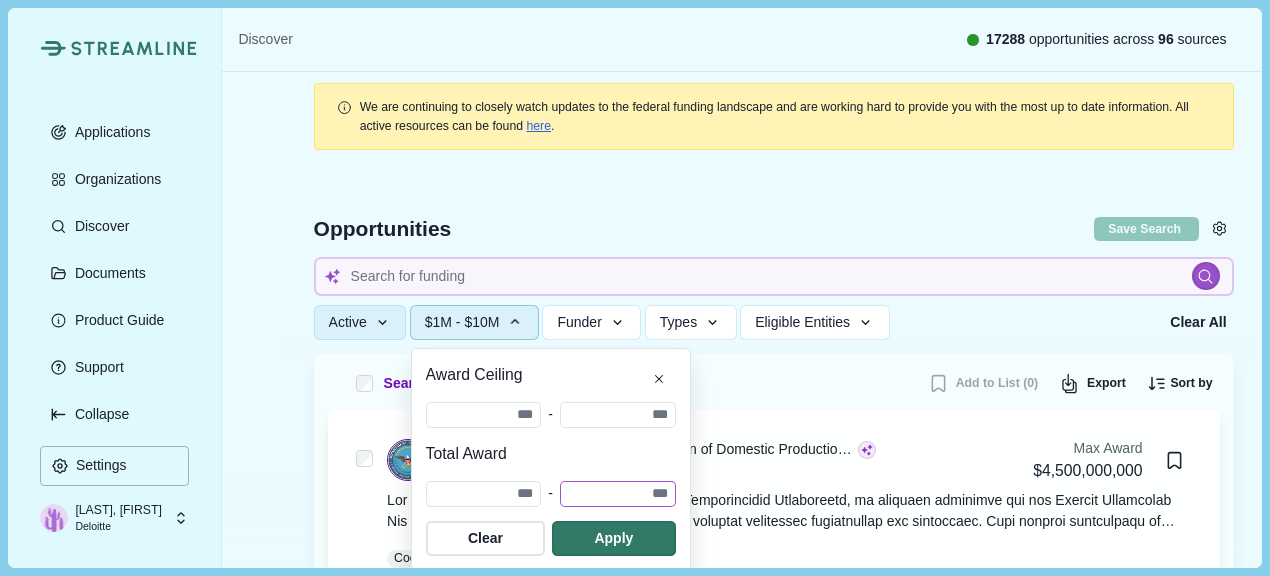 type 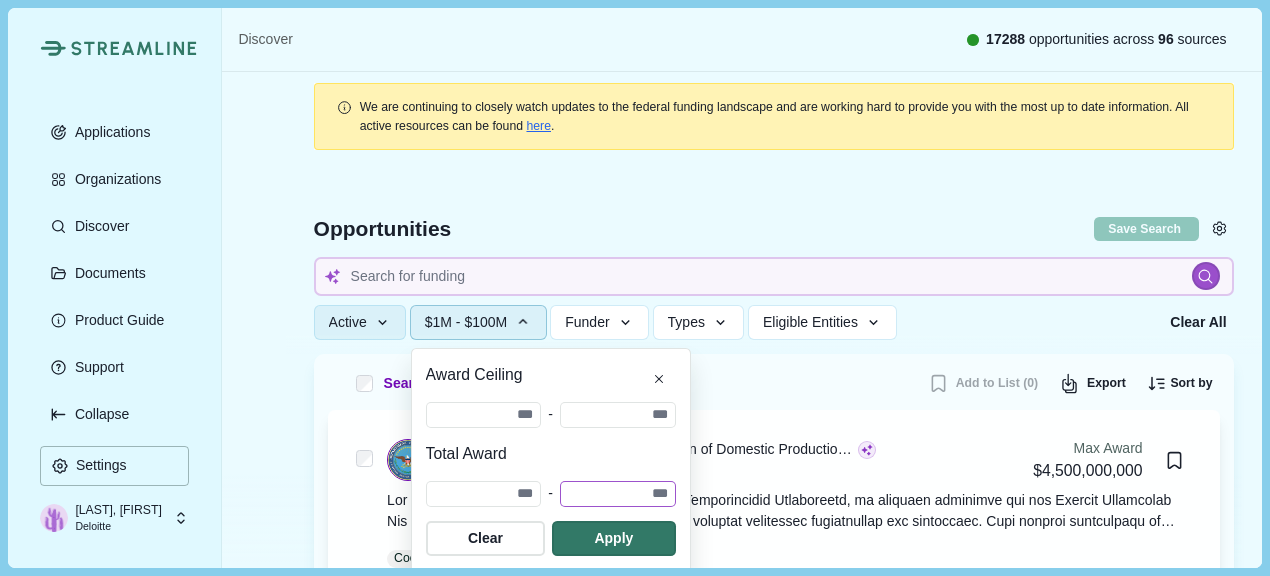 type 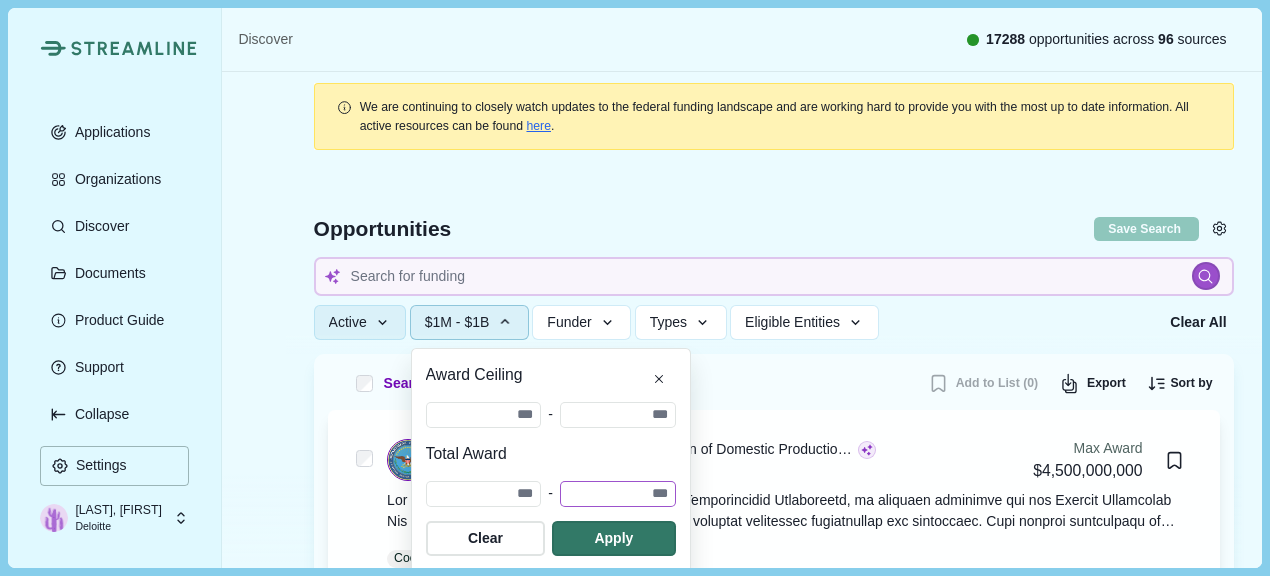 type 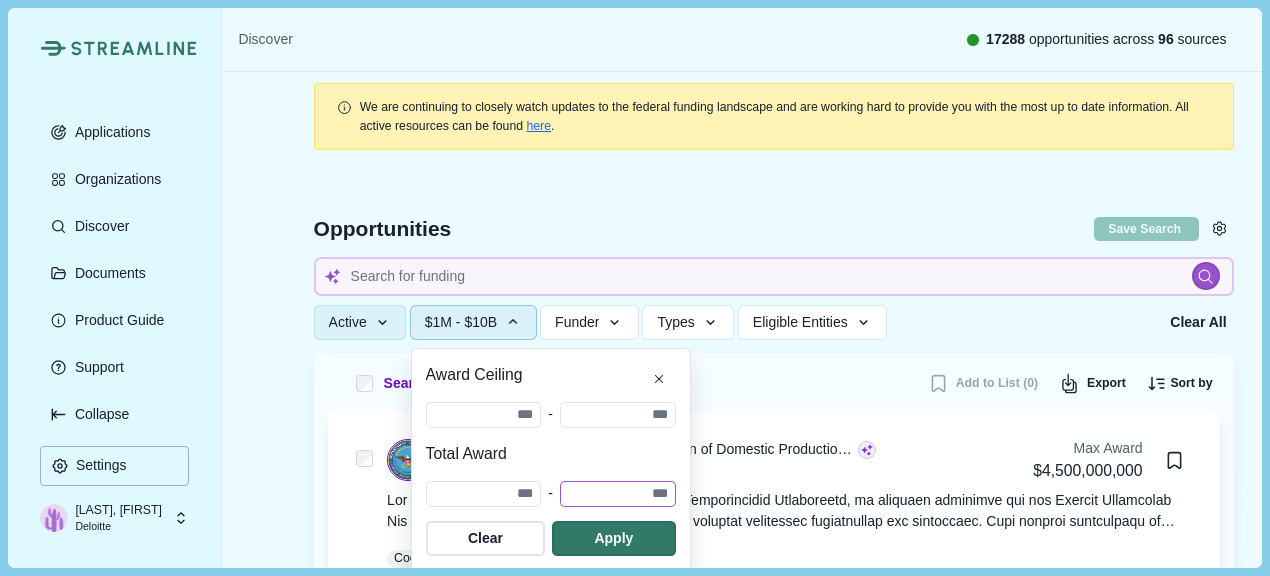 type 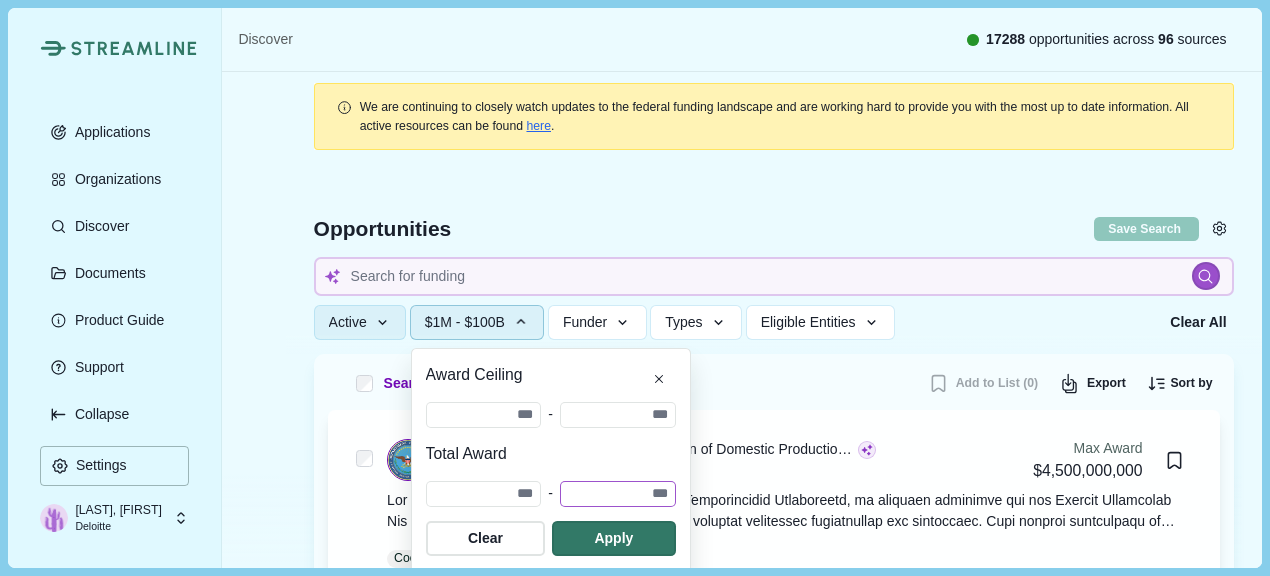 type 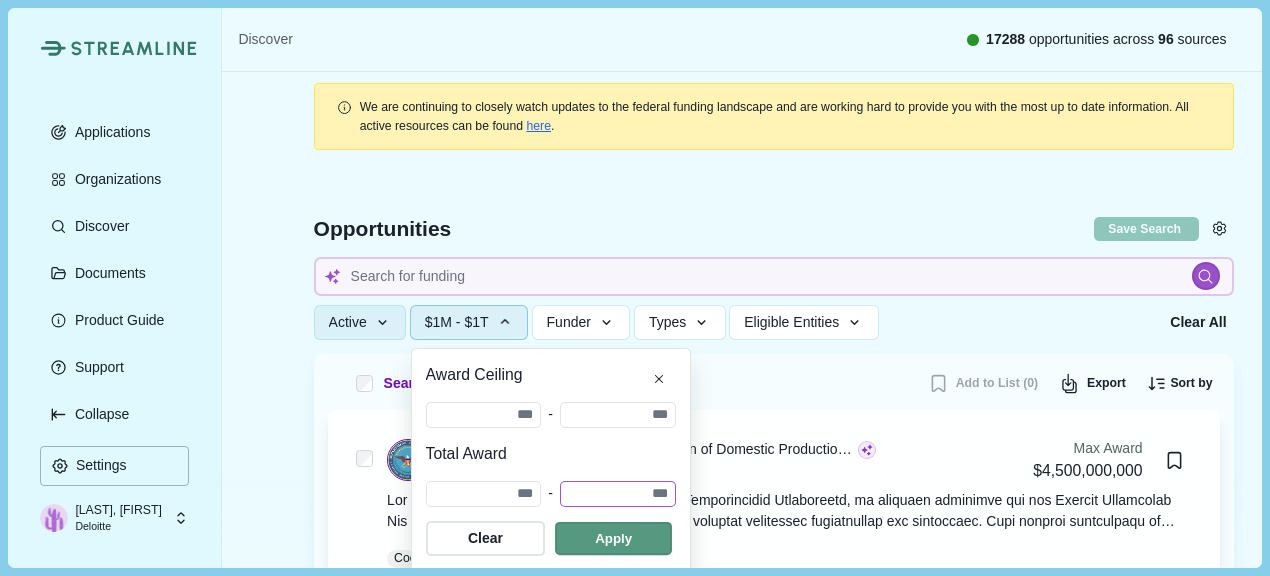 type on "**********" 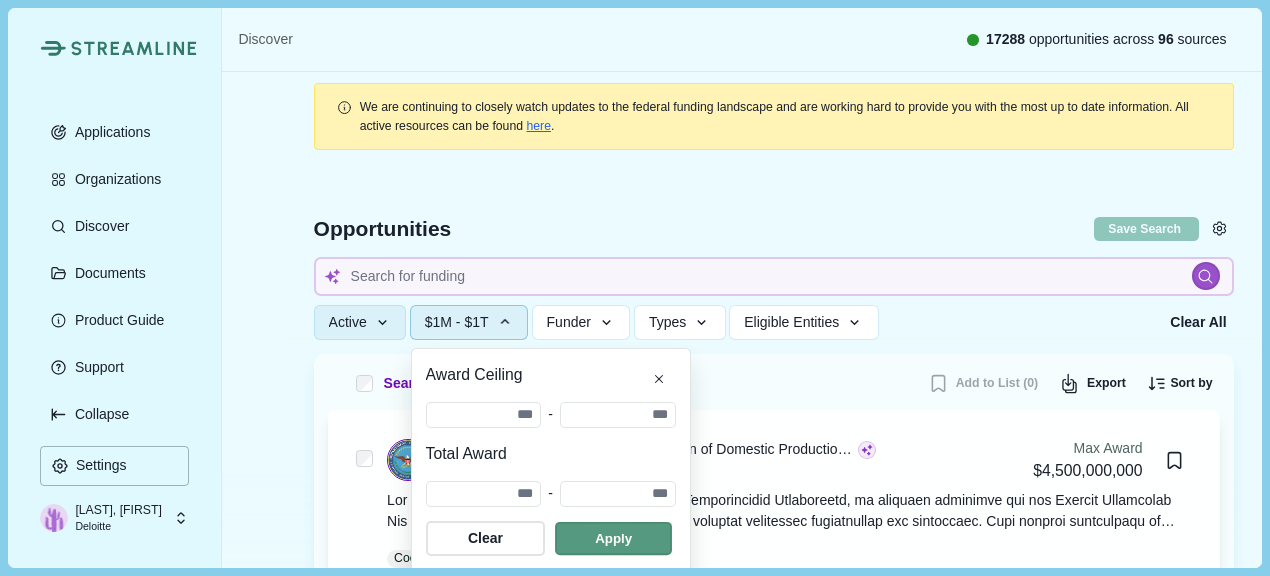 click at bounding box center (613, 538) 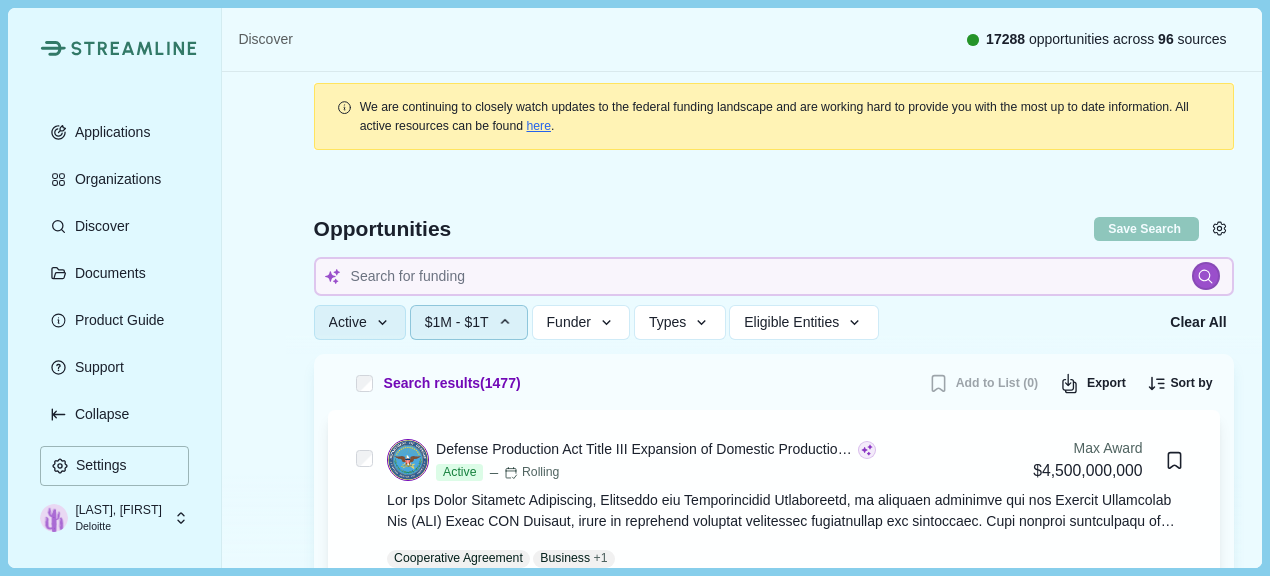 type 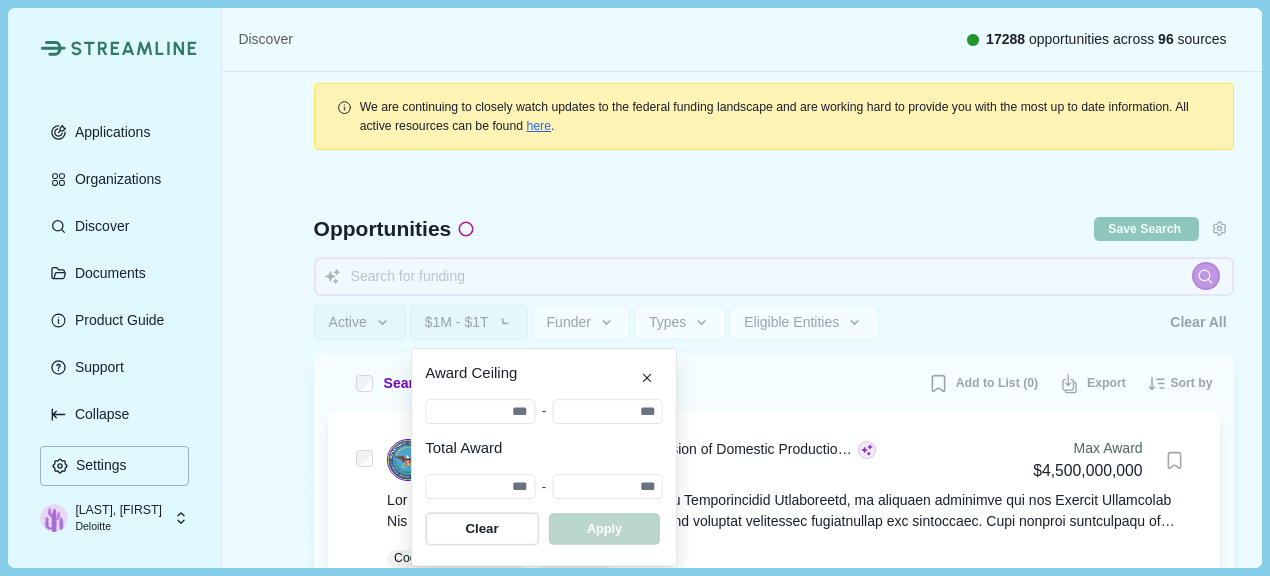 type 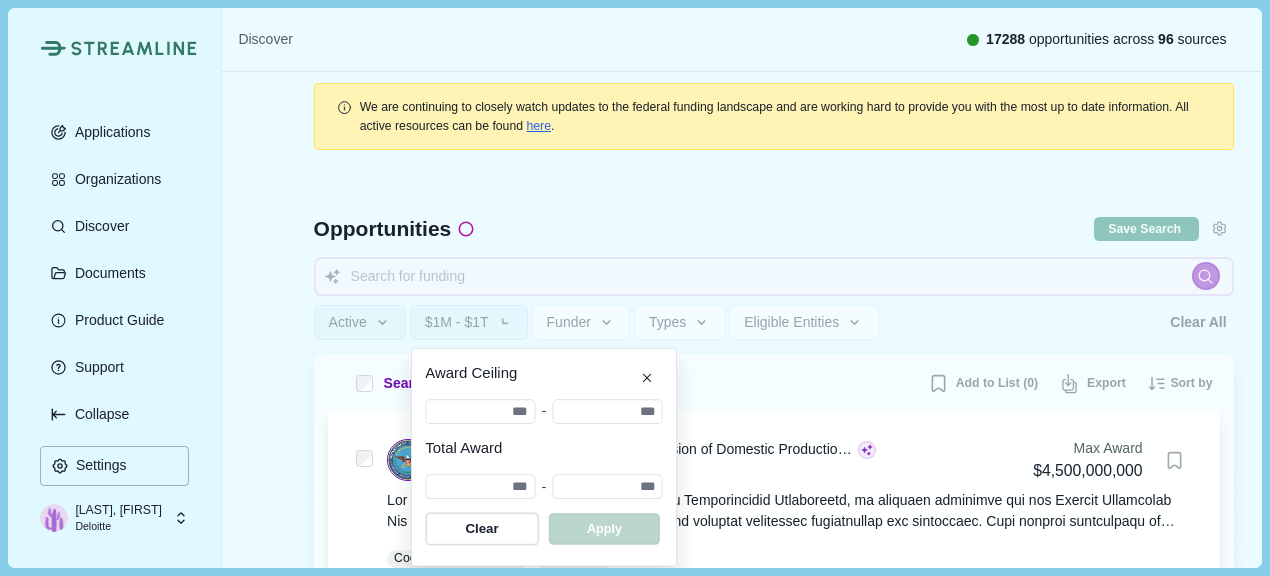 type 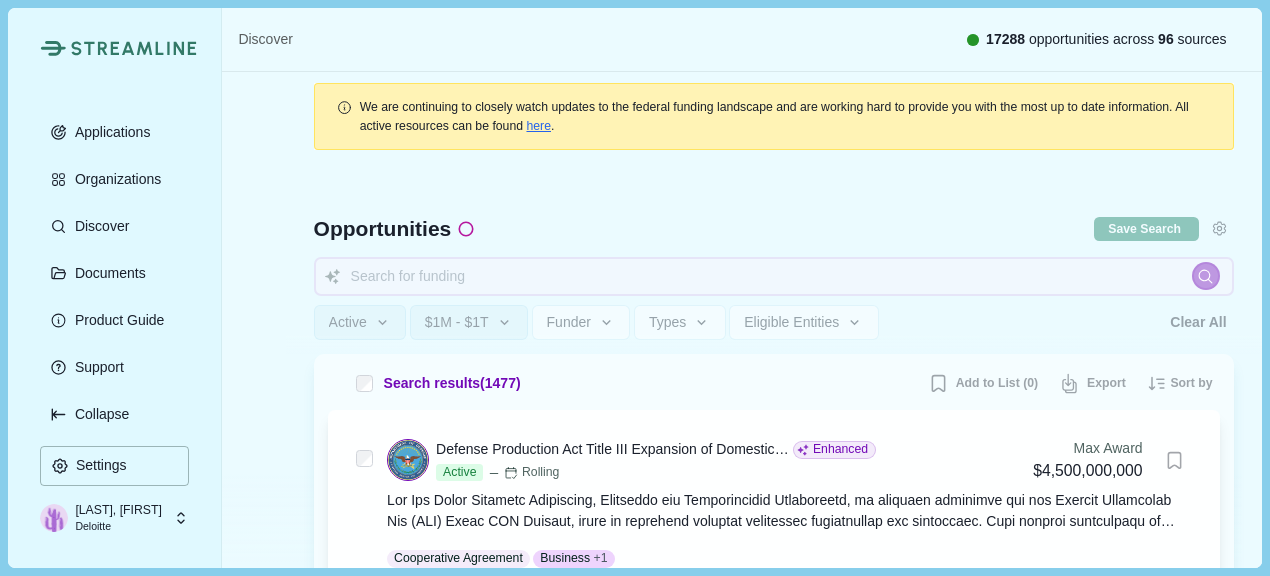 type 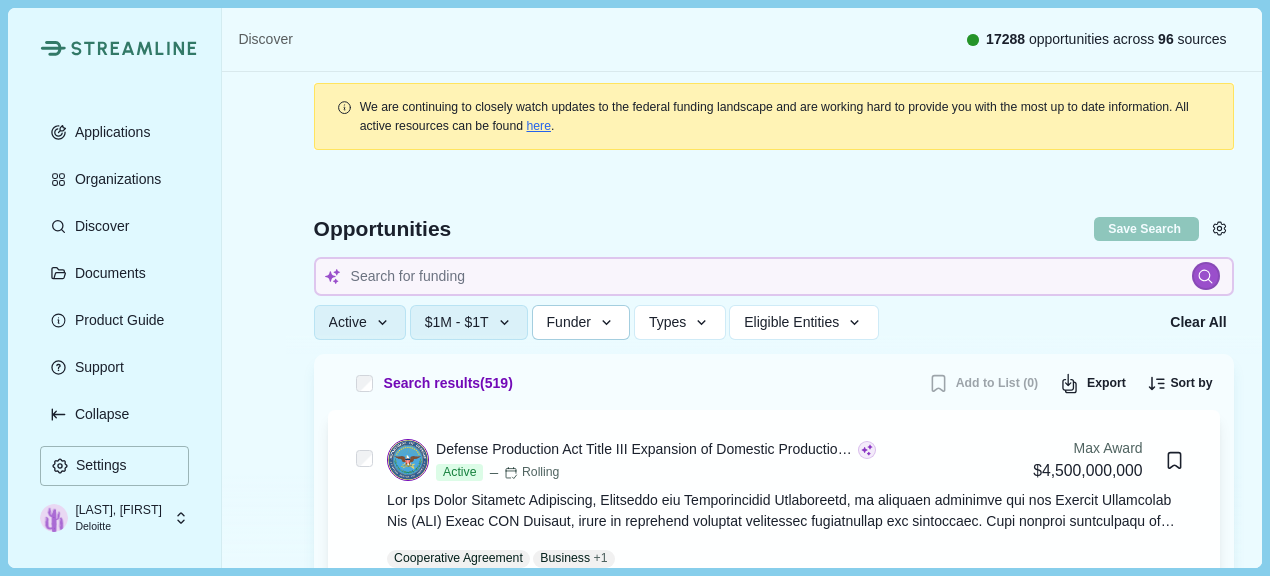 type 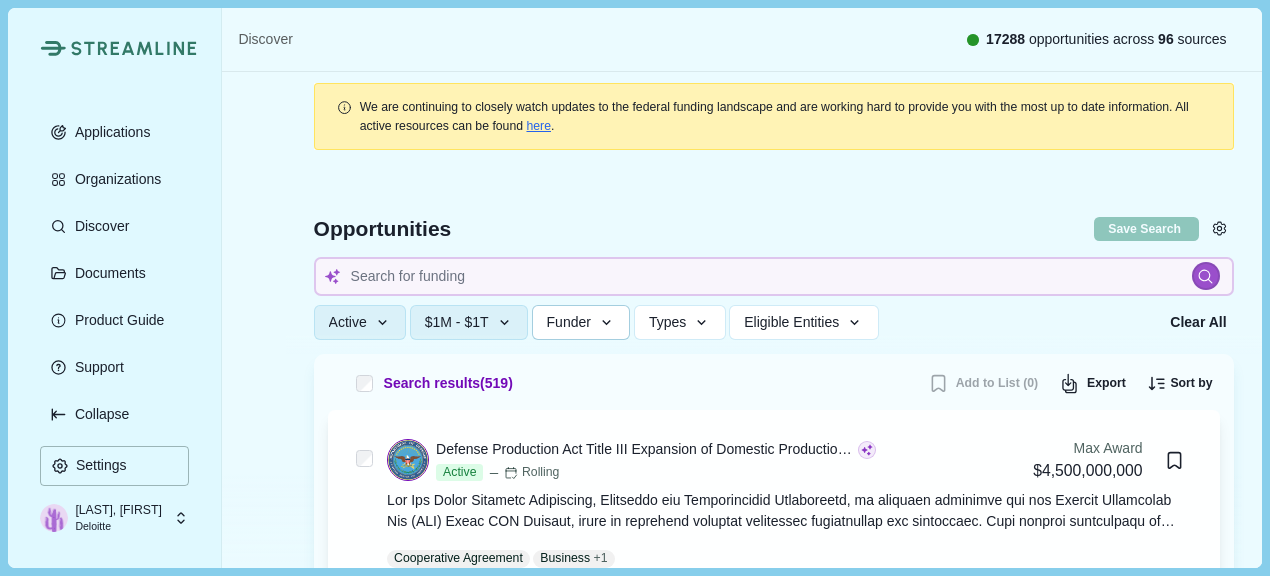 click 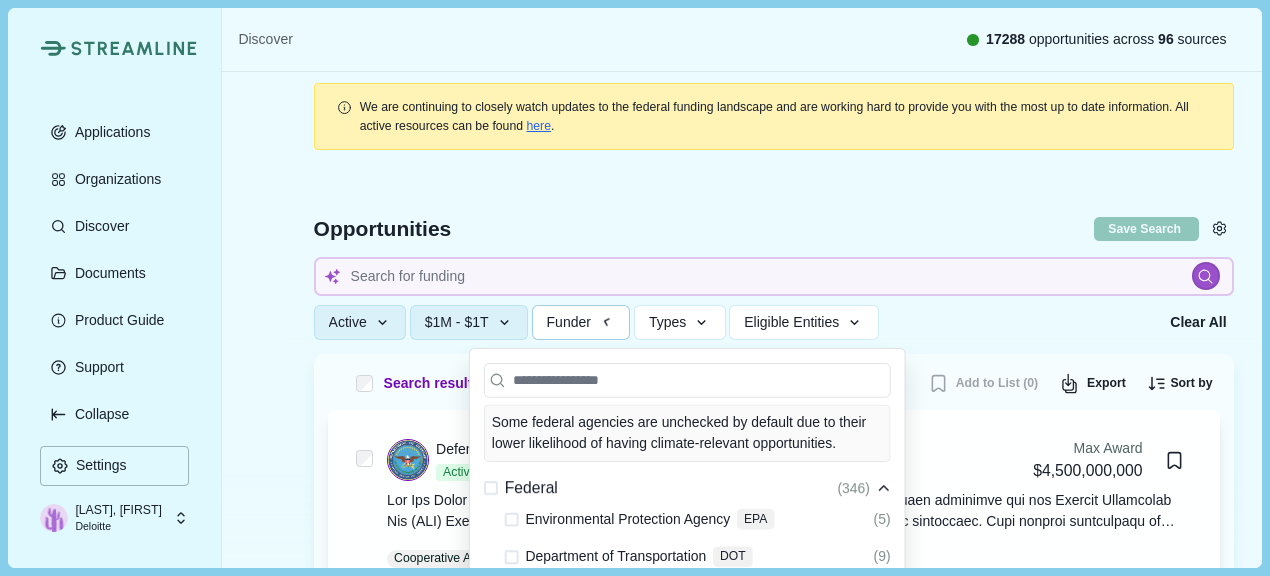 scroll, scrollTop: 82, scrollLeft: 0, axis: vertical 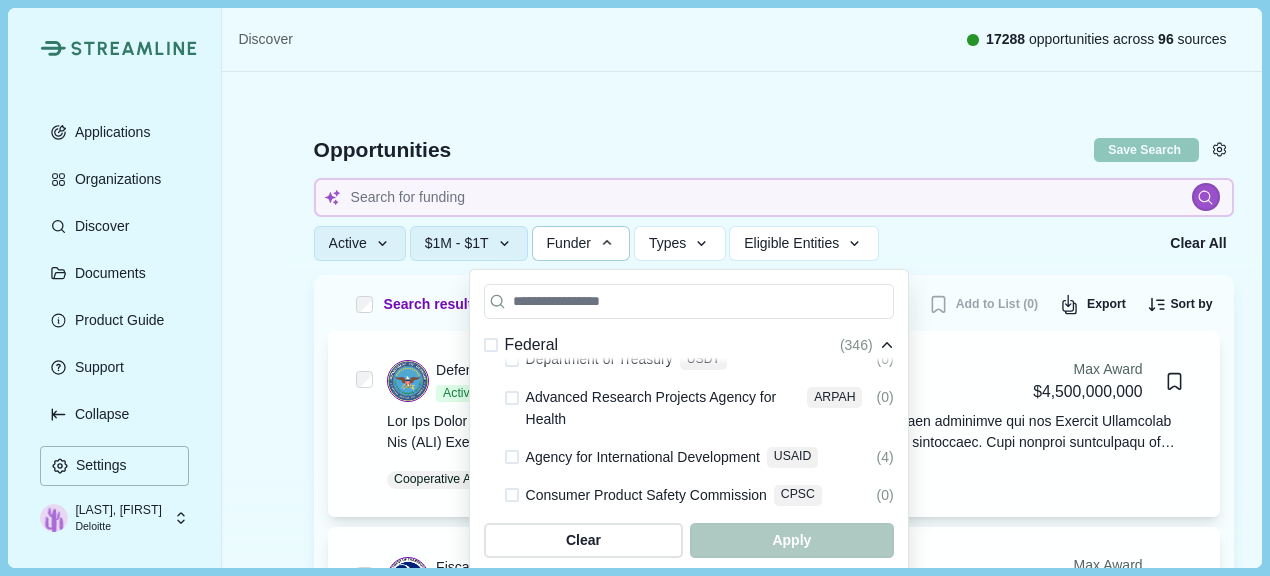 click on "Advanced Research Projects Agency for Health" at bounding box center [663, 409] 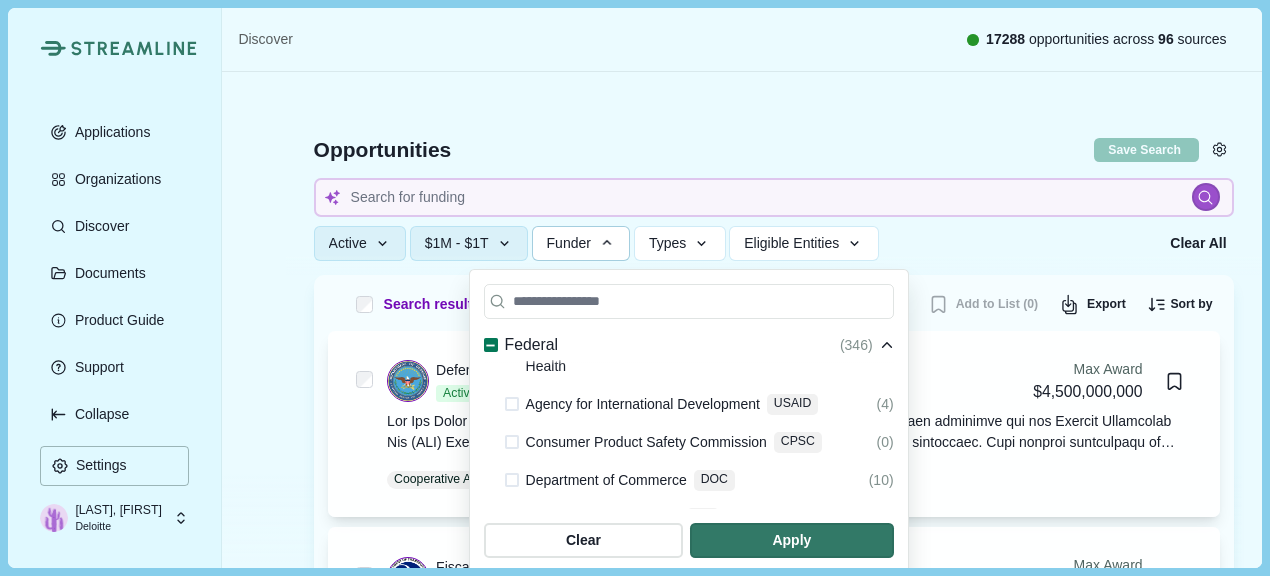 scroll, scrollTop: 600, scrollLeft: 0, axis: vertical 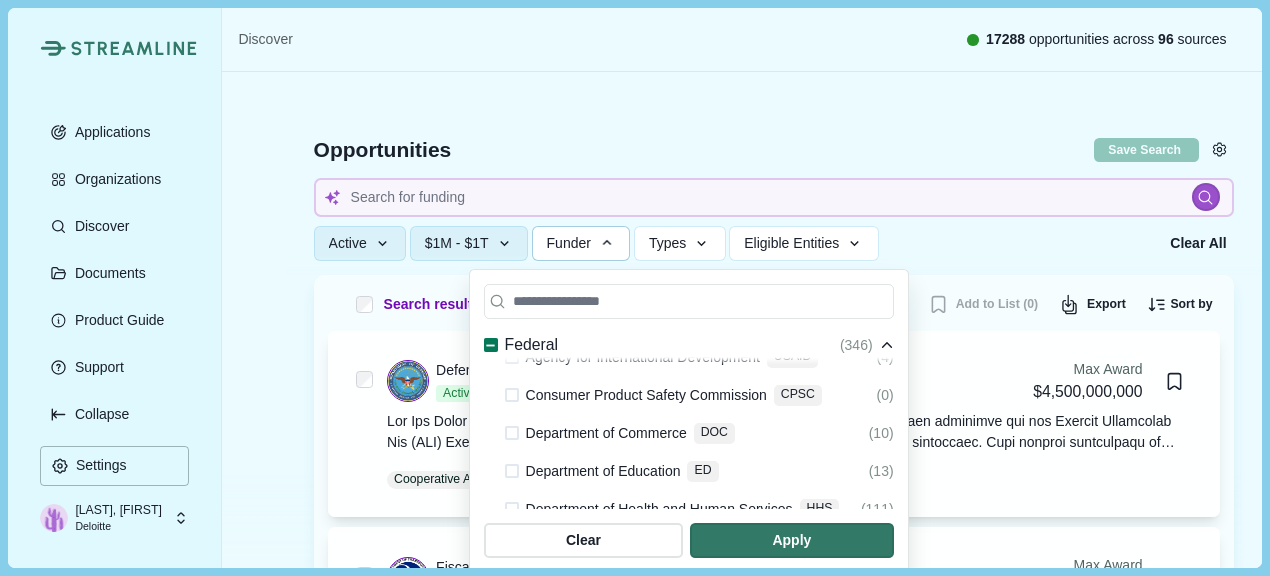 click at bounding box center [512, 509] 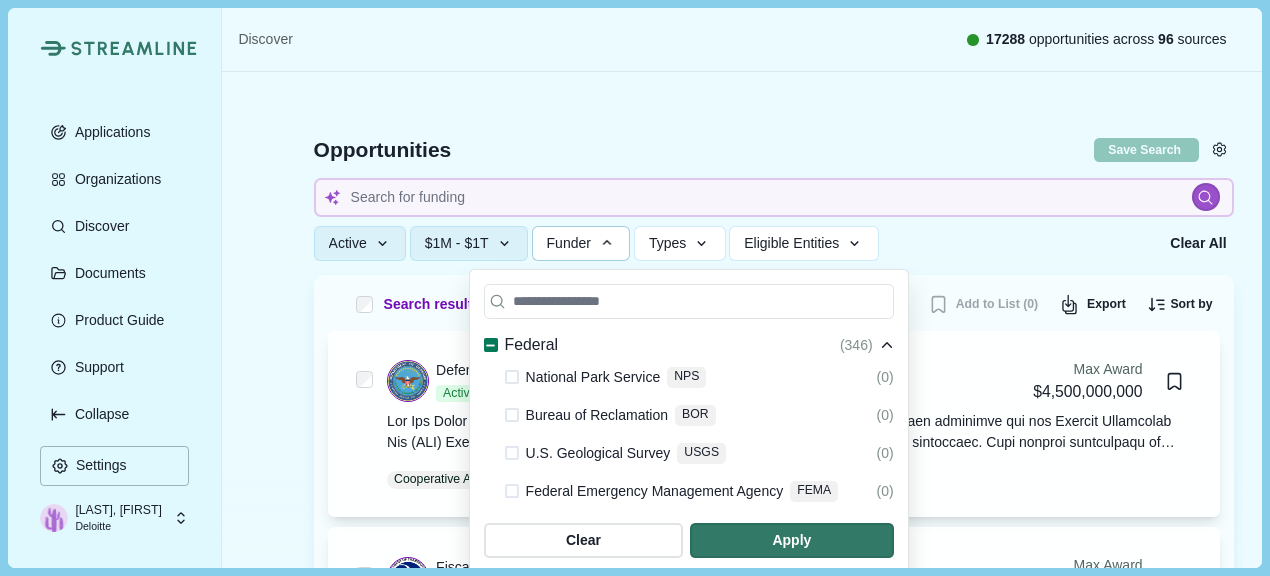 scroll, scrollTop: 1700, scrollLeft: 0, axis: vertical 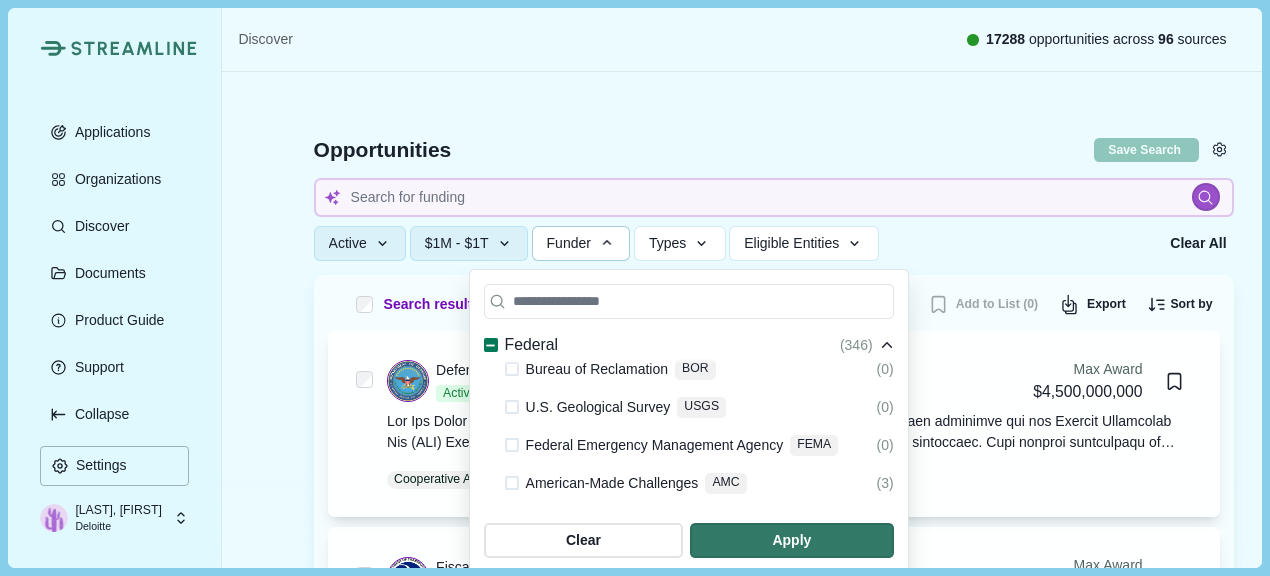 click at bounding box center (512, 521) 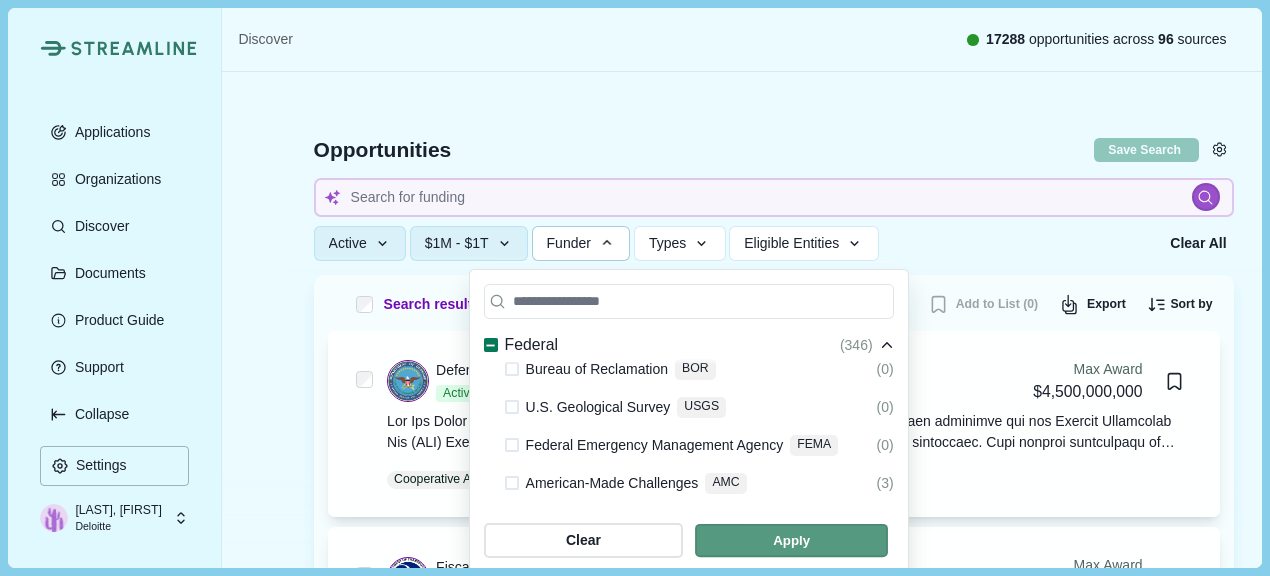 click at bounding box center (791, 540) 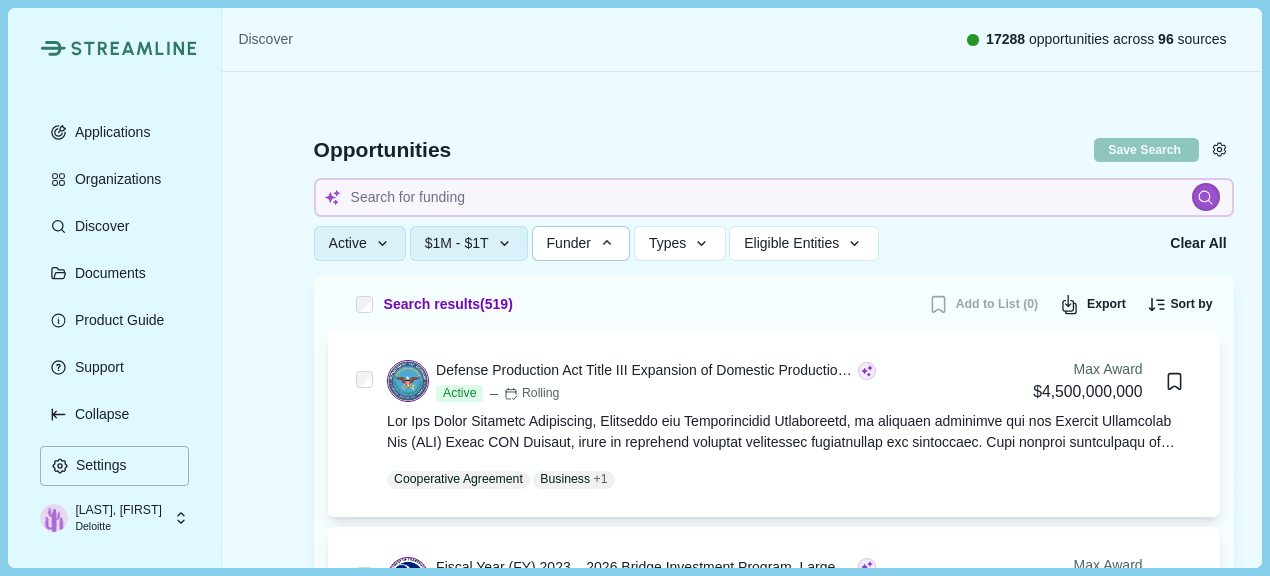 type 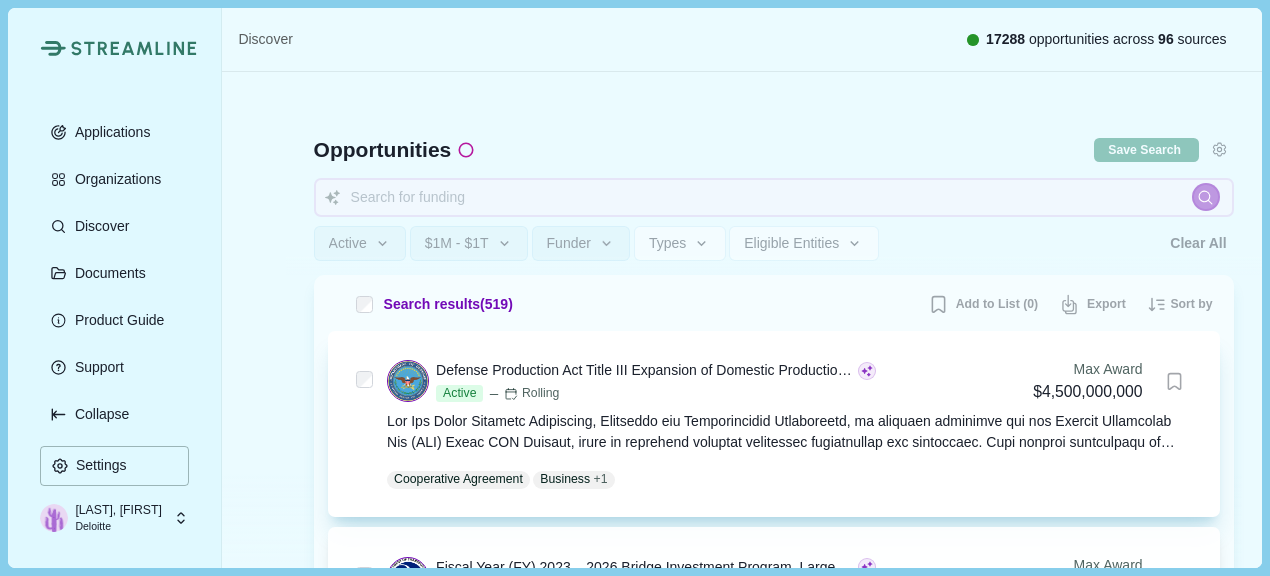 type 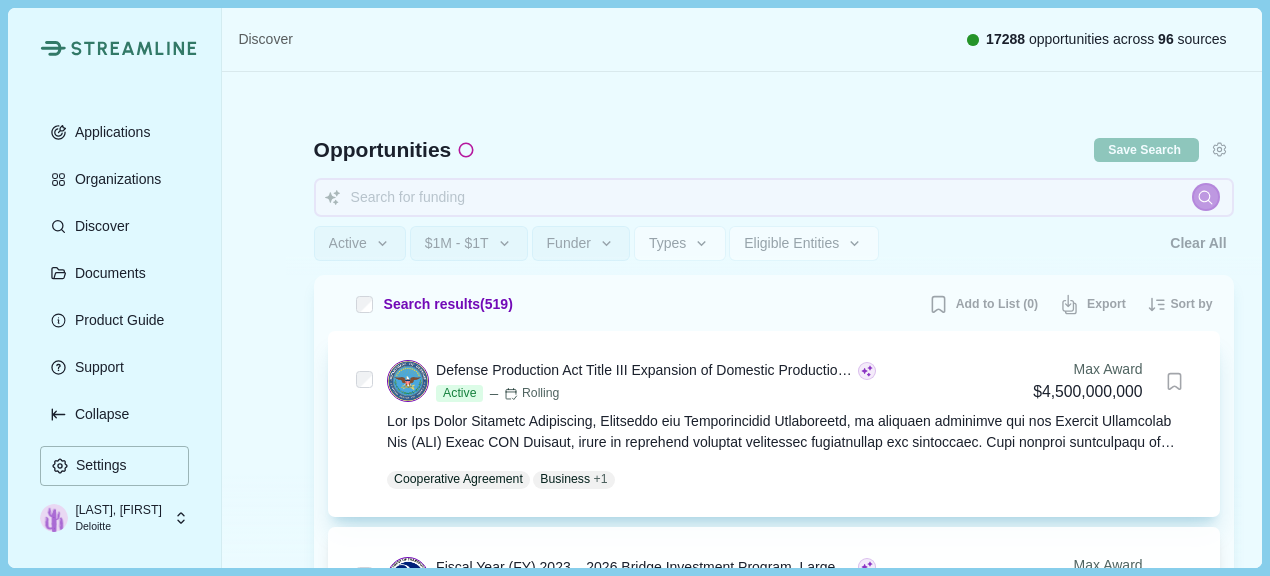 type 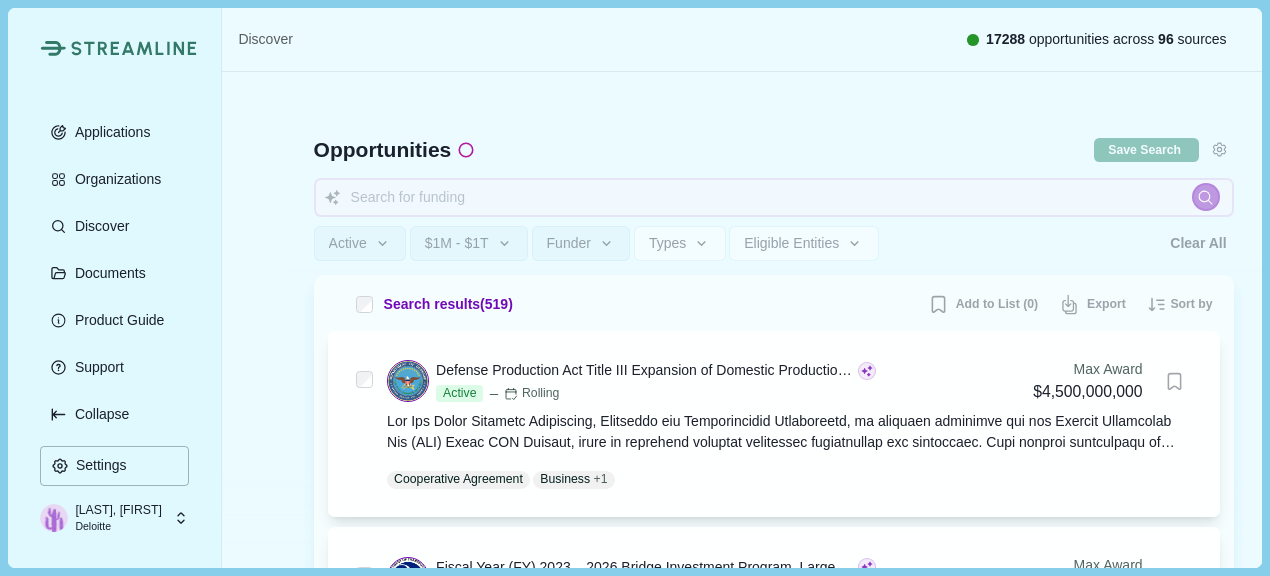 type 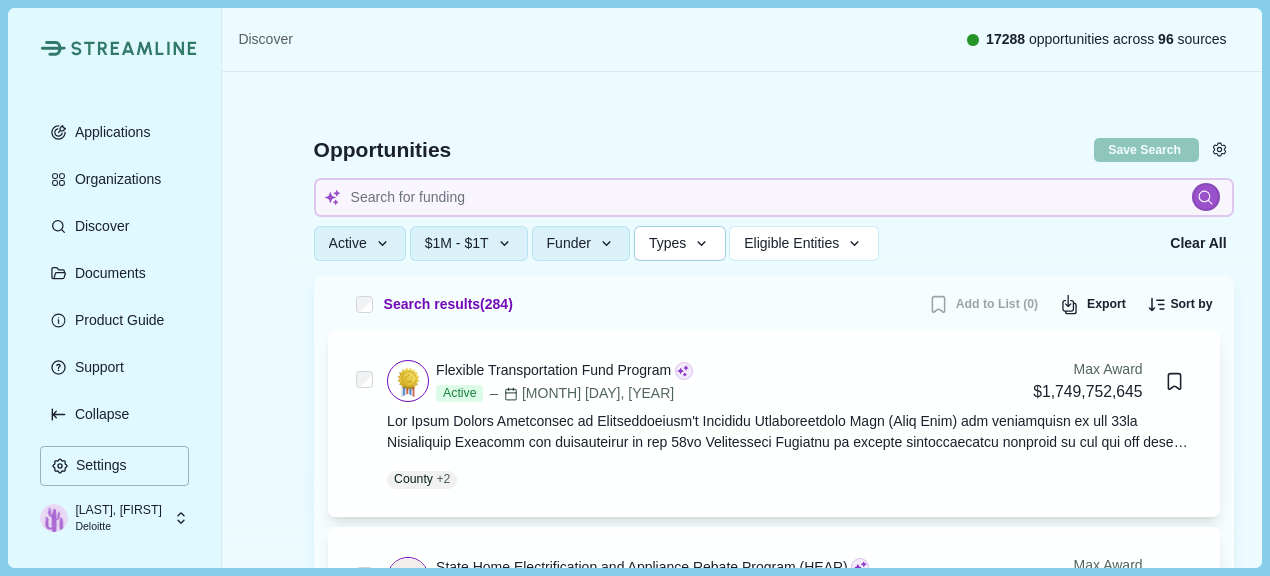 click 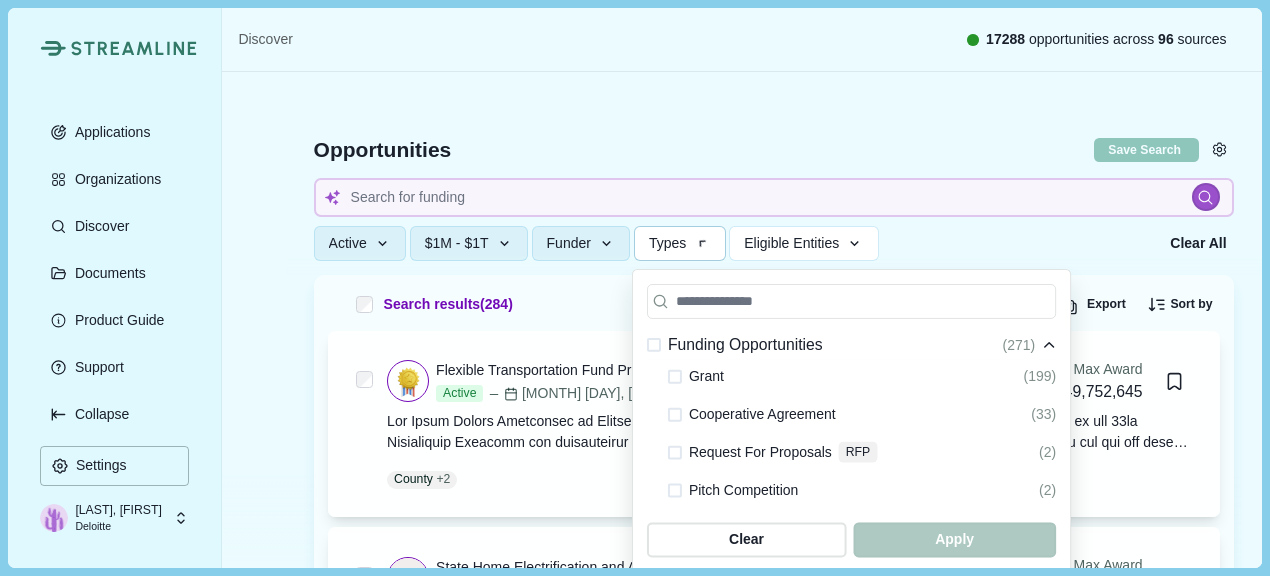 scroll, scrollTop: 83, scrollLeft: 0, axis: vertical 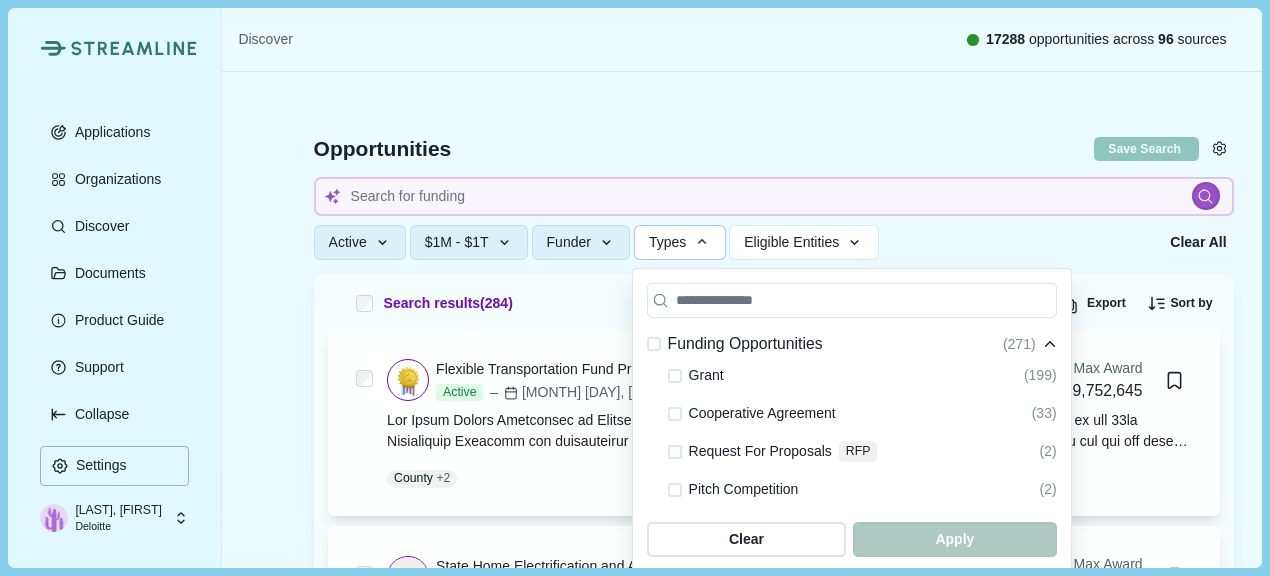 click on "Grant" at bounding box center (706, 376) 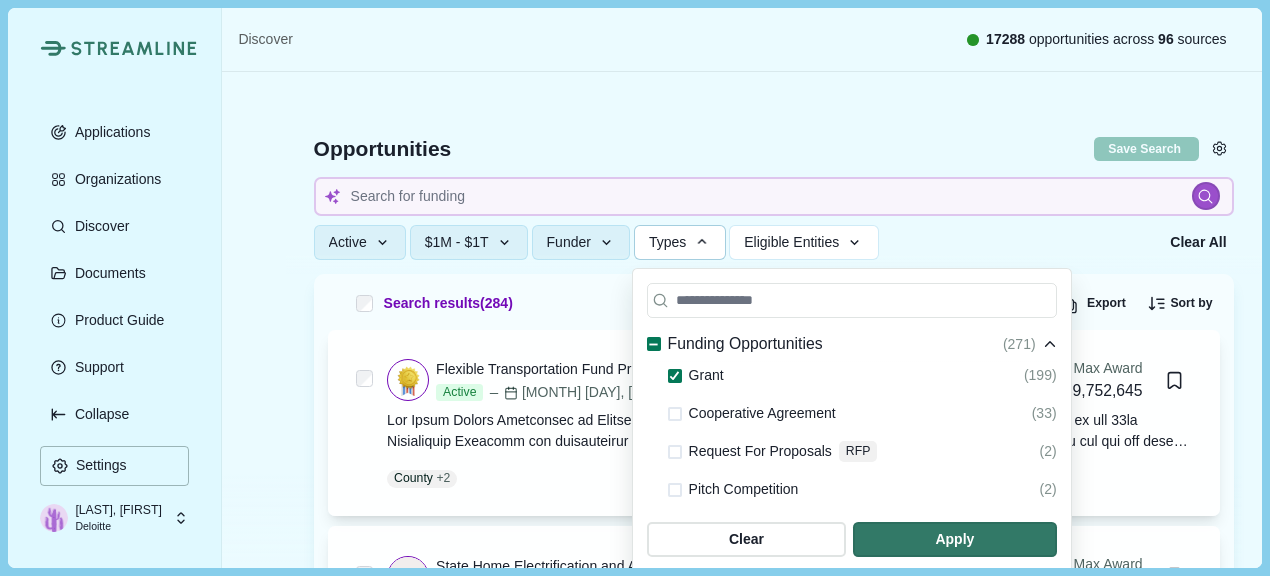 click at bounding box center (675, 414) 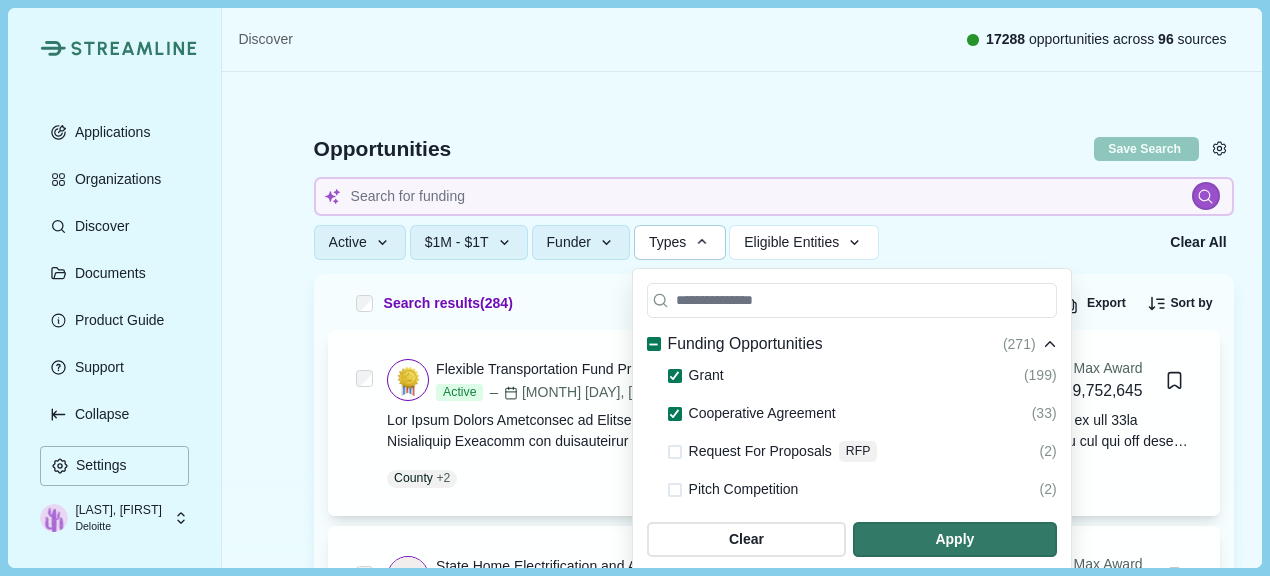 click at bounding box center (675, 452) 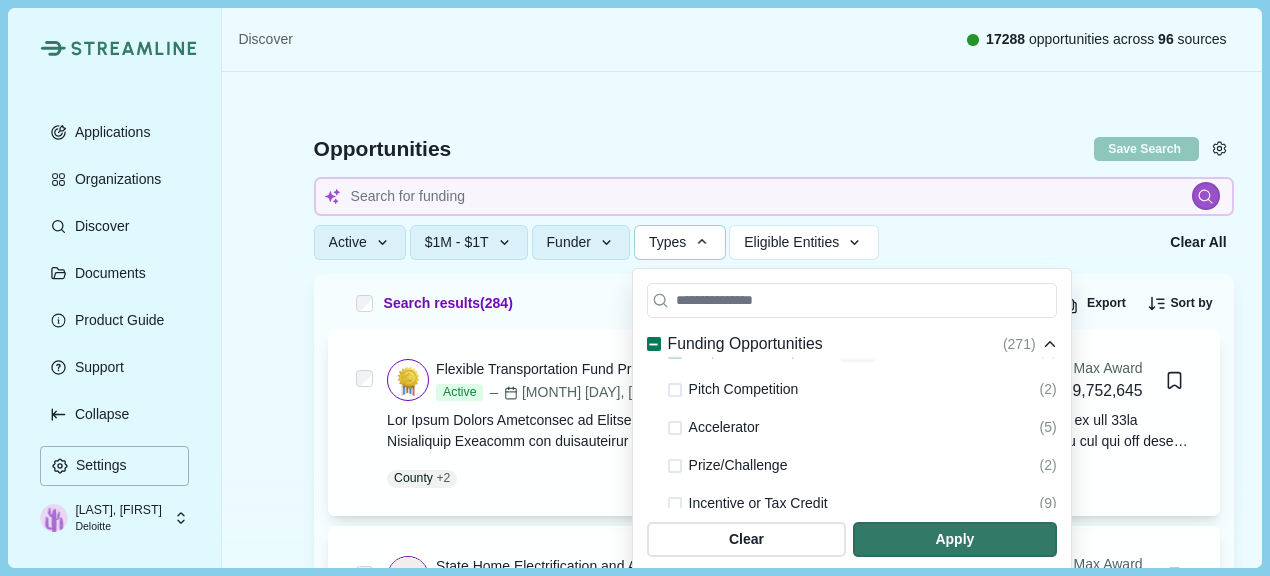 scroll, scrollTop: 200, scrollLeft: 0, axis: vertical 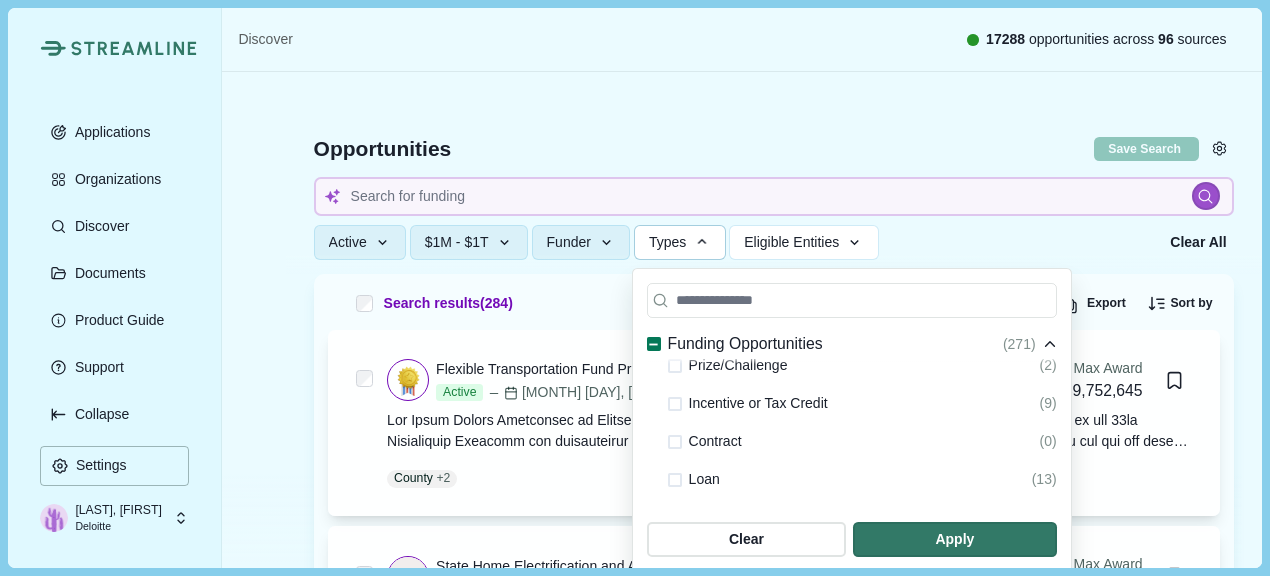 click at bounding box center [675, 442] 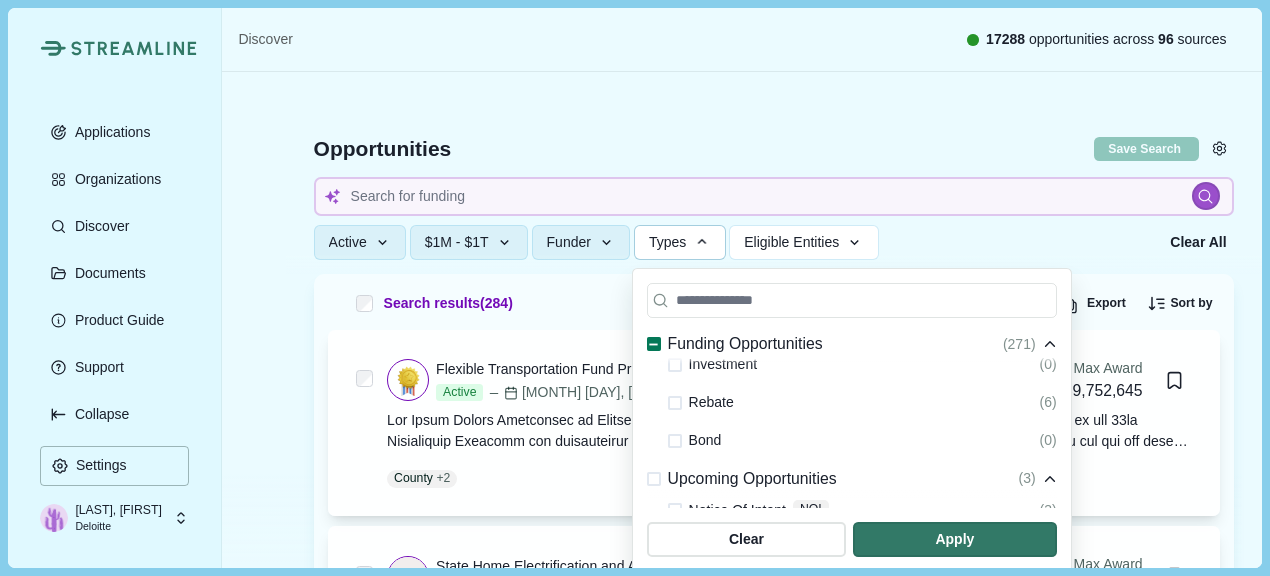 scroll, scrollTop: 400, scrollLeft: 0, axis: vertical 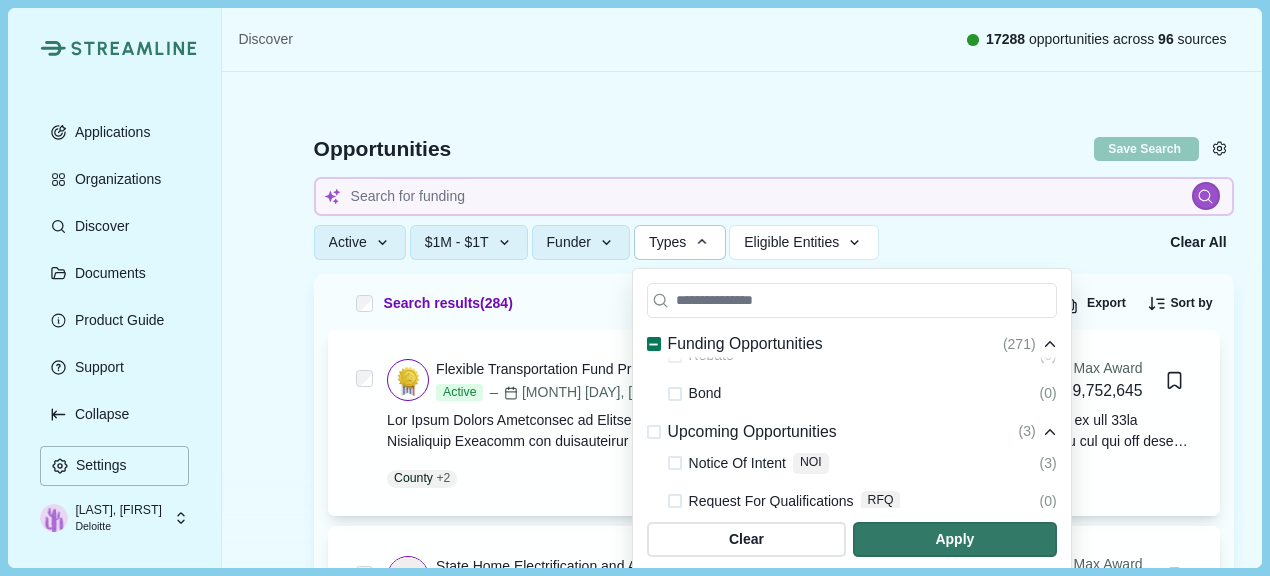 click at bounding box center [675, 501] 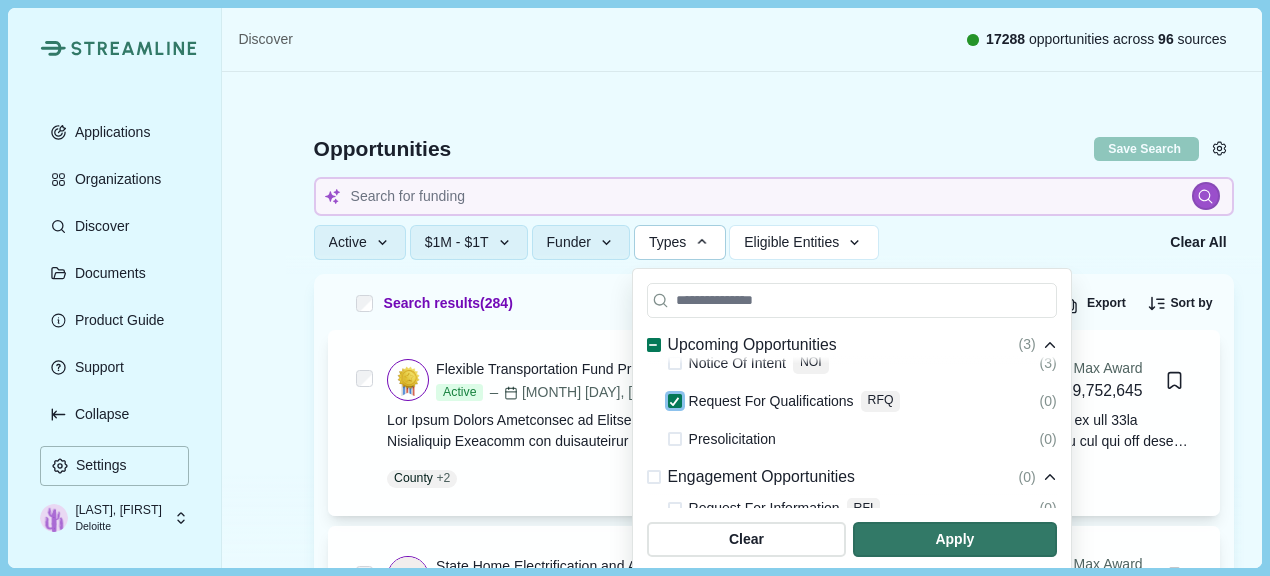 scroll, scrollTop: 600, scrollLeft: 0, axis: vertical 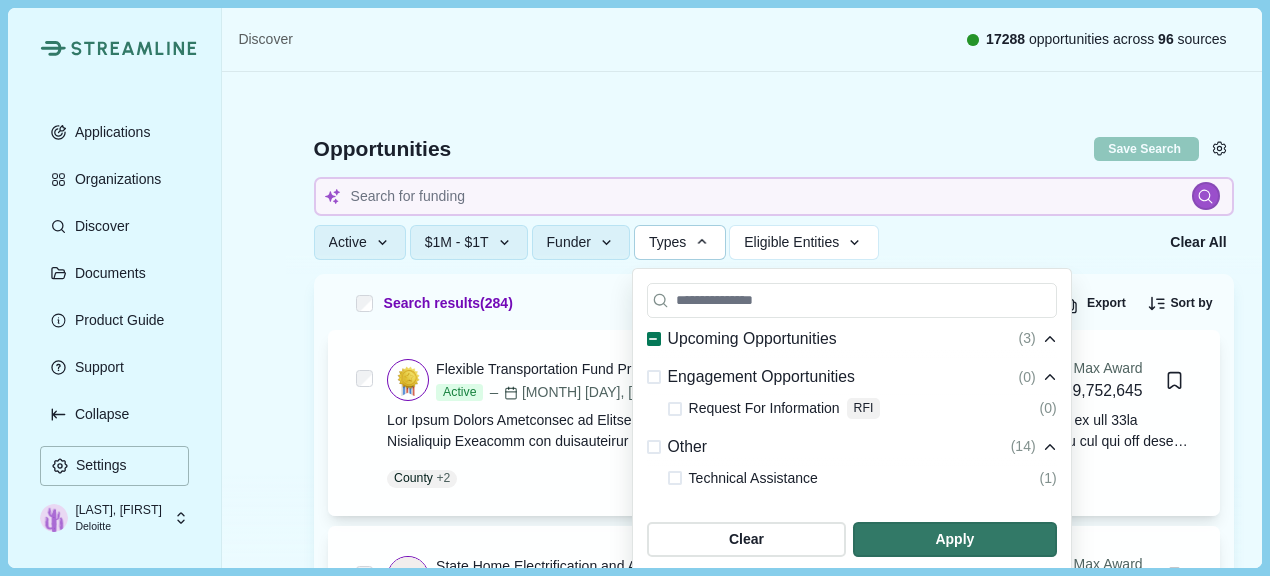 click at bounding box center (675, 409) 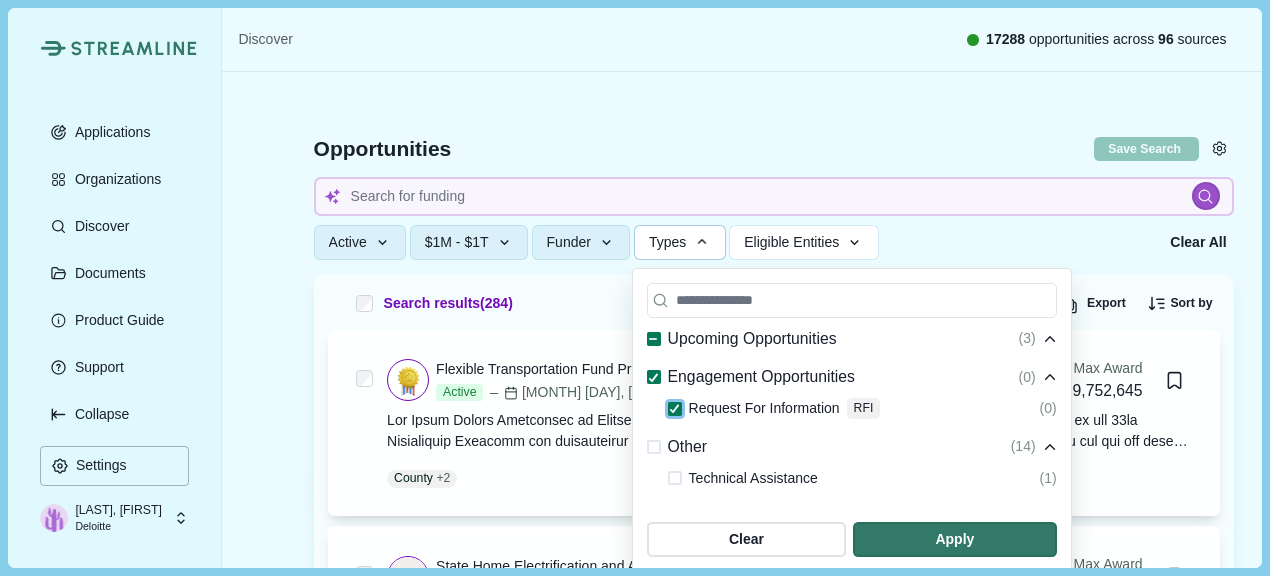 click at bounding box center [675, 478] 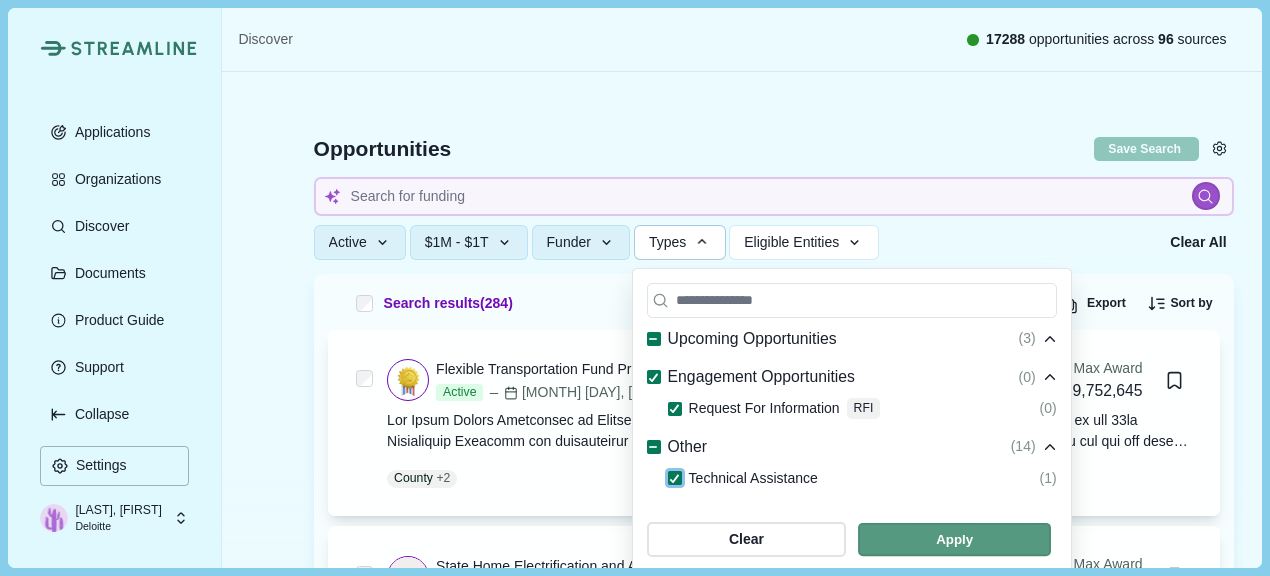 click at bounding box center [954, 539] 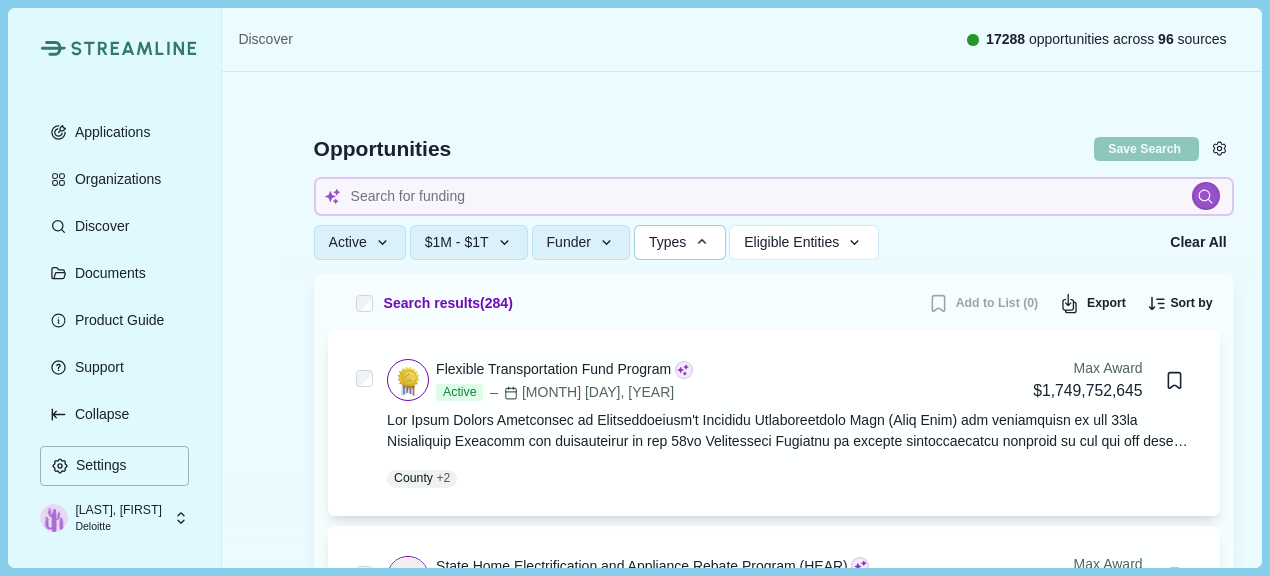 type 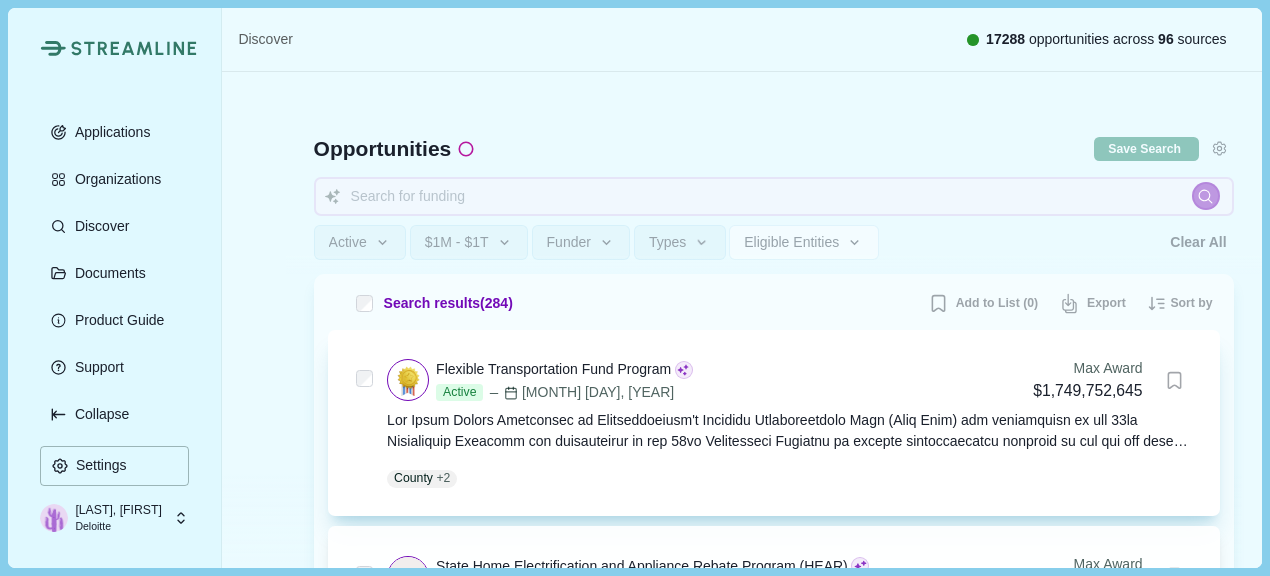 type 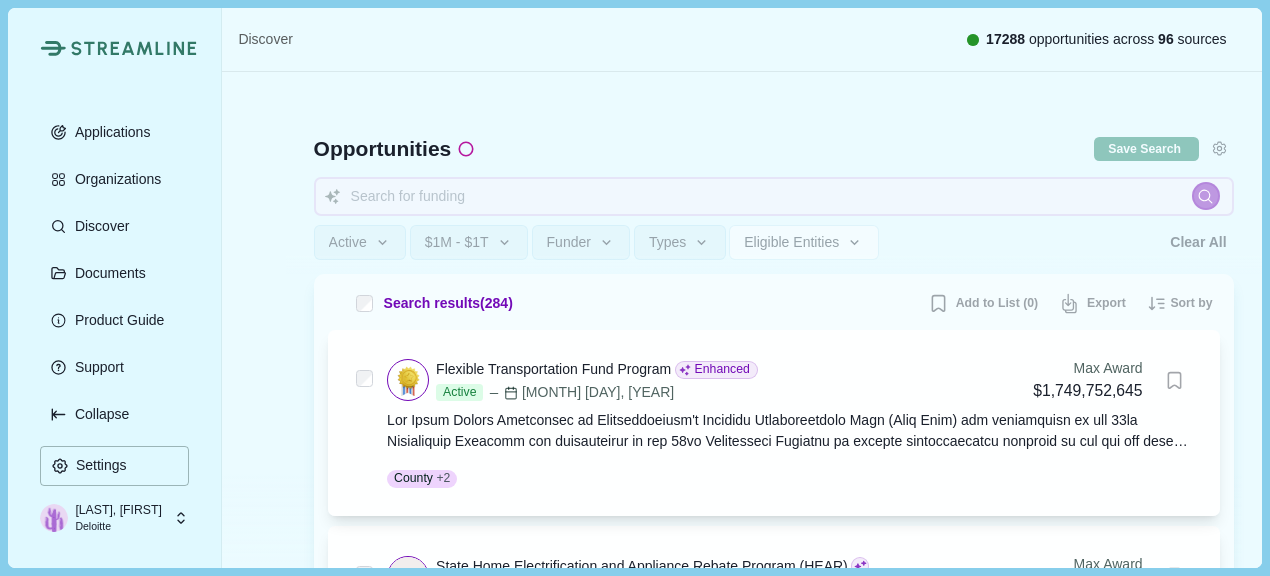 type 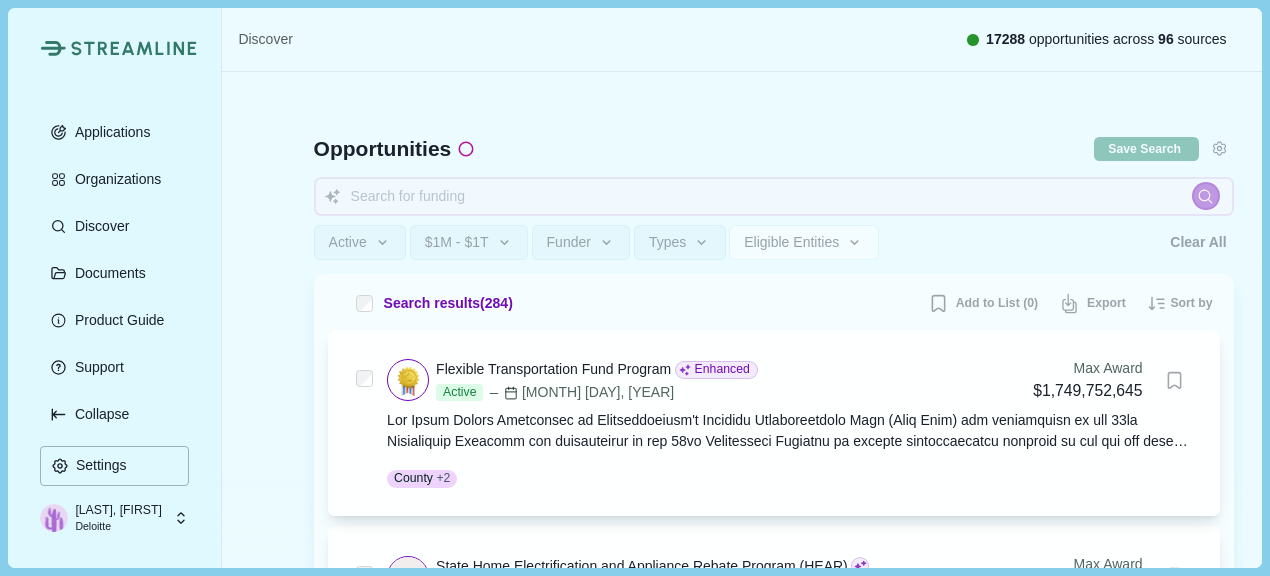 type 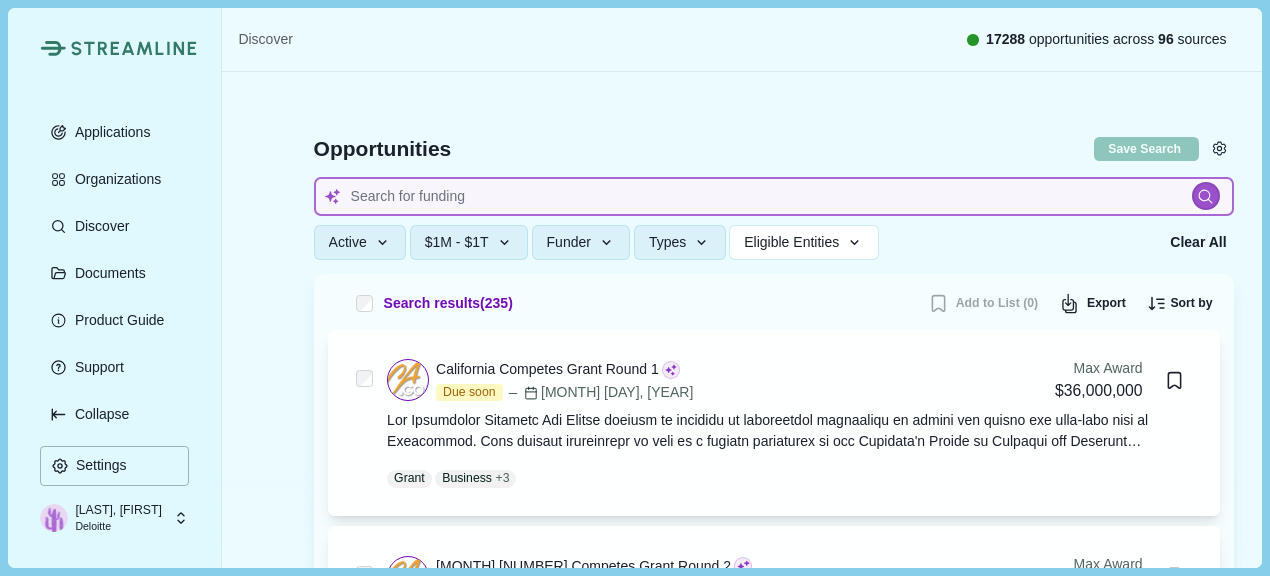 click at bounding box center (774, 196) 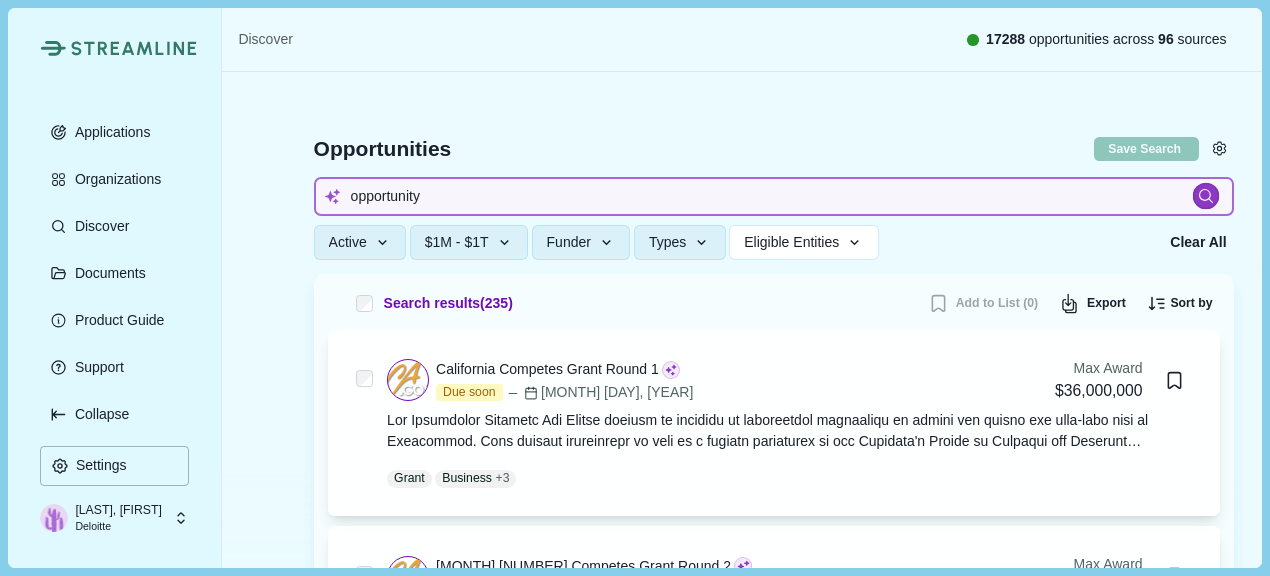 type on "opportunity" 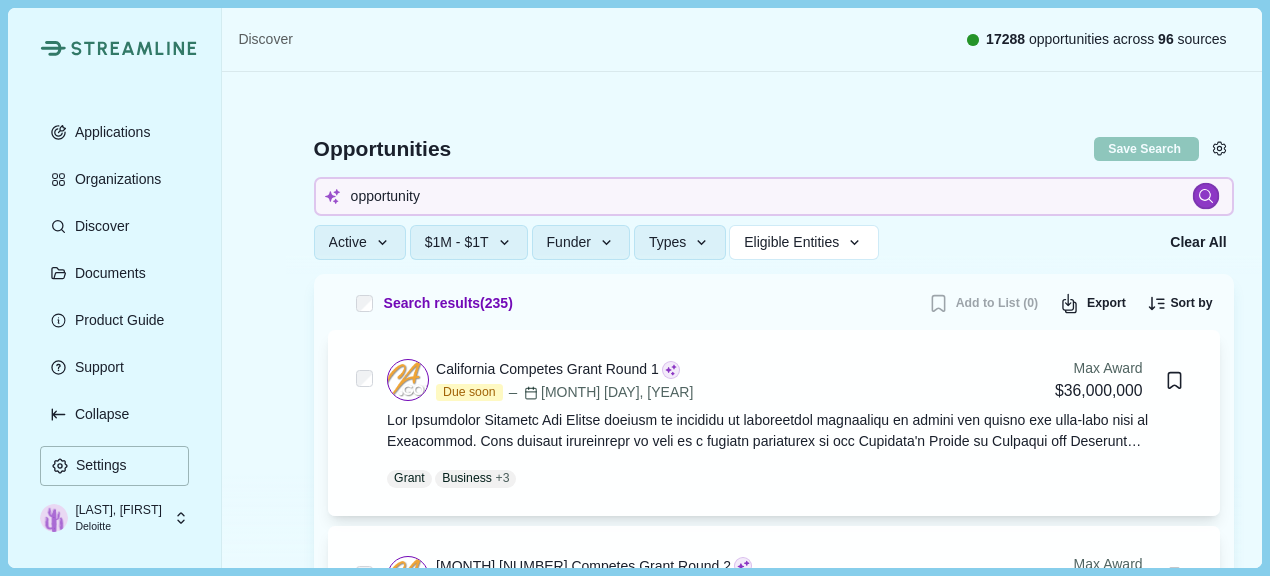 click at bounding box center [1205, 196] 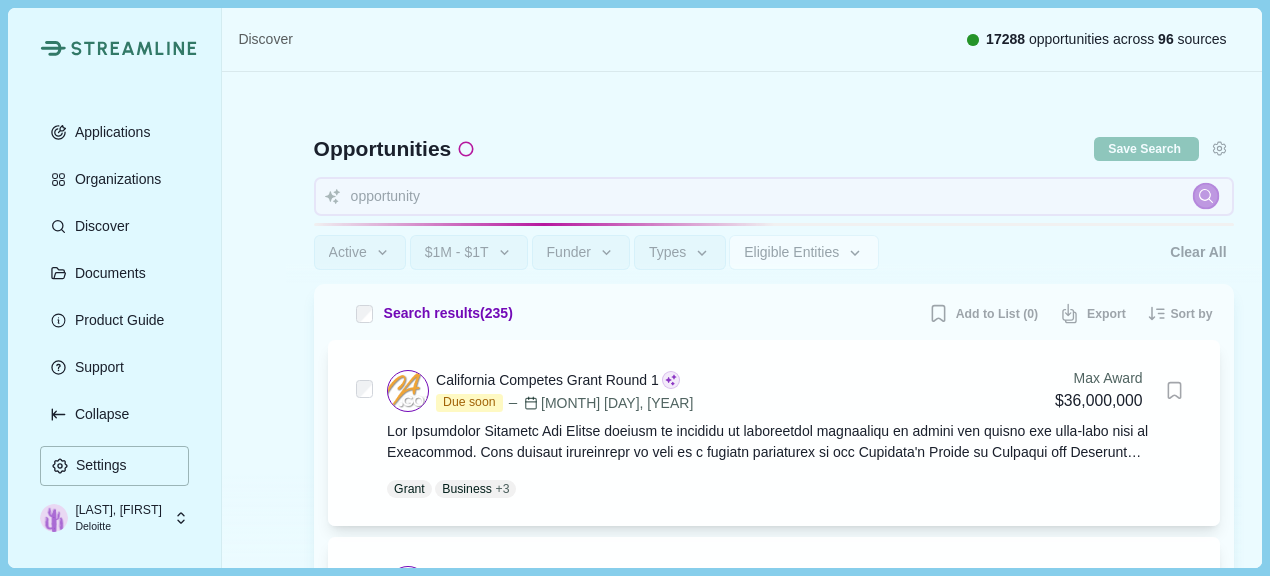 type 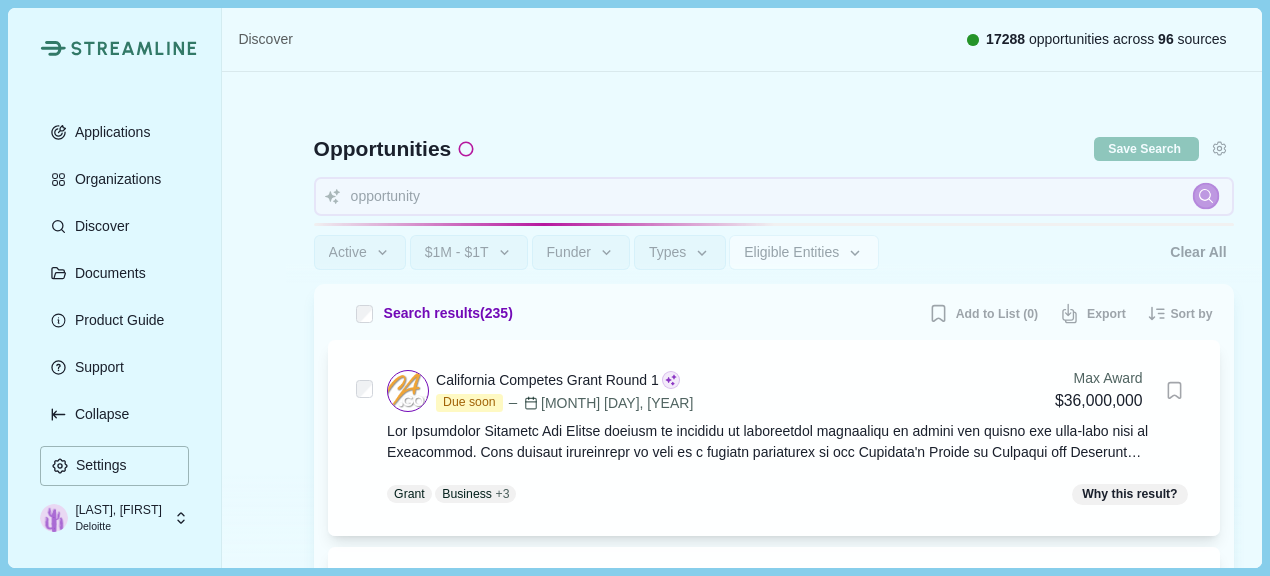 type 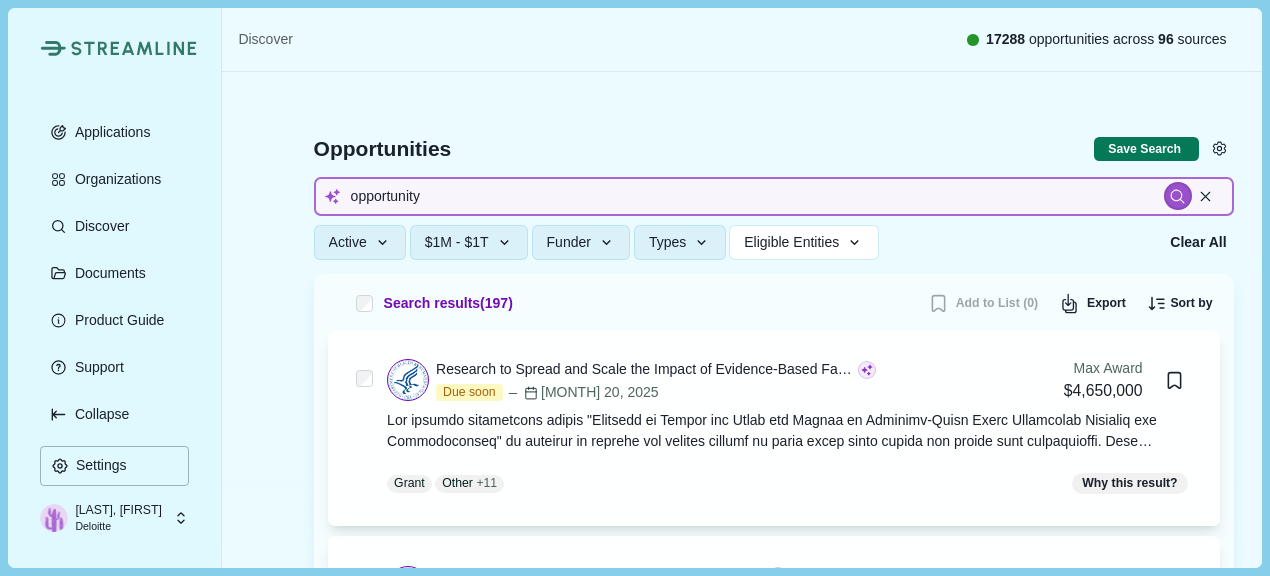 drag, startPoint x: 472, startPoint y: 190, endPoint x: 326, endPoint y: 195, distance: 146.08559 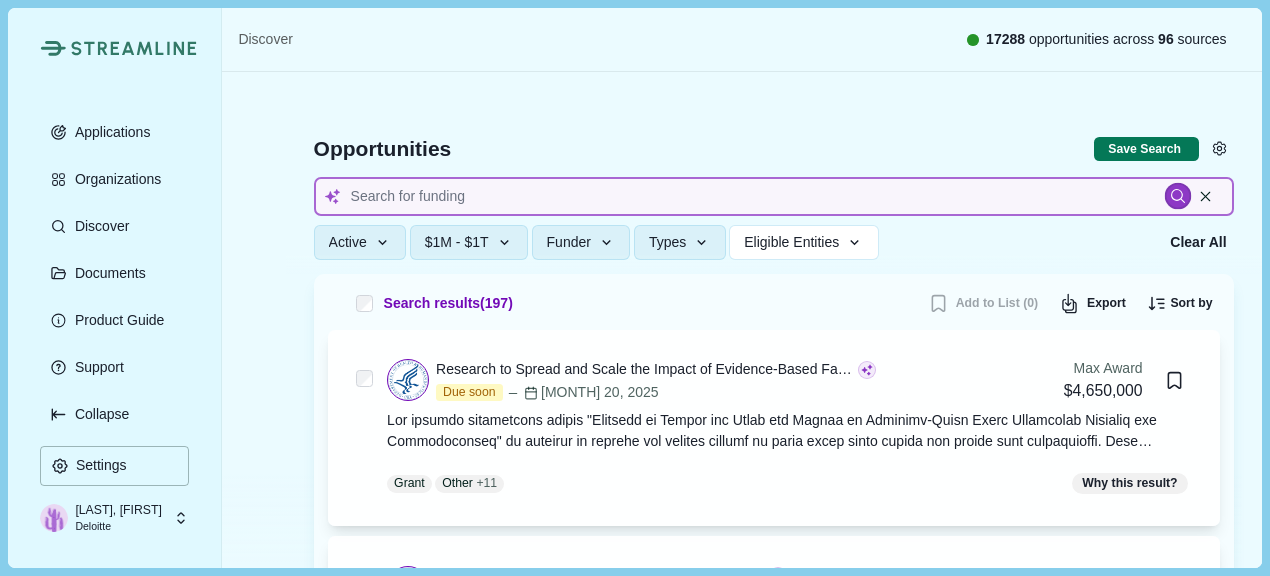 type 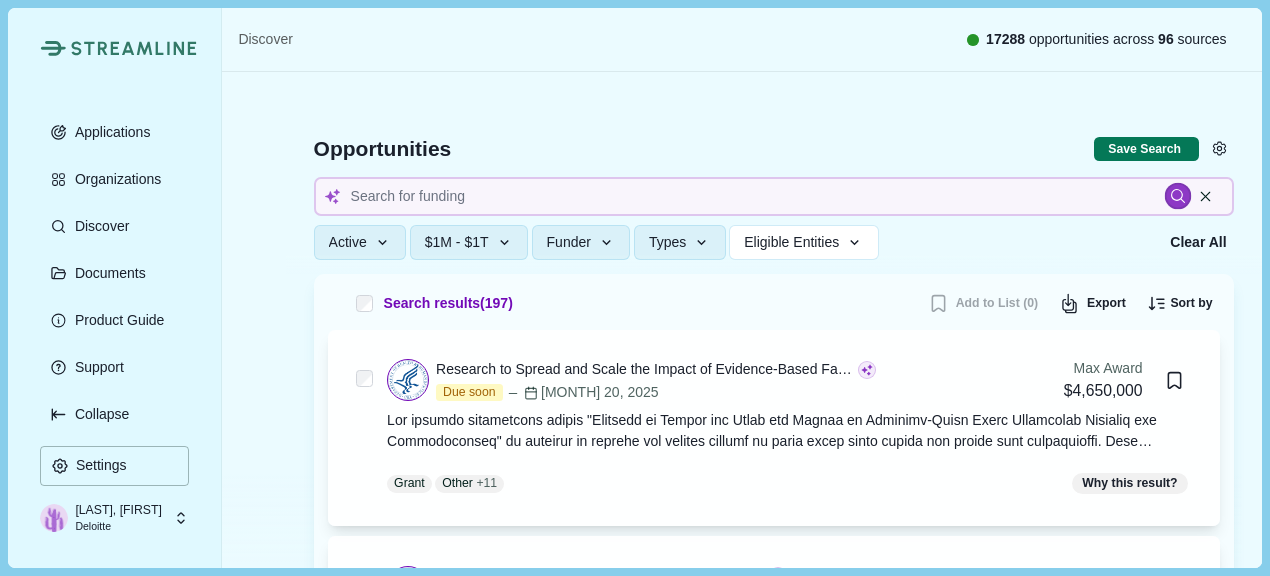 click 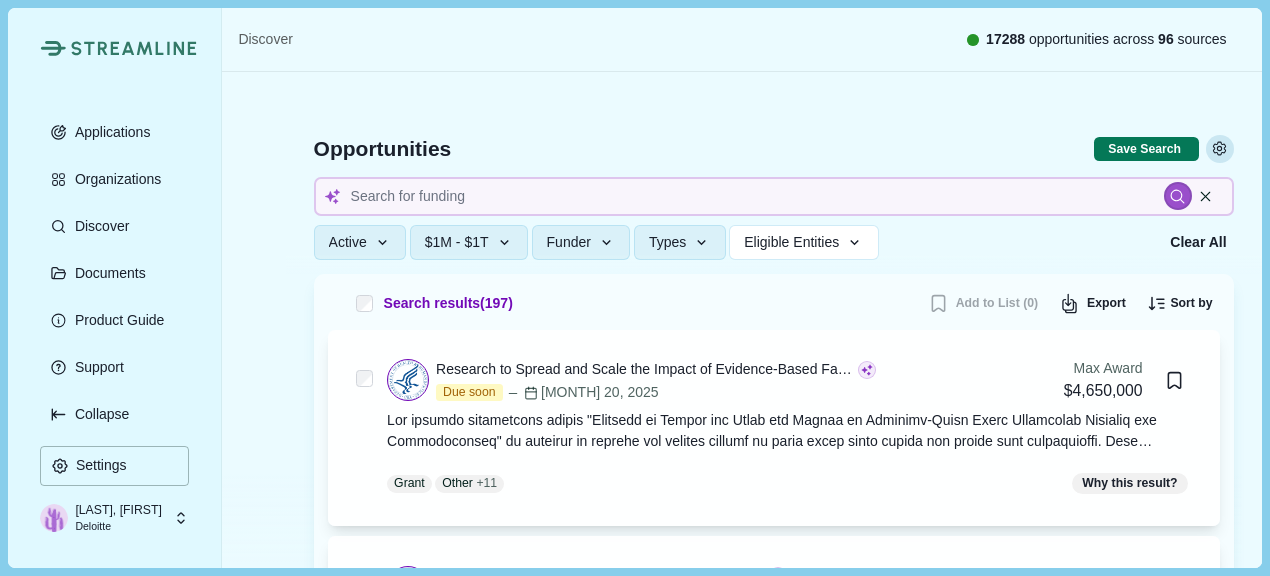 click 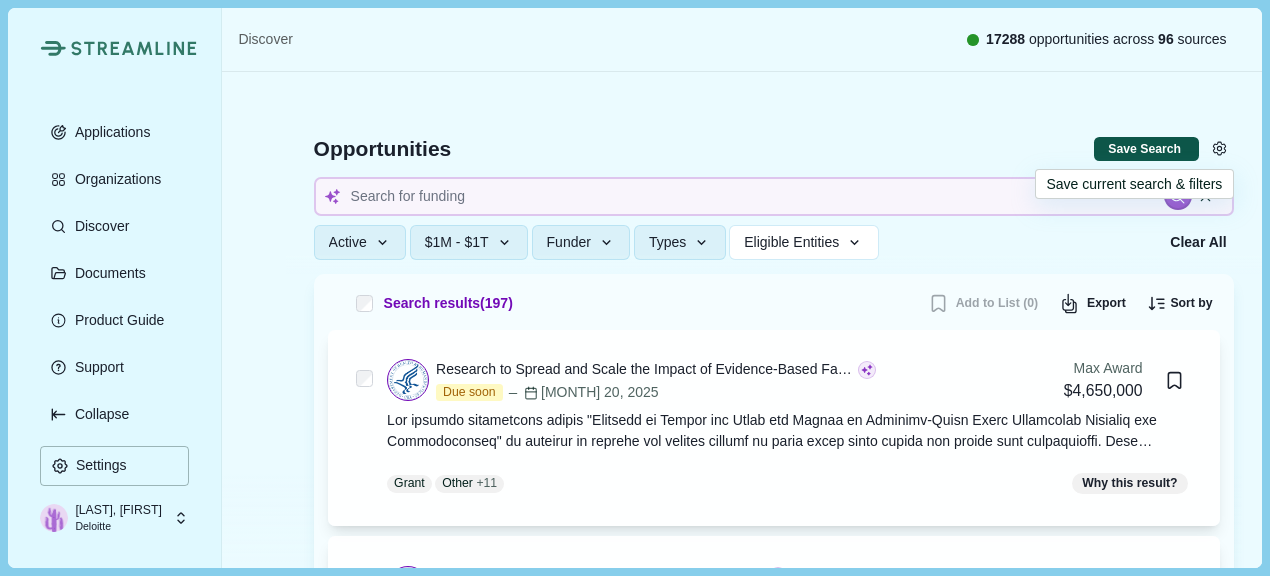 click on "Save Search" at bounding box center [1146, 149] 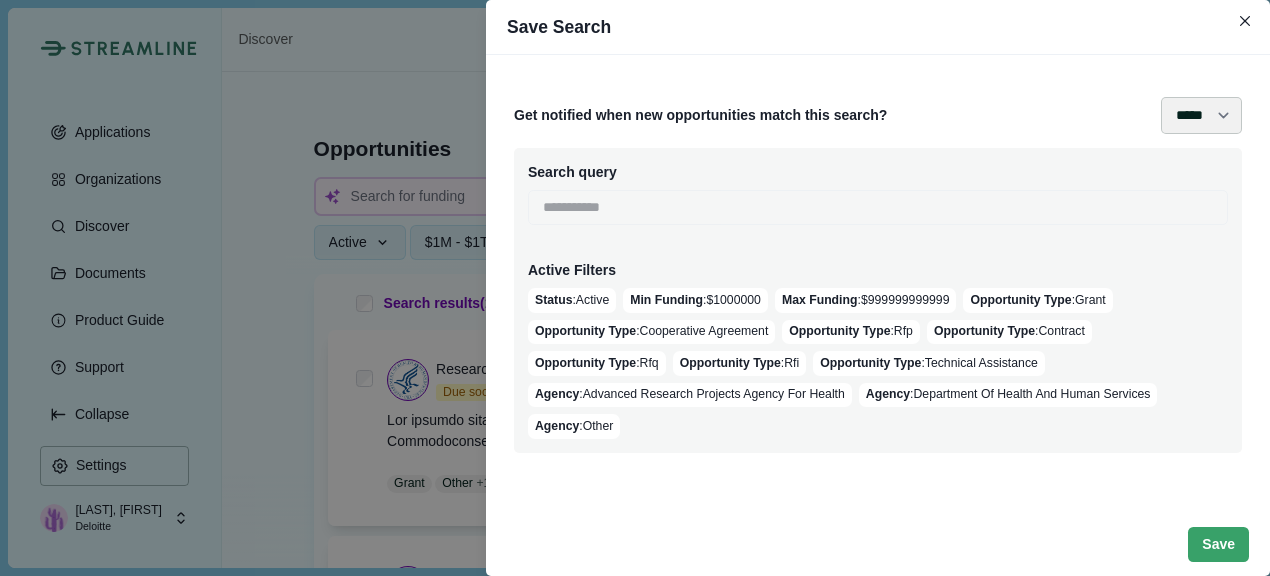 click on "**** ***** ****** *******" at bounding box center [1201, 115] 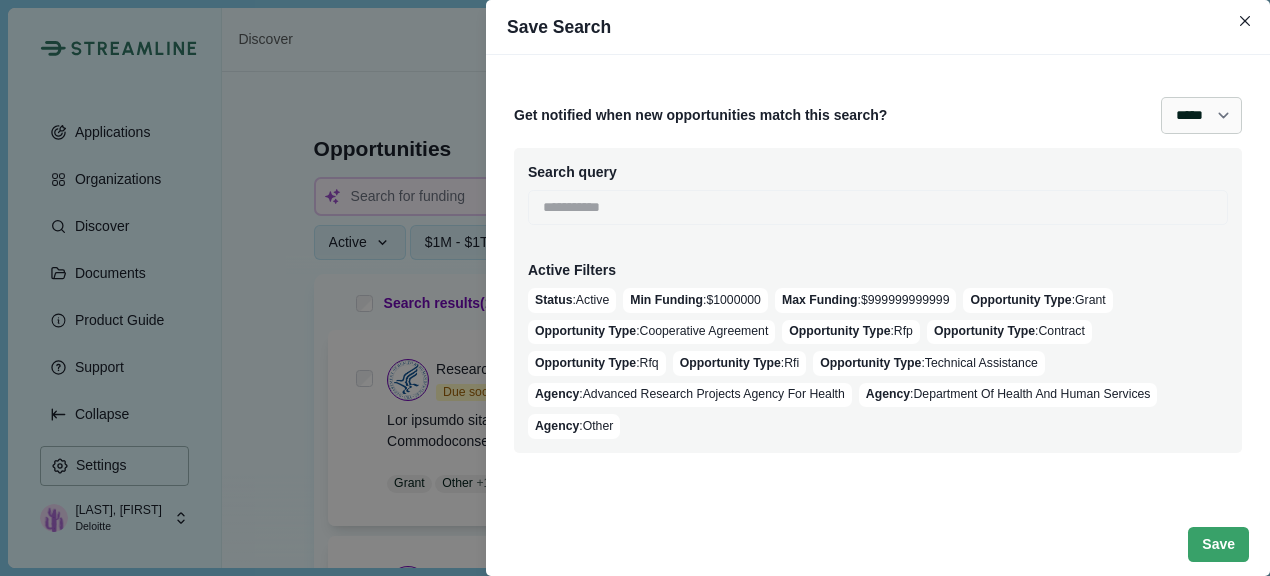 select on "****" 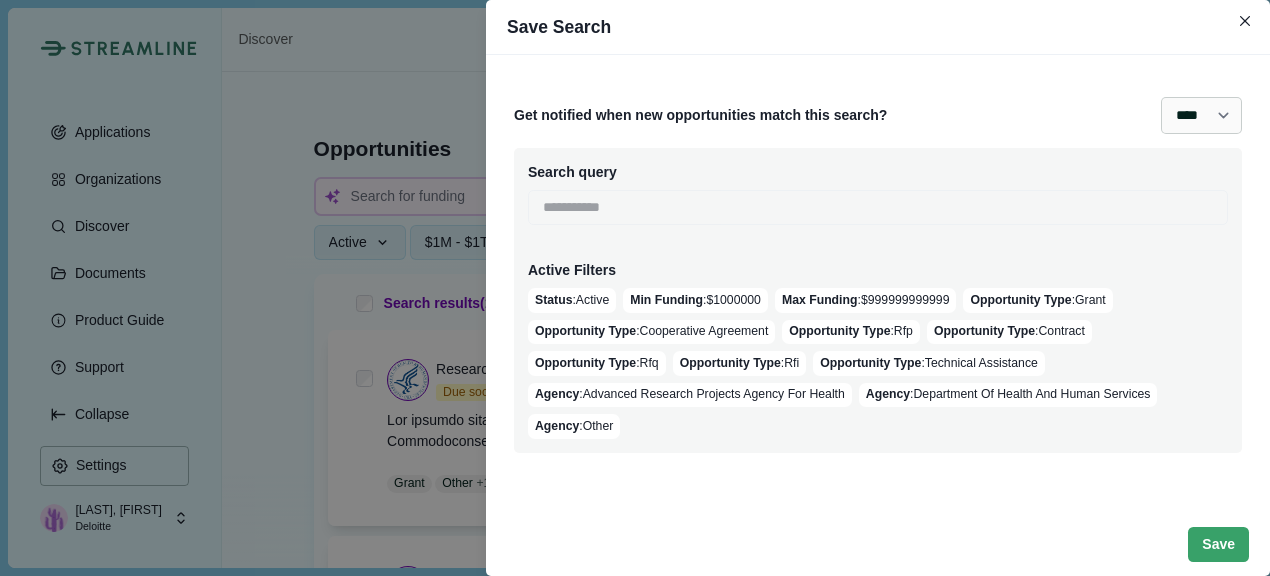 click on "**** ***** ****** *******" at bounding box center [1201, 115] 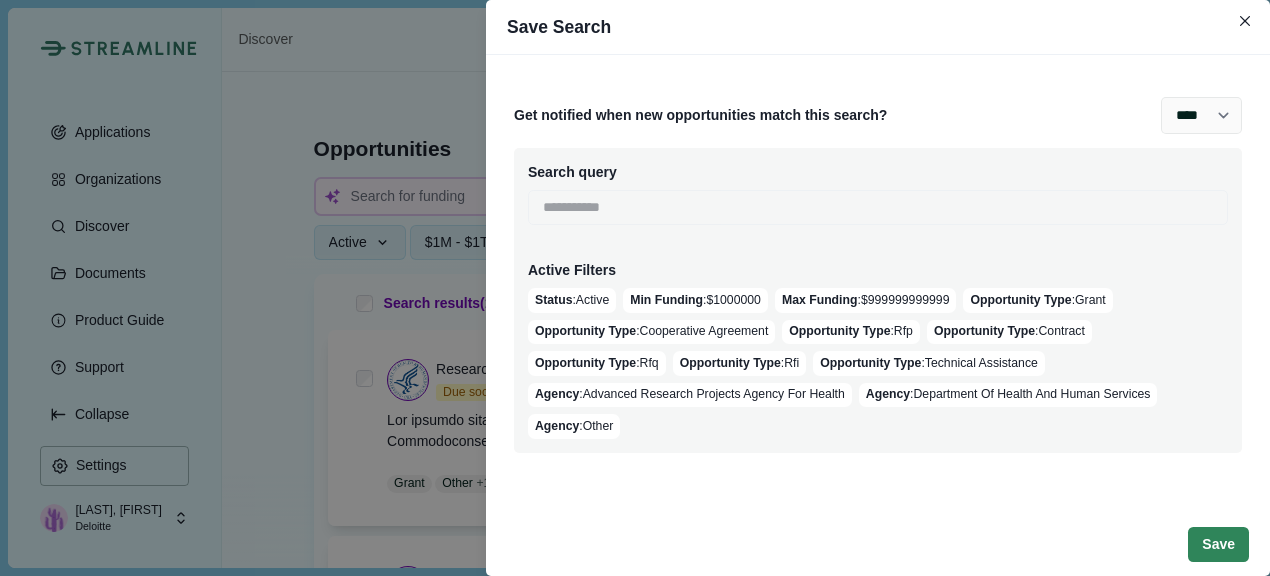 click on "Save" at bounding box center (1218, 544) 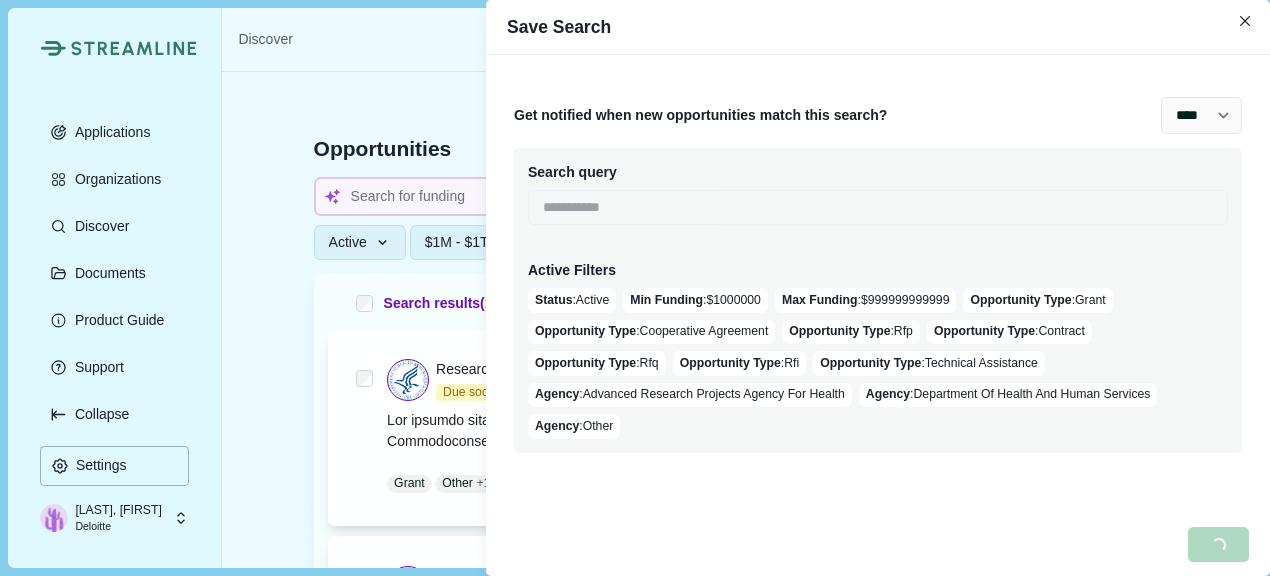 type 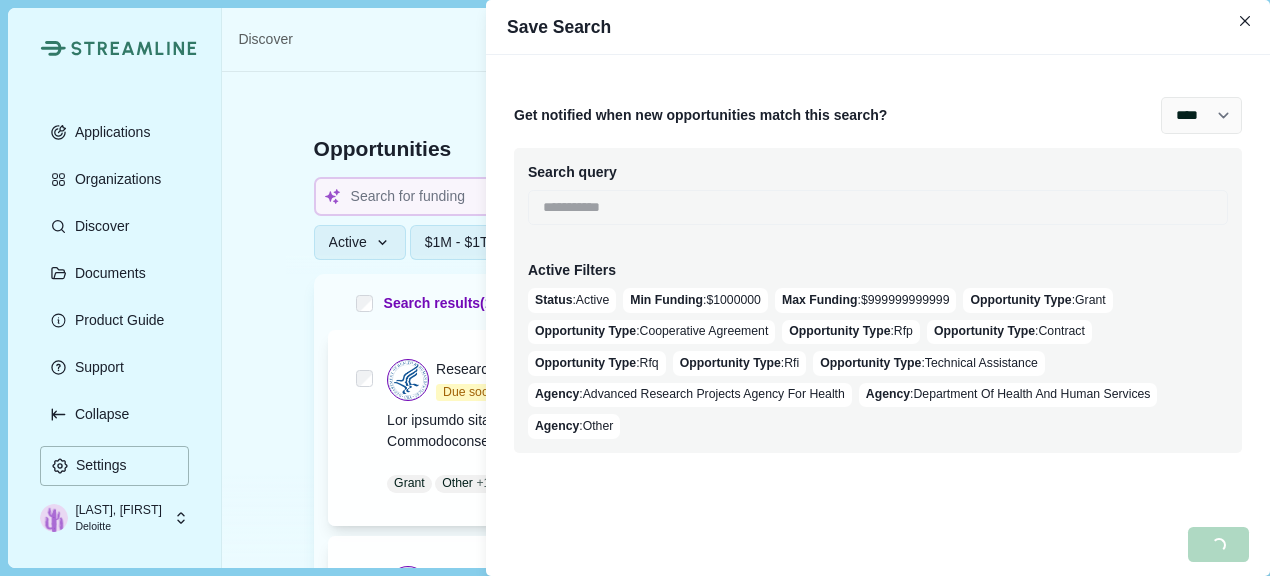 type 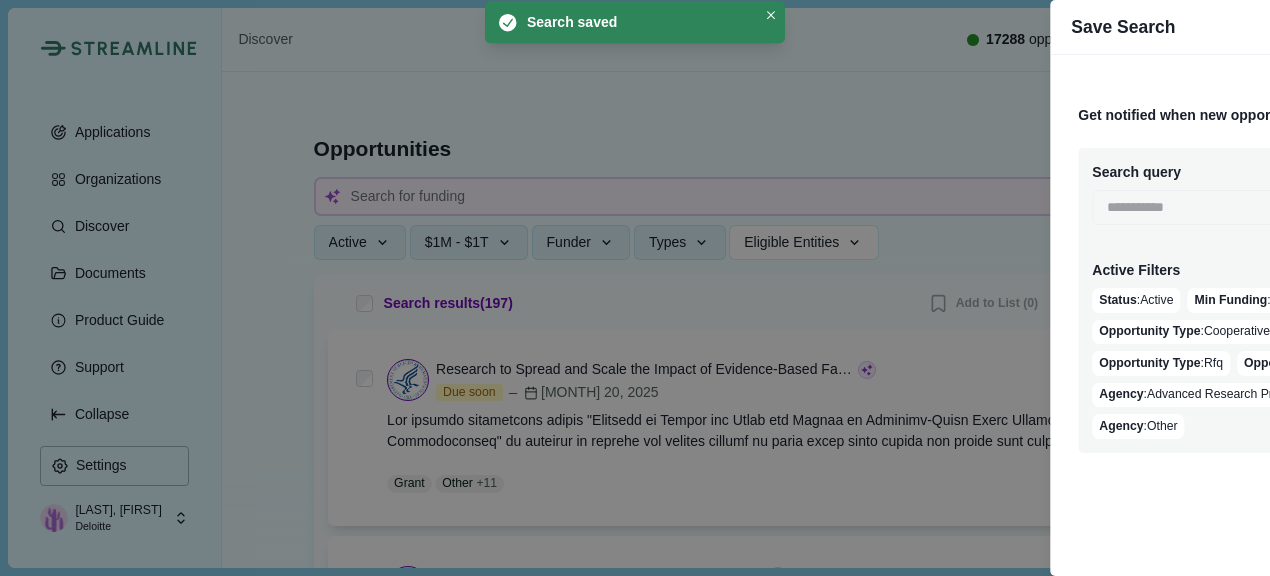 type 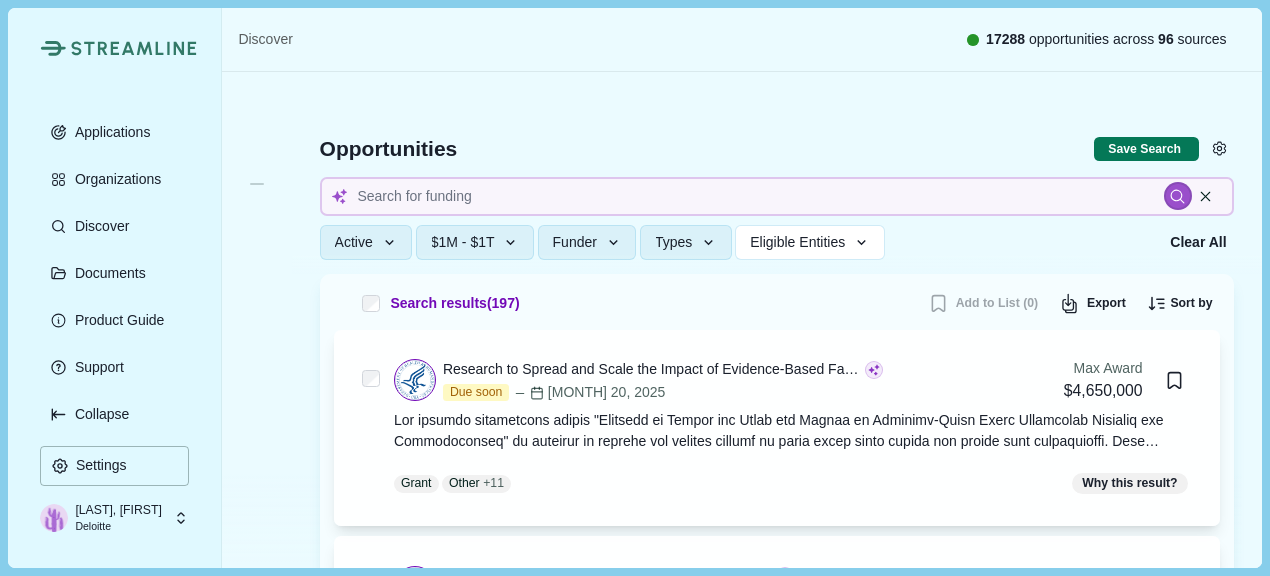 type 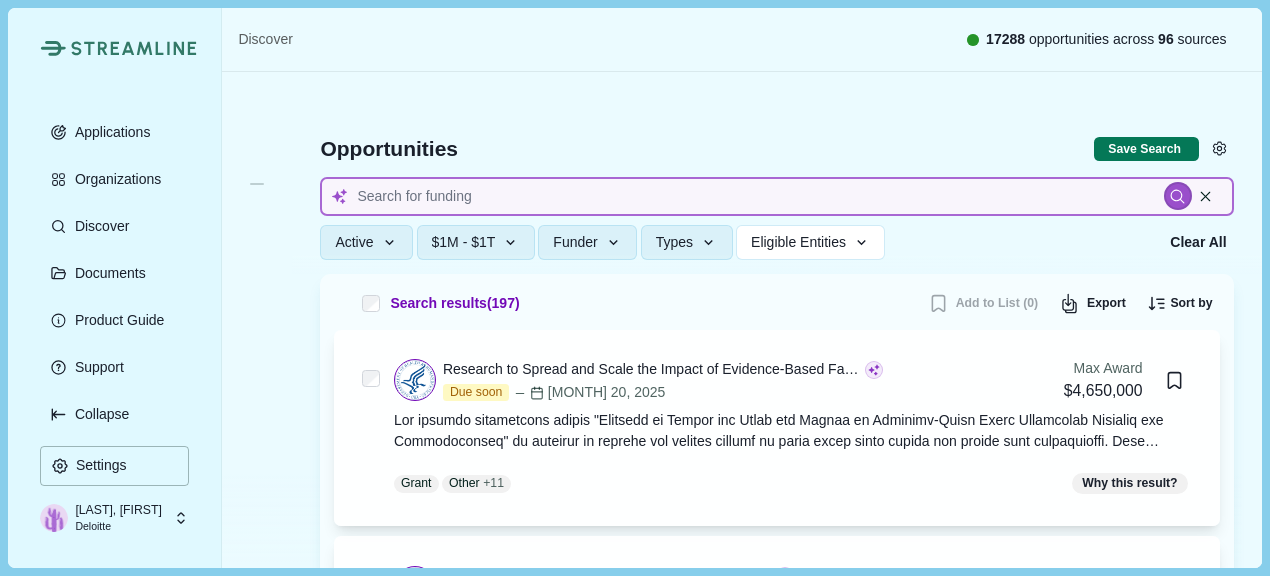 click at bounding box center [776, 196] 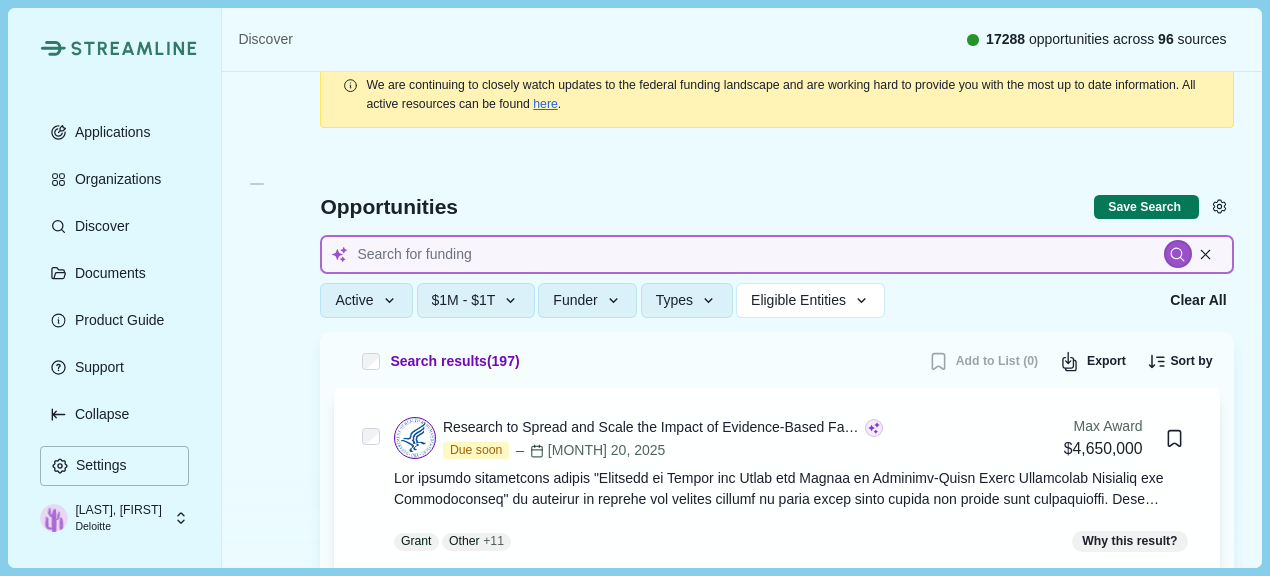 scroll, scrollTop: 0, scrollLeft: 0, axis: both 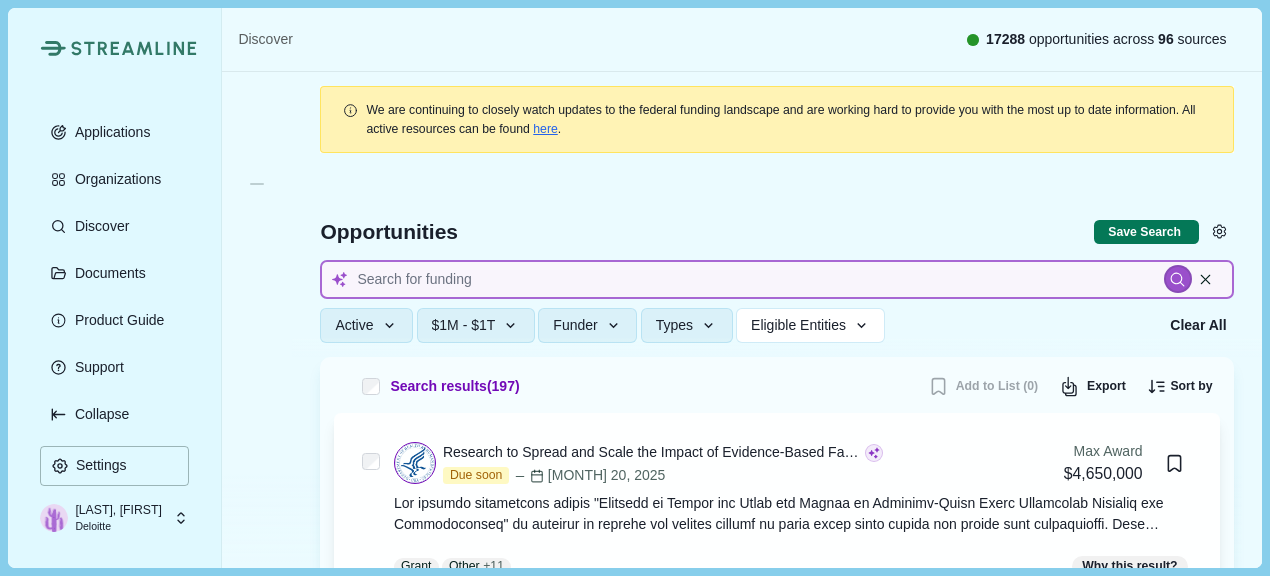click at bounding box center [776, 279] 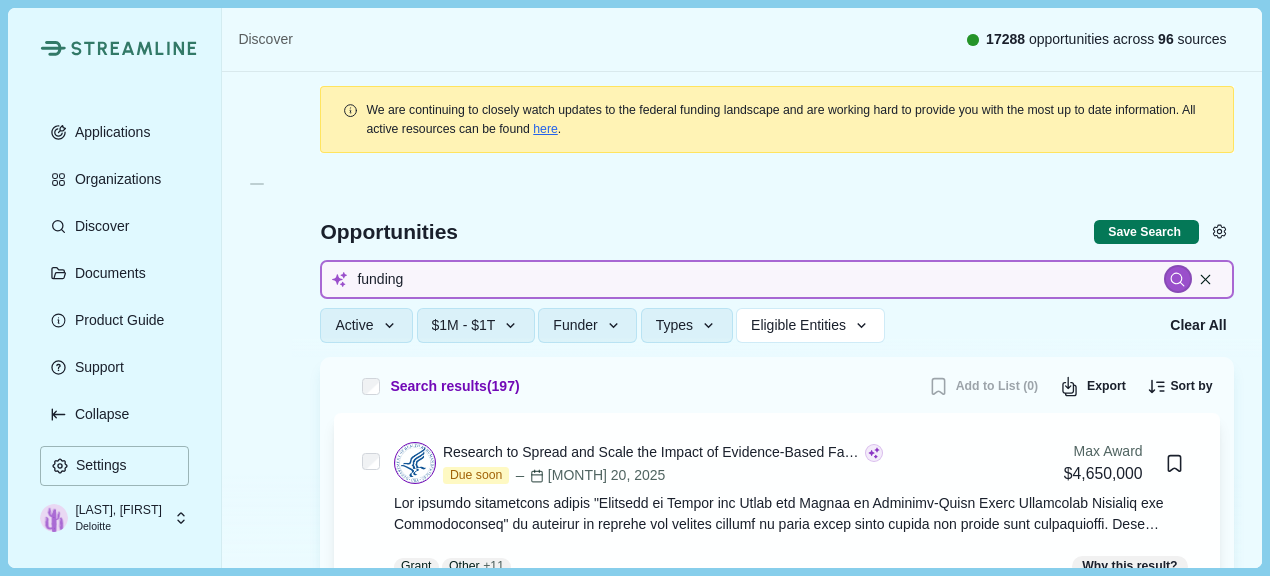 type on "funding" 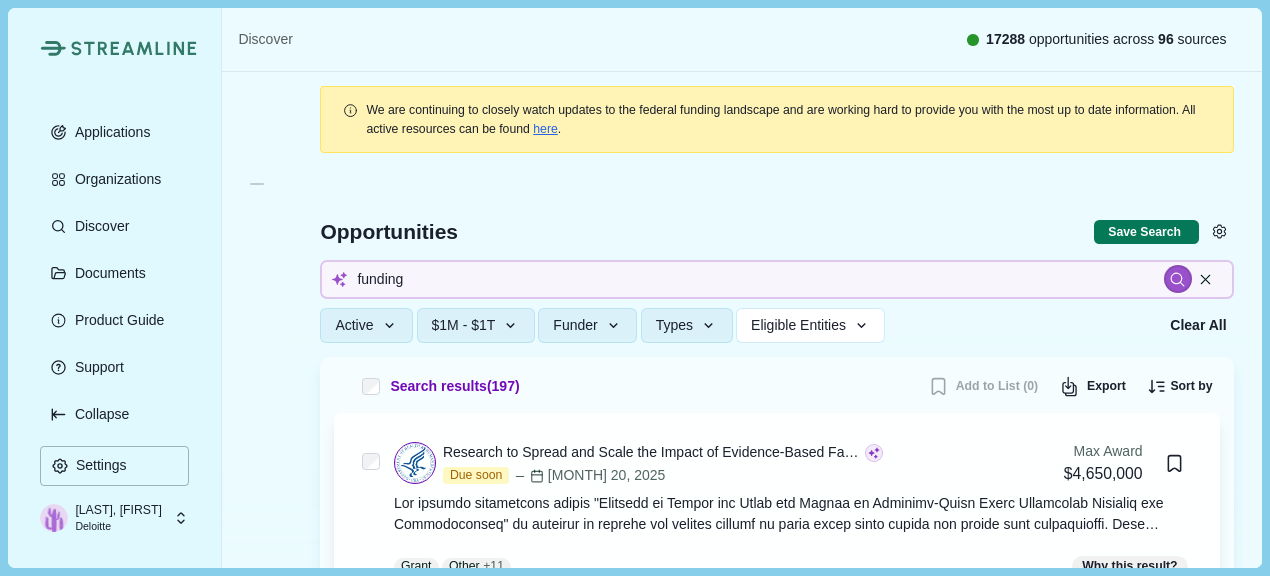type 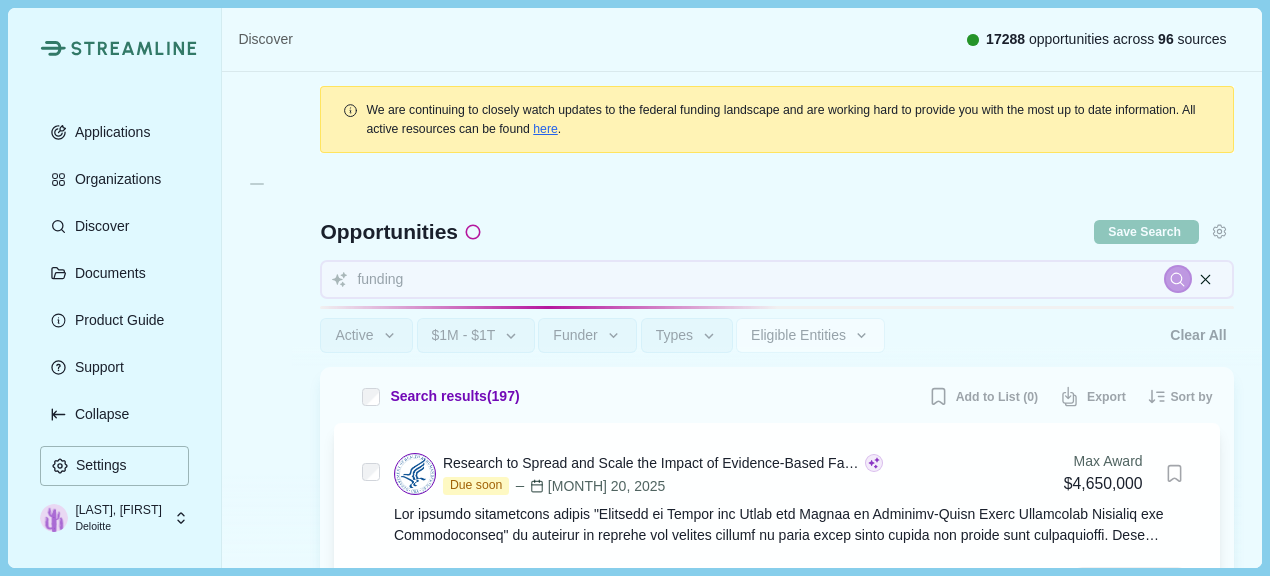 type 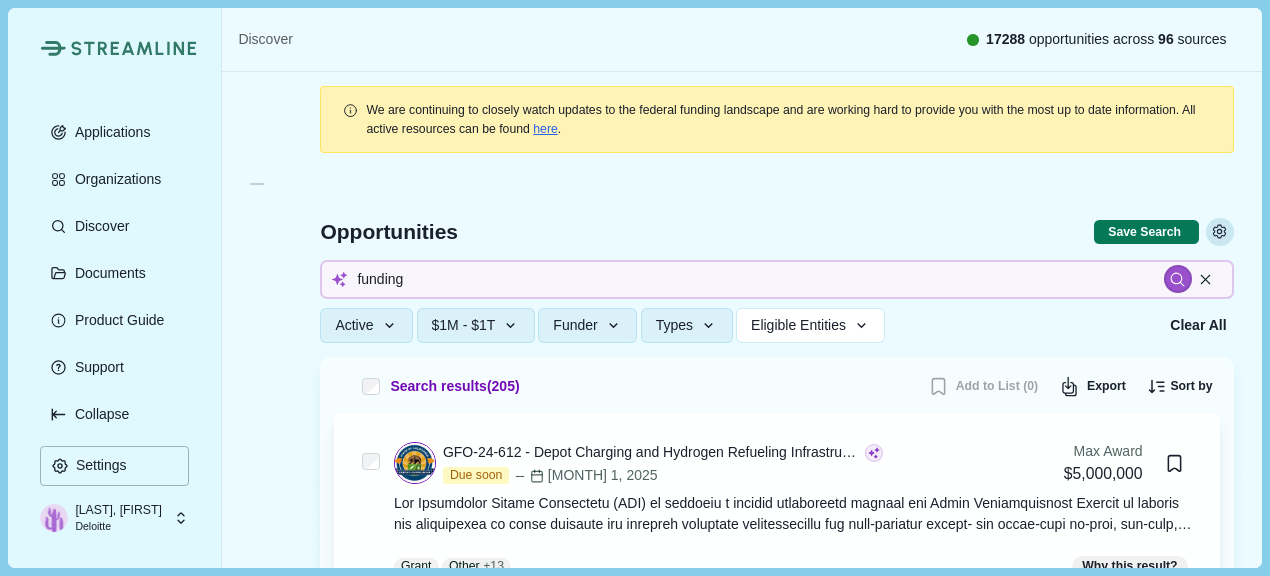click 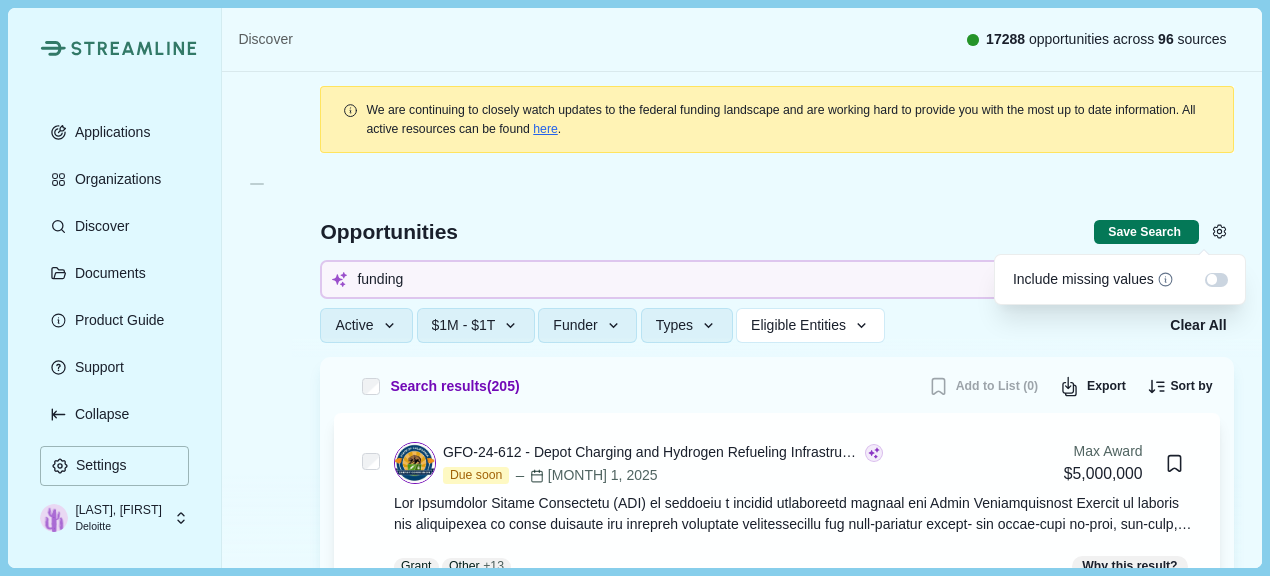 click at bounding box center (1212, 279) 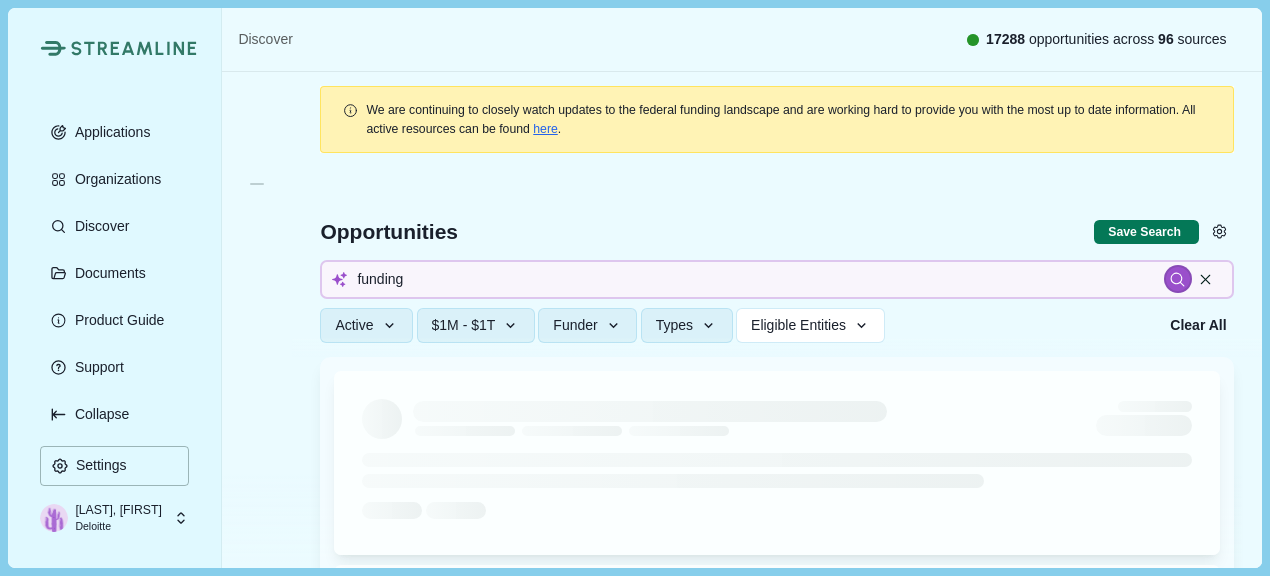 click on "**********" at bounding box center [738, 325] 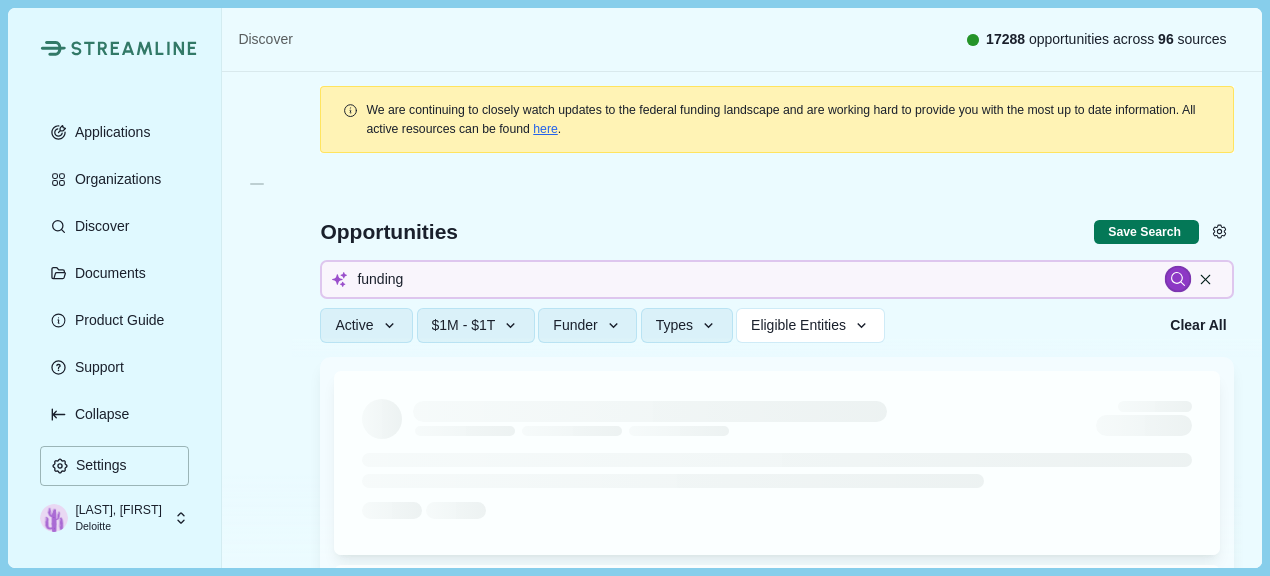 click 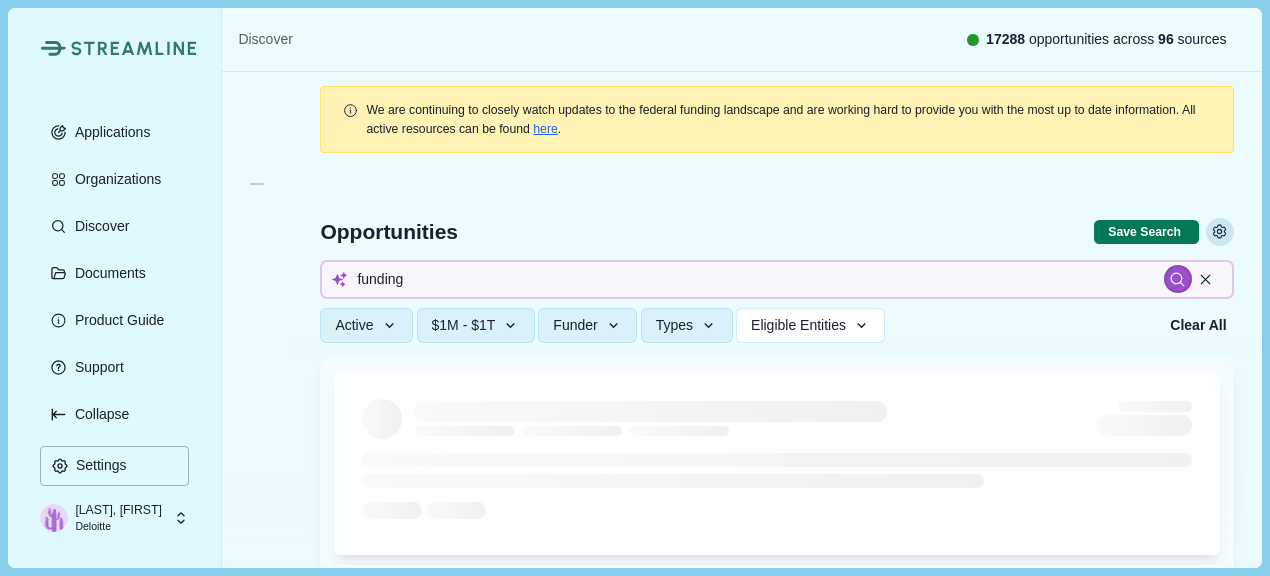 click 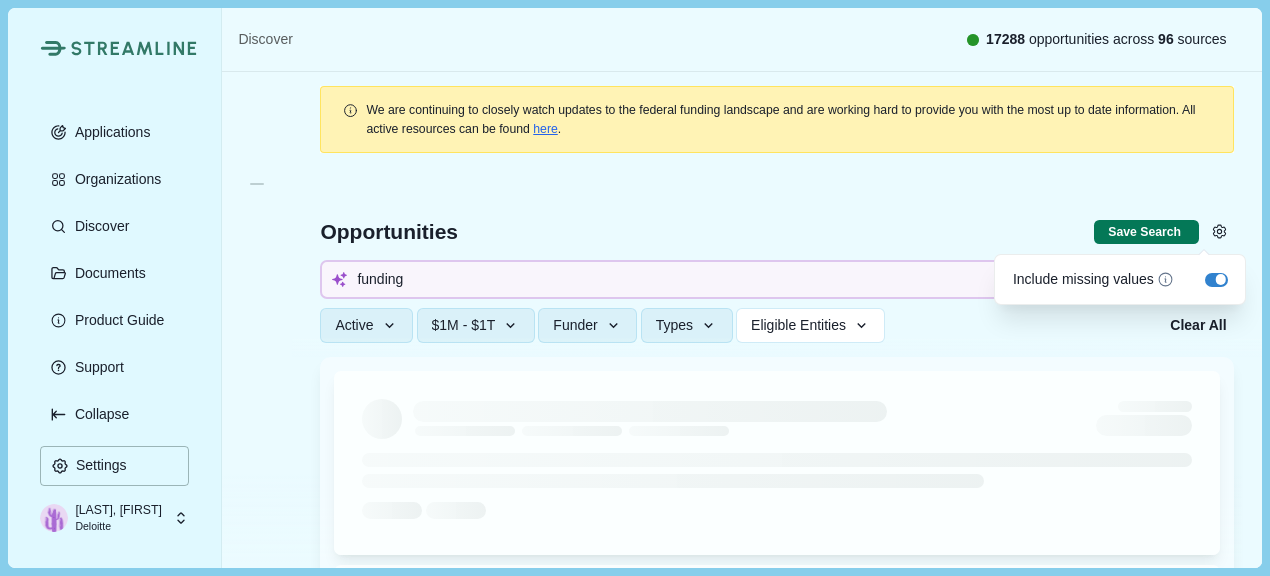 click at bounding box center (1221, 279) 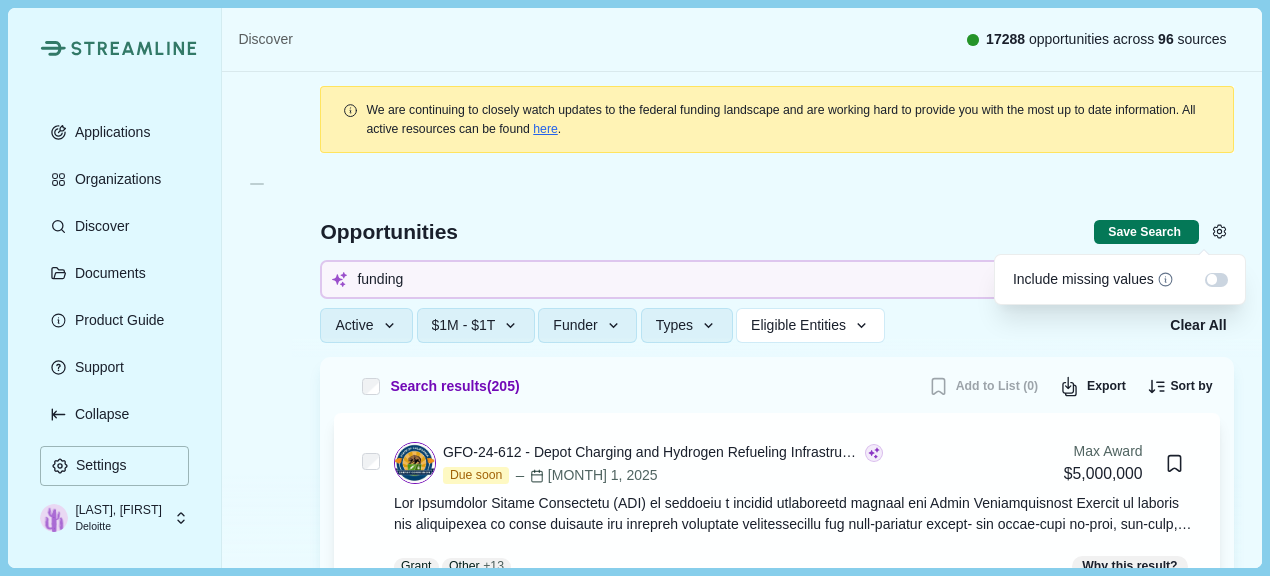 click on "**********" at bounding box center (738, 325) 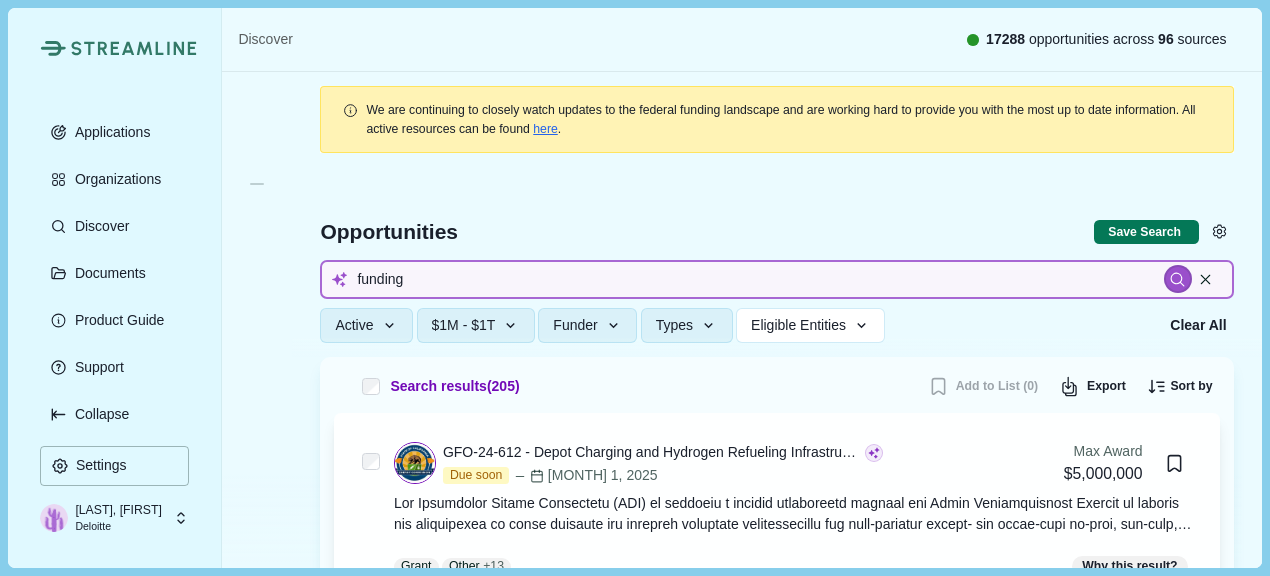 drag, startPoint x: 427, startPoint y: 283, endPoint x: 348, endPoint y: 285, distance: 79.025314 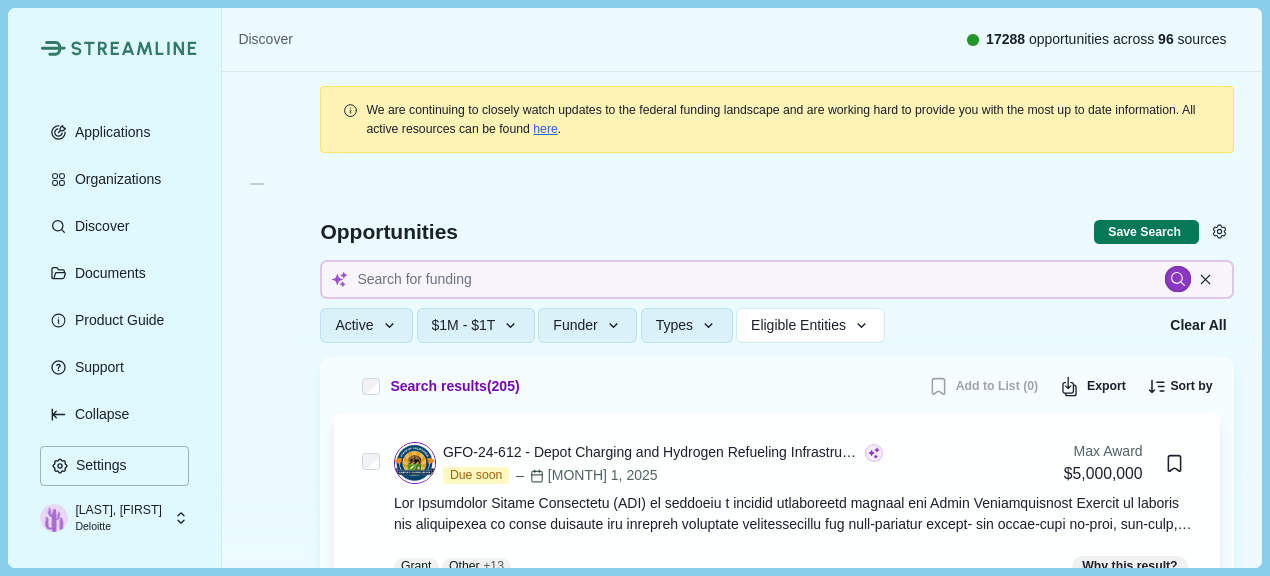 click 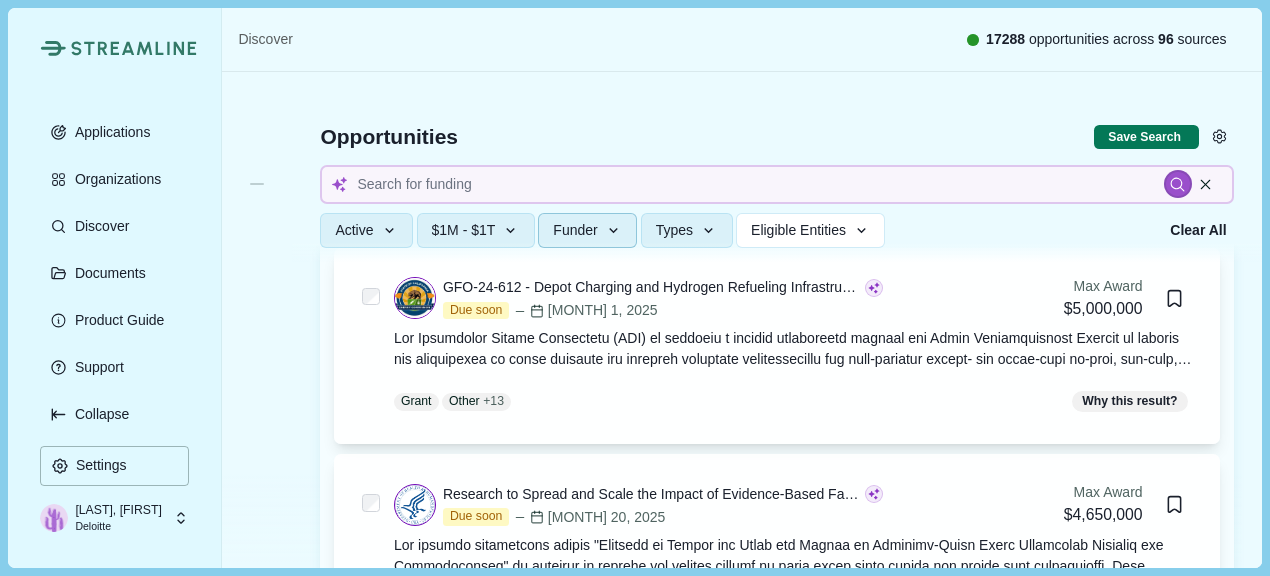 scroll, scrollTop: 200, scrollLeft: 0, axis: vertical 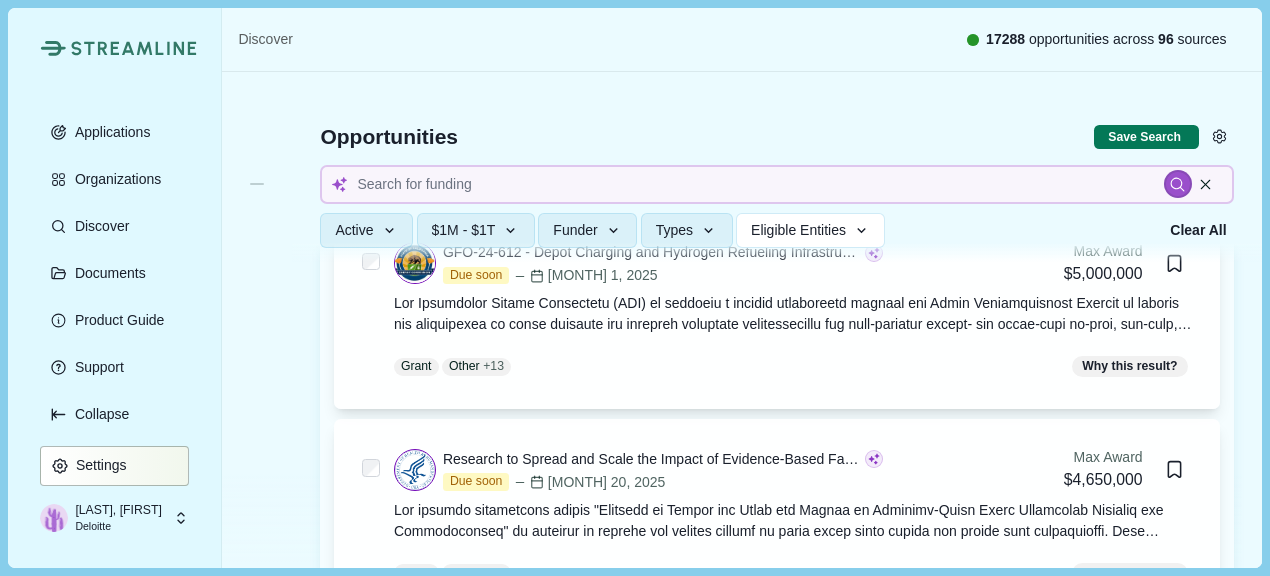 click on "Settings" at bounding box center [98, 465] 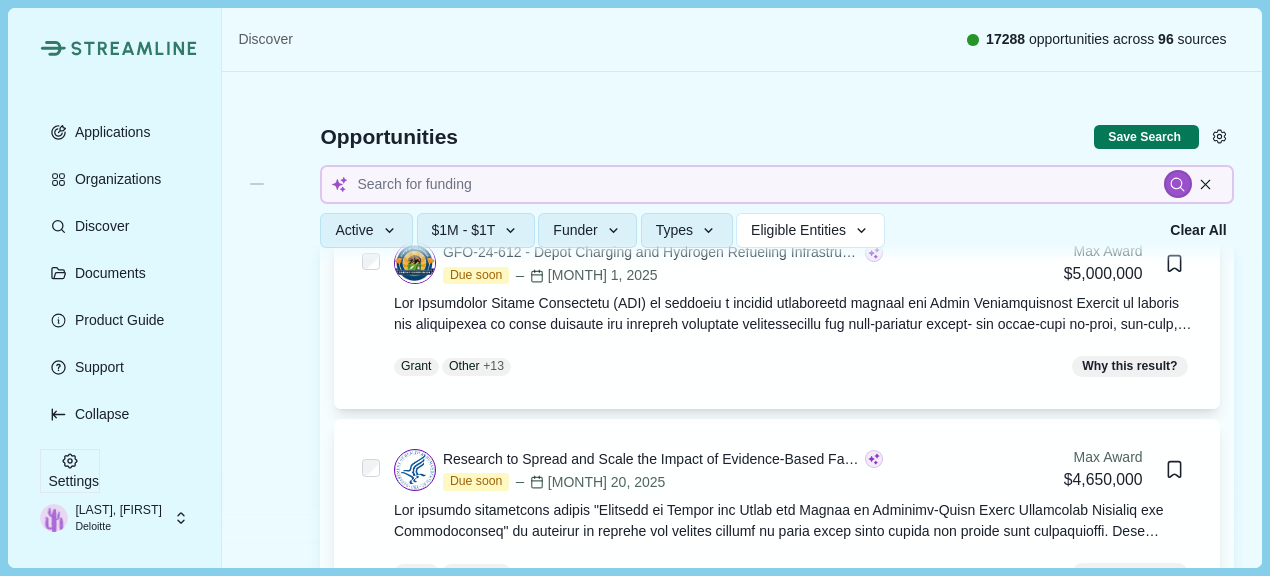 click on "Organization" at bounding box center [96, 673] 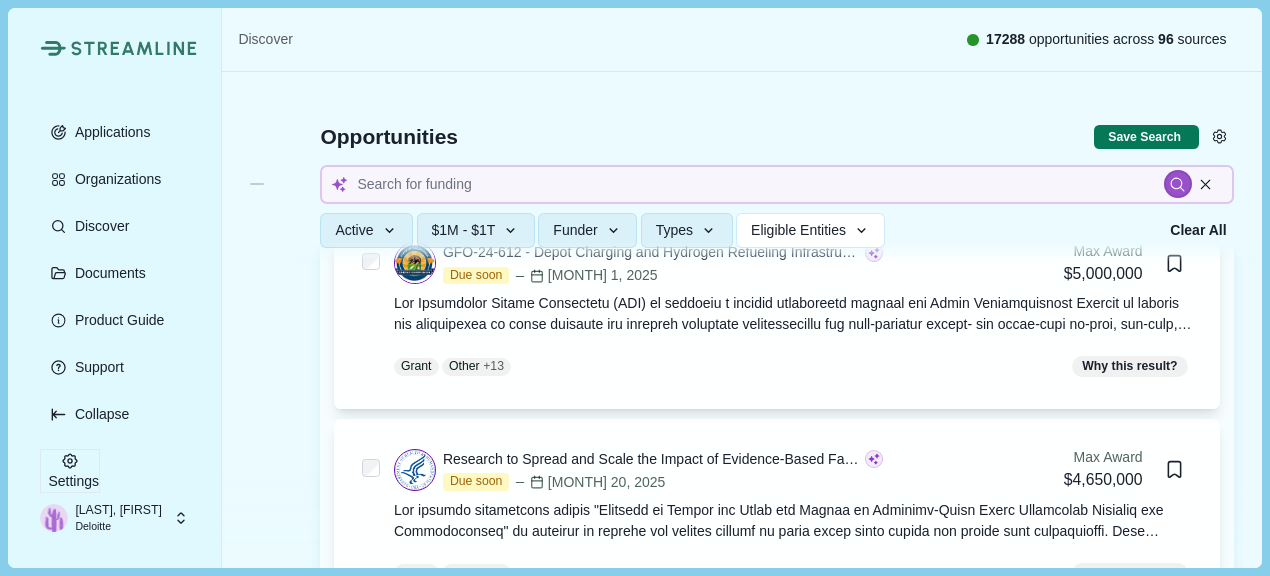 click on "User" at bounding box center (96, 629) 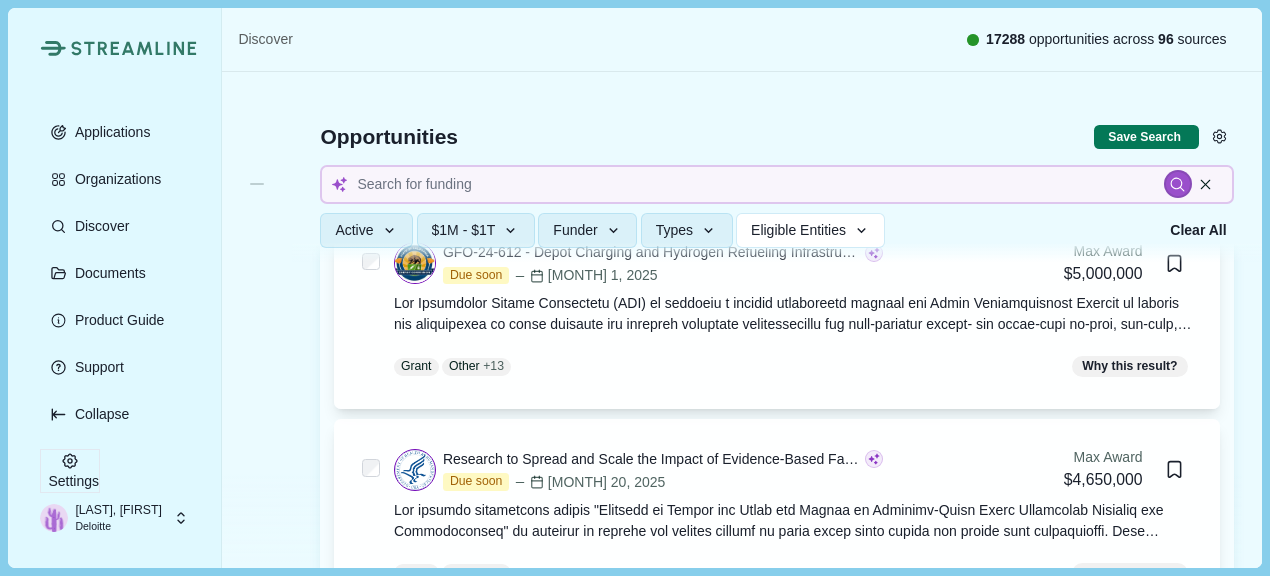 click on "Exit" at bounding box center [1142, 948] 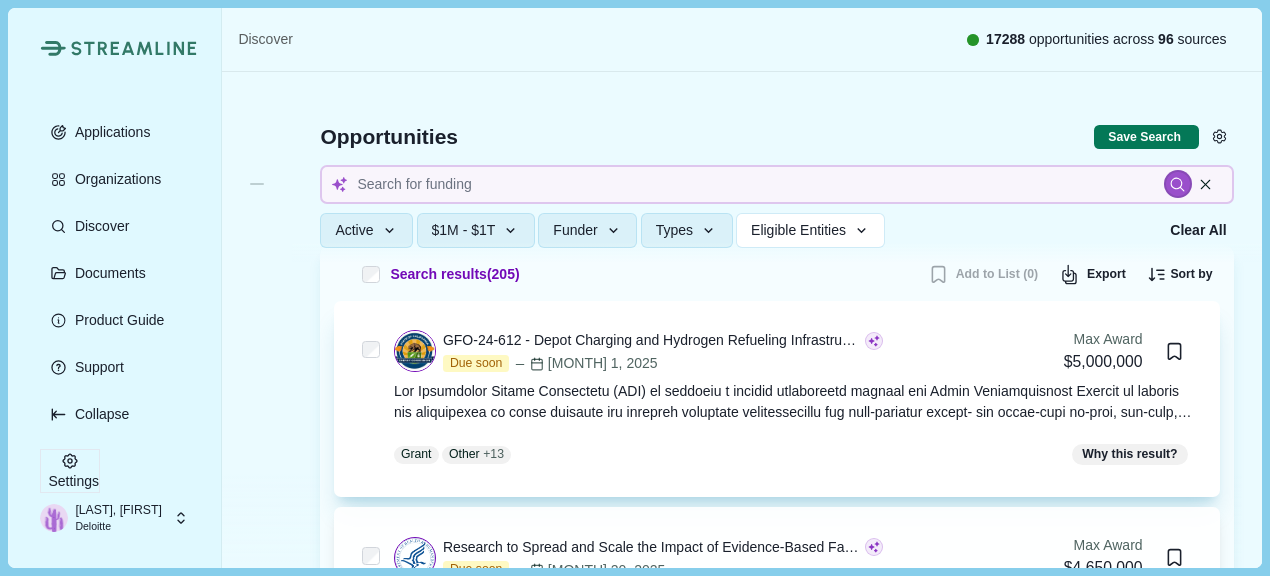 scroll, scrollTop: 0, scrollLeft: 0, axis: both 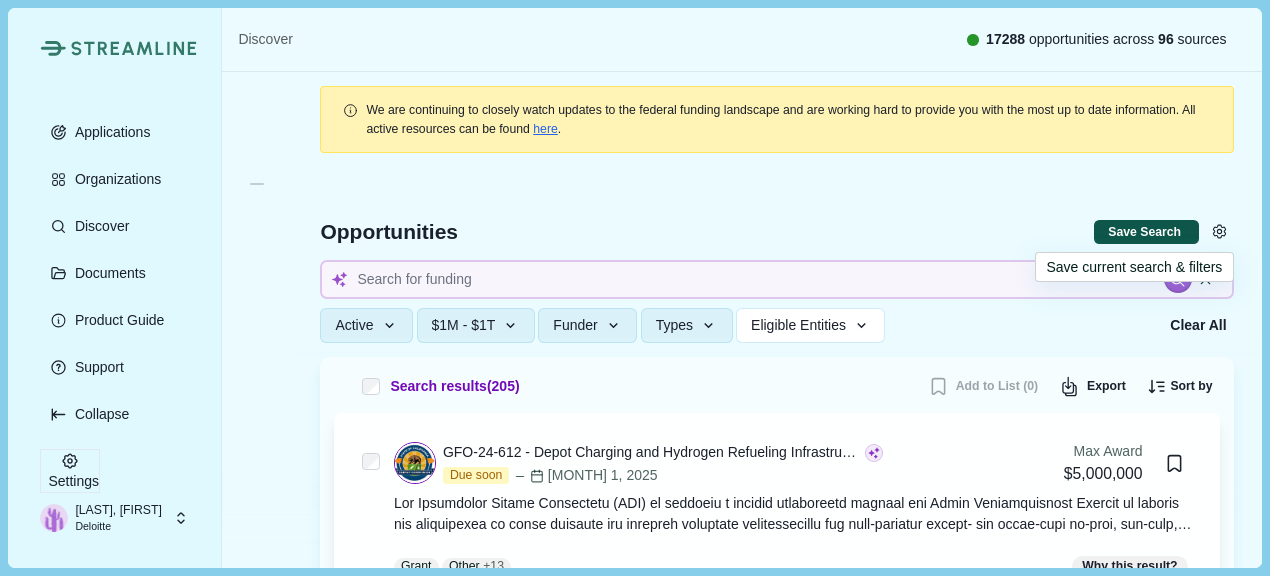 click on "Save Search" at bounding box center (1146, 232) 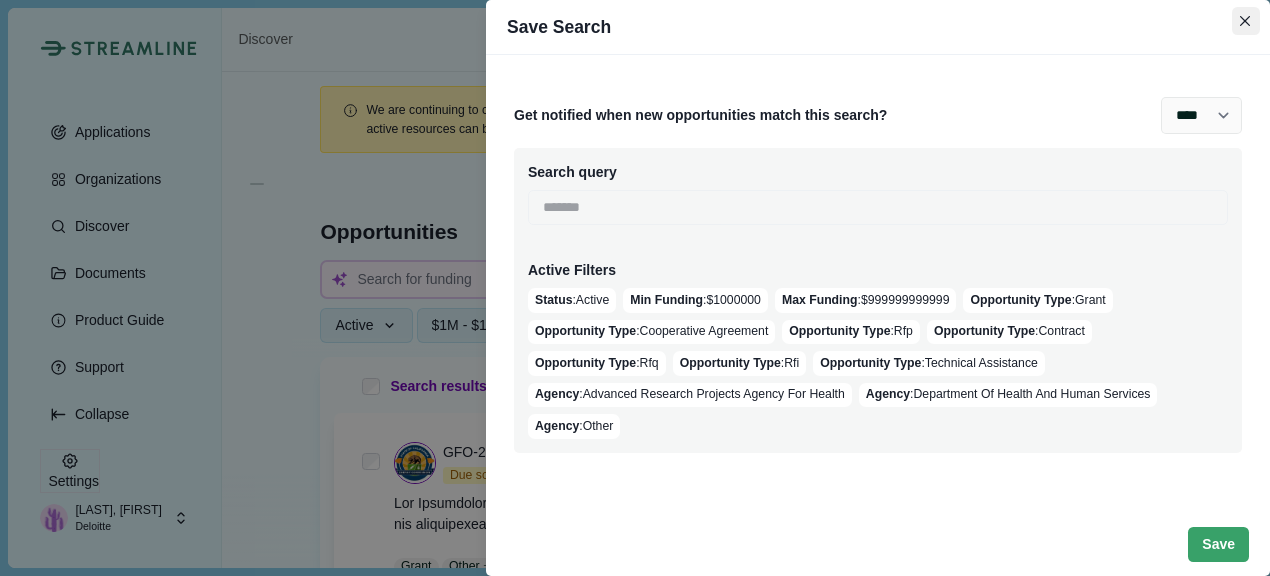 click 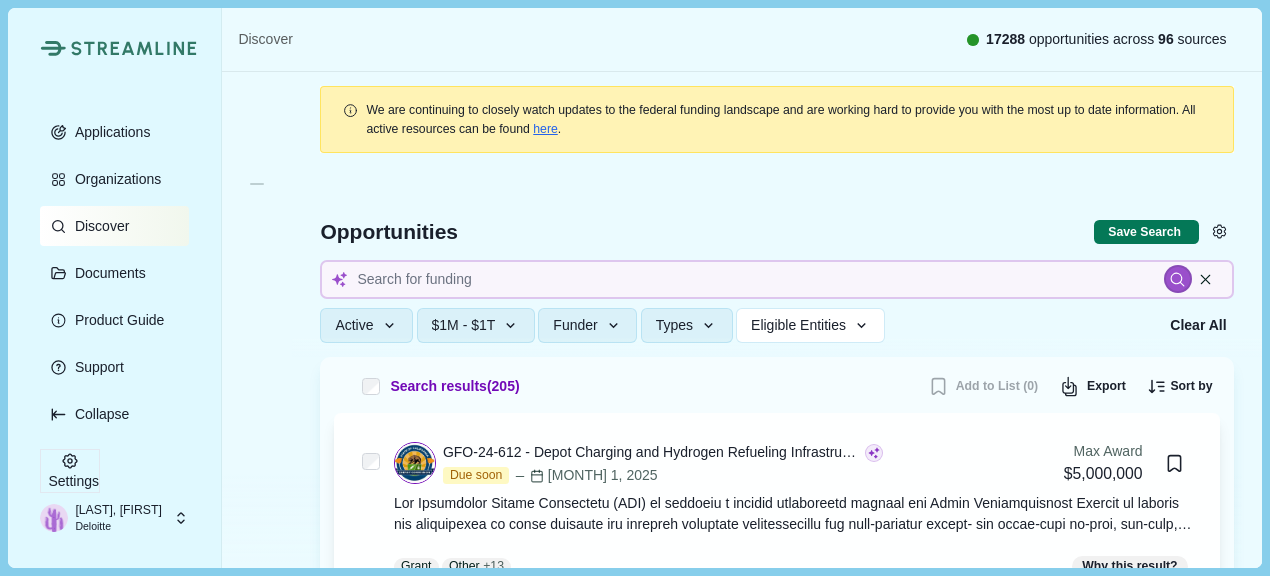 click on "Discover" at bounding box center (98, 226) 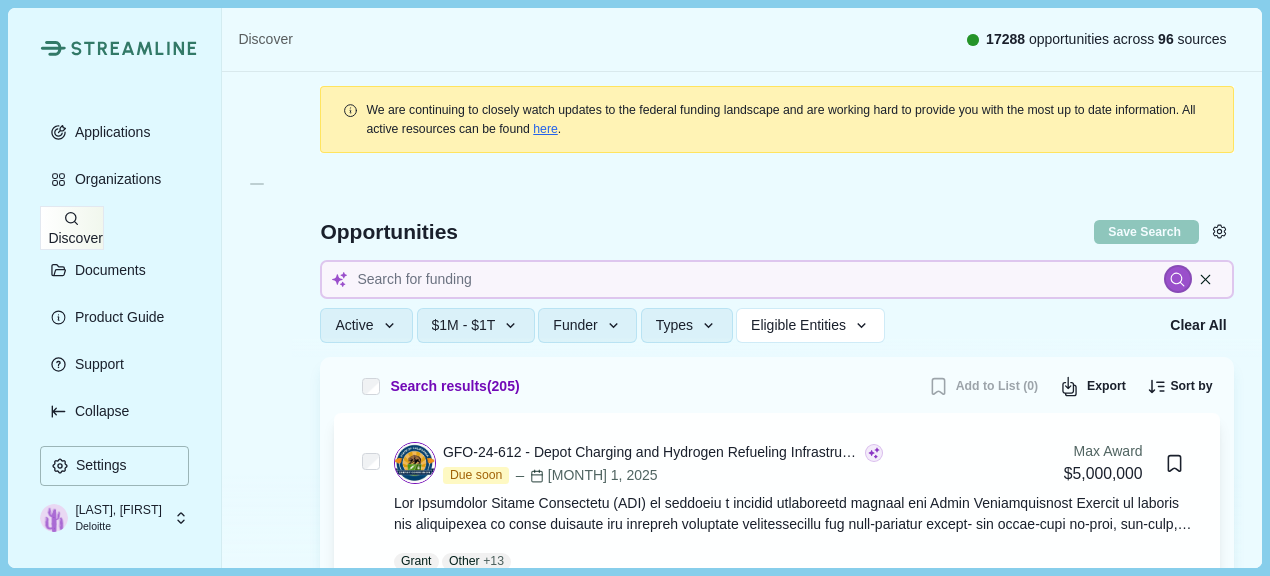 click on "Discover" at bounding box center [71, 238] 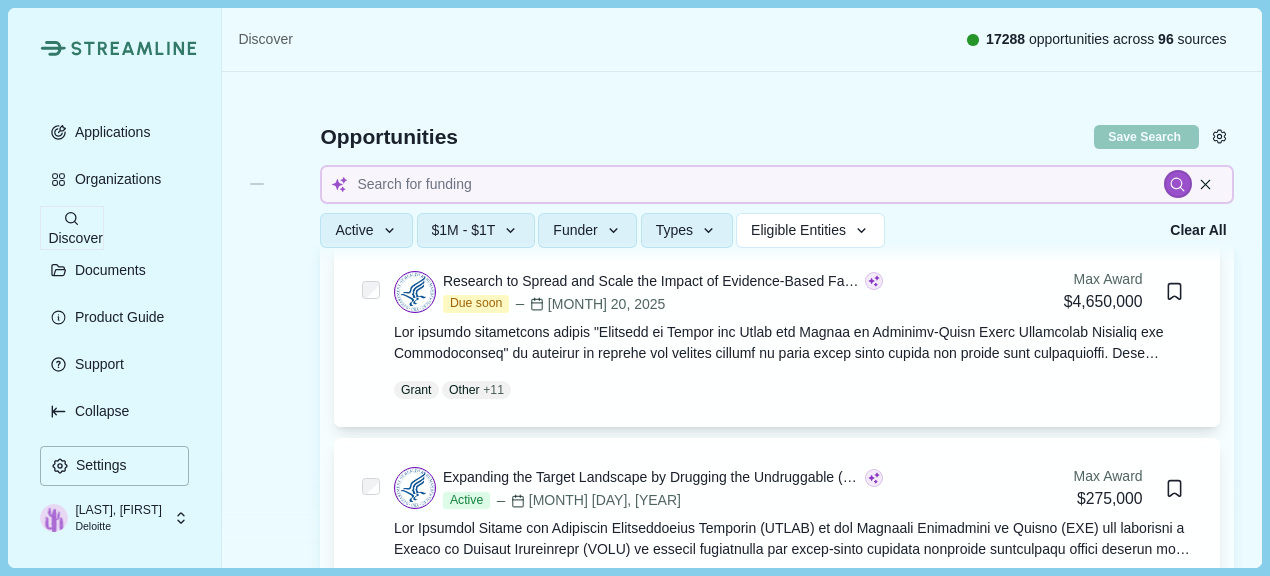 scroll, scrollTop: 400, scrollLeft: 0, axis: vertical 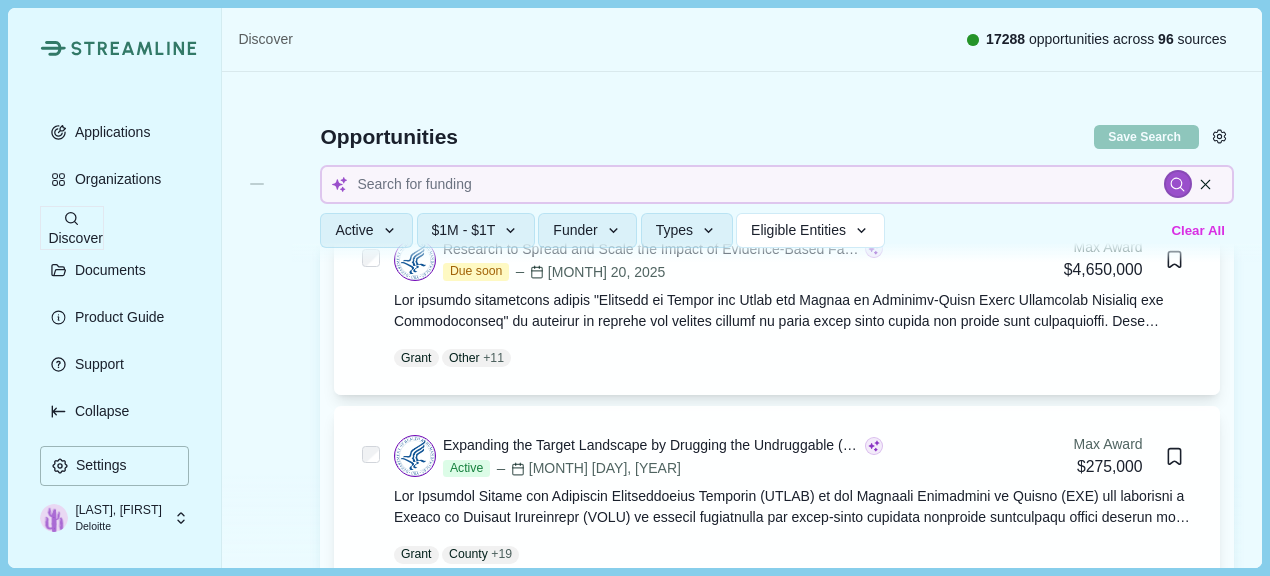 click on "Clear All" at bounding box center [1198, 230] 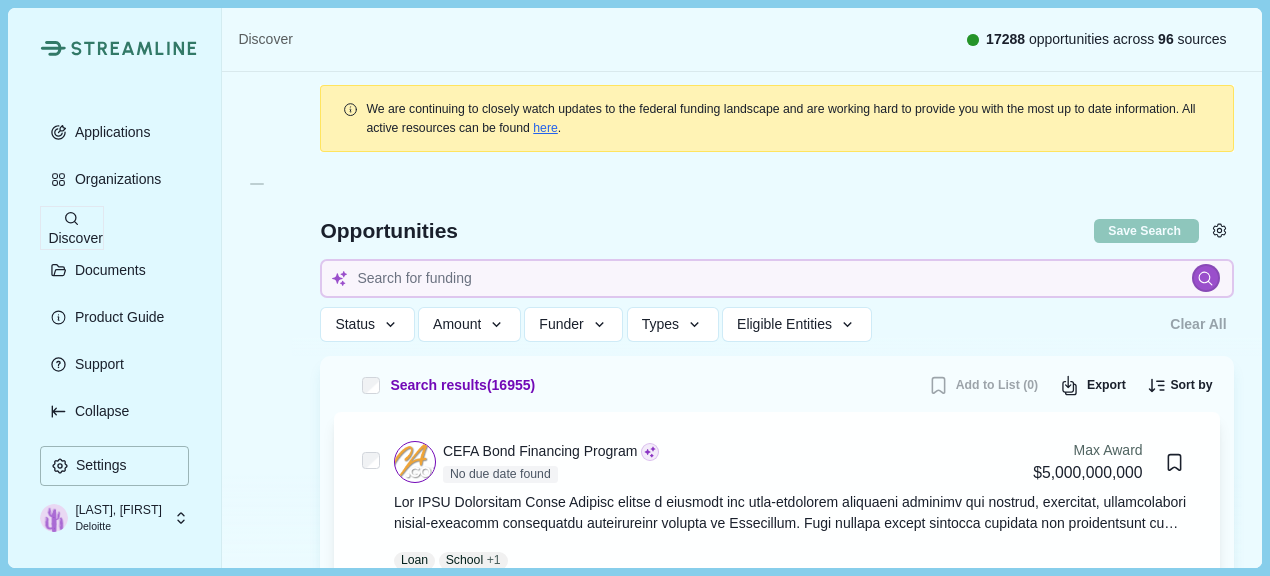 scroll, scrollTop: 0, scrollLeft: 0, axis: both 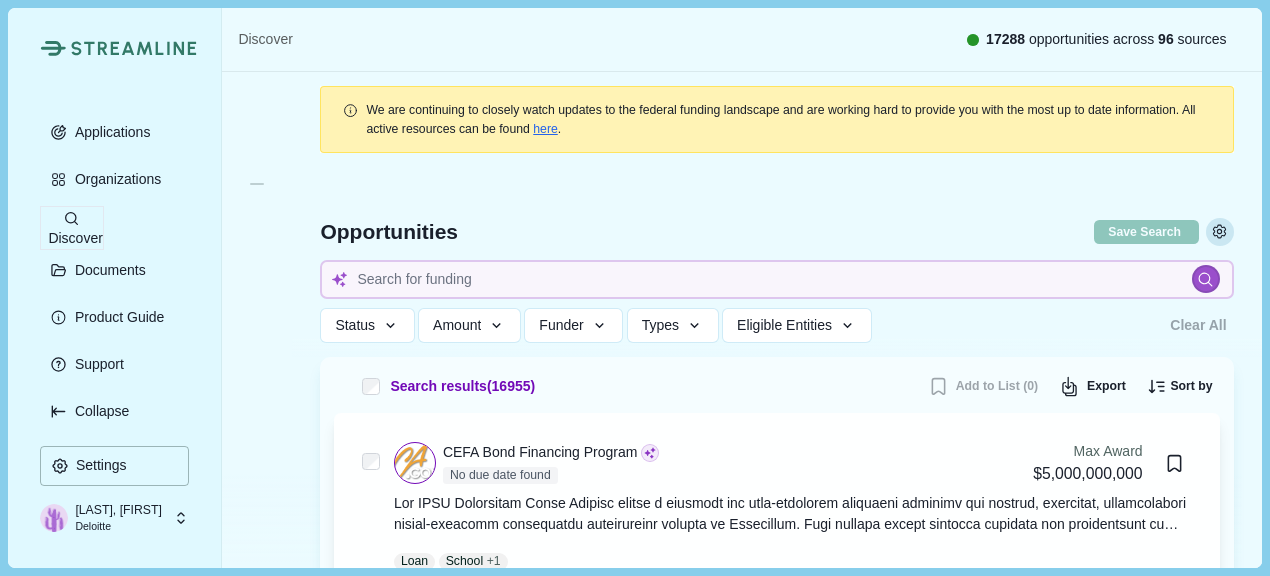 click 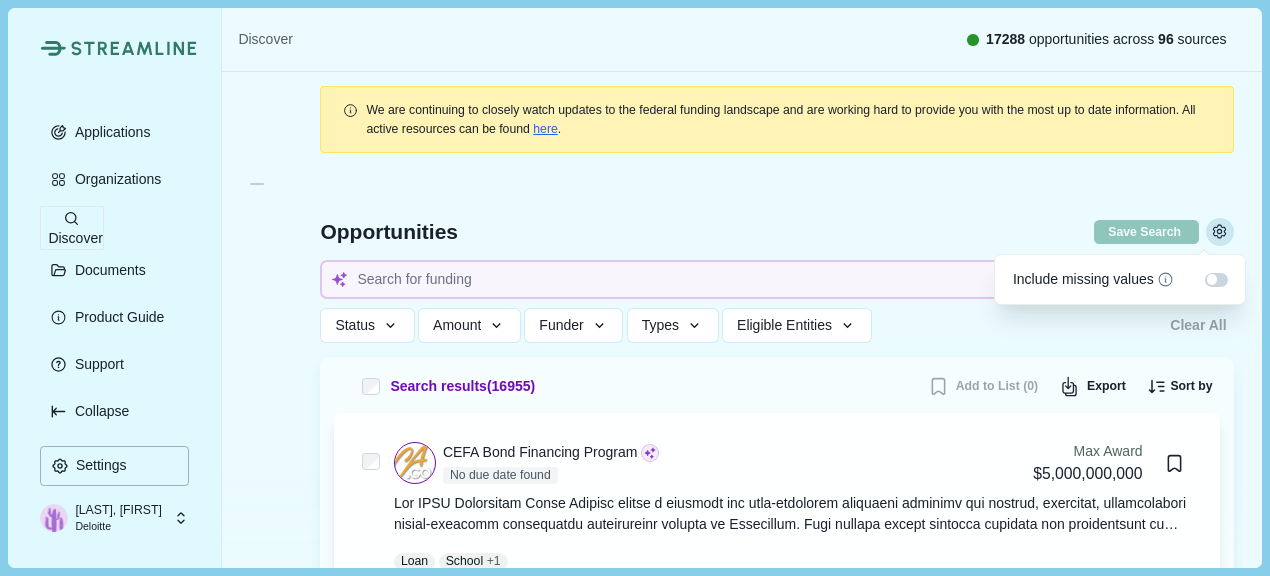 click 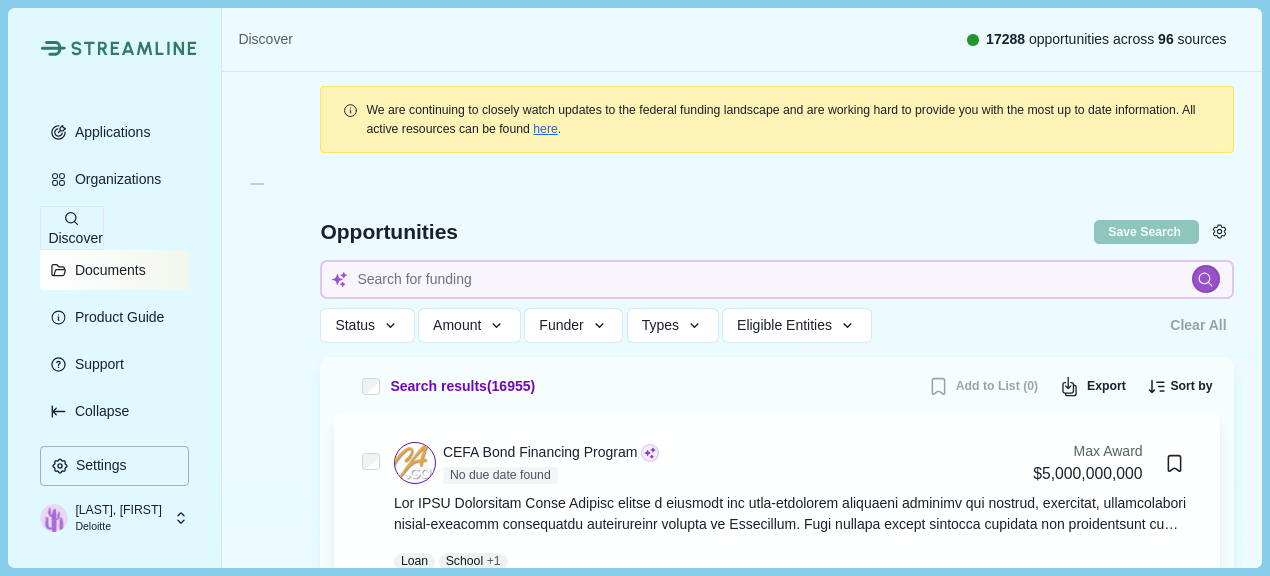 click on "Documents" at bounding box center [107, 270] 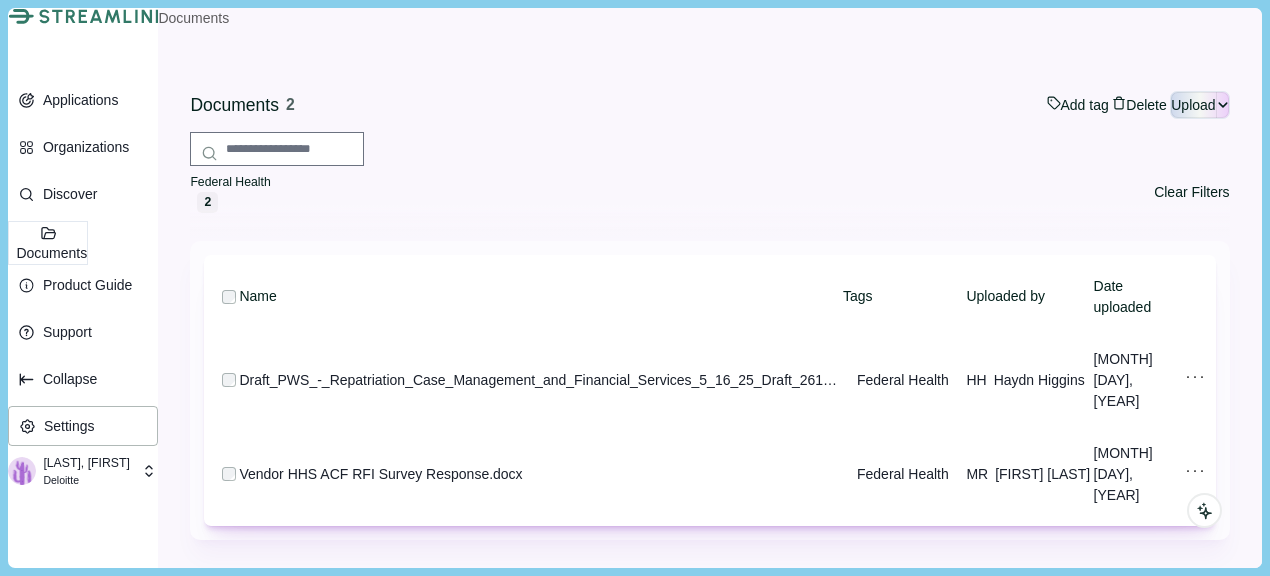 click on "Federal Health" at bounding box center (230, 182) 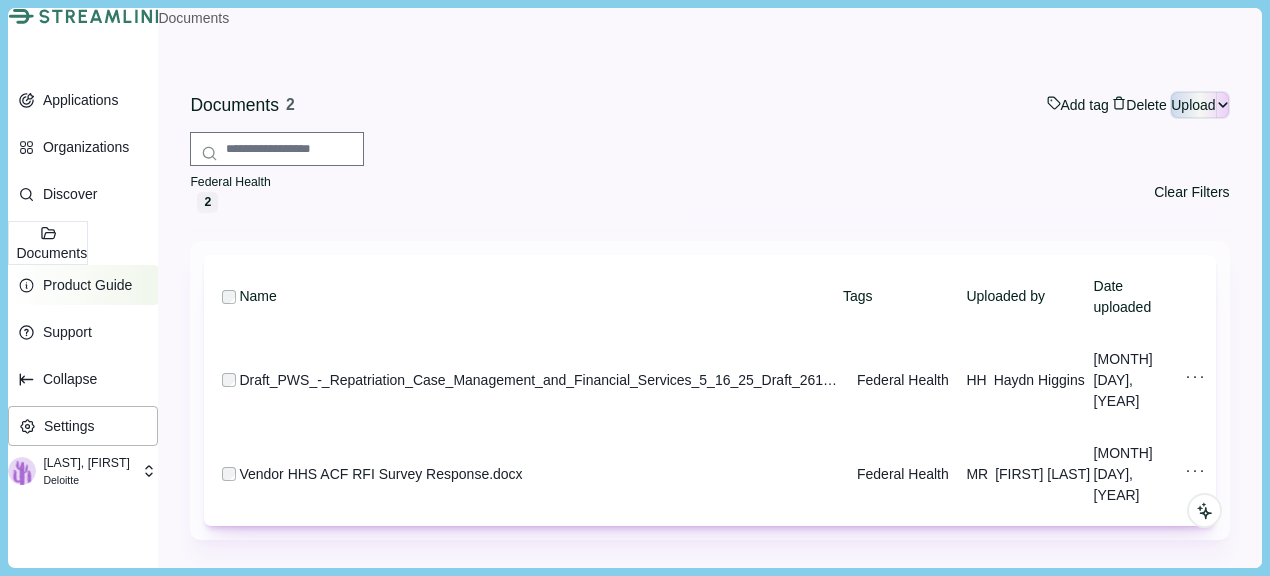 click on "Product Guide" at bounding box center (84, 285) 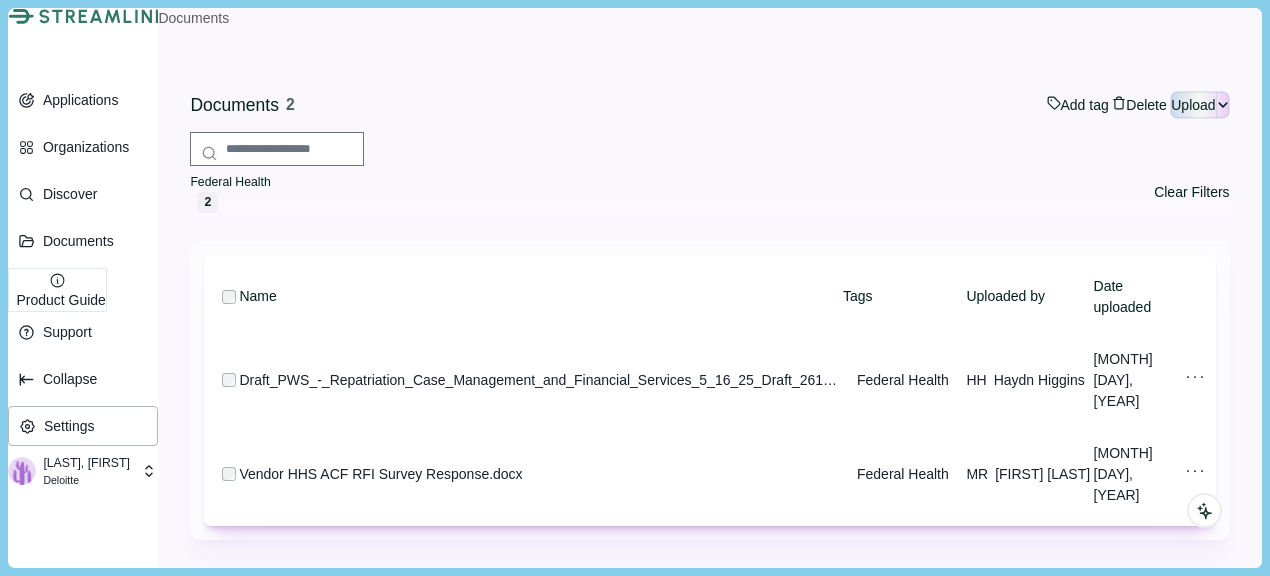 scroll, scrollTop: 31, scrollLeft: 0, axis: vertical 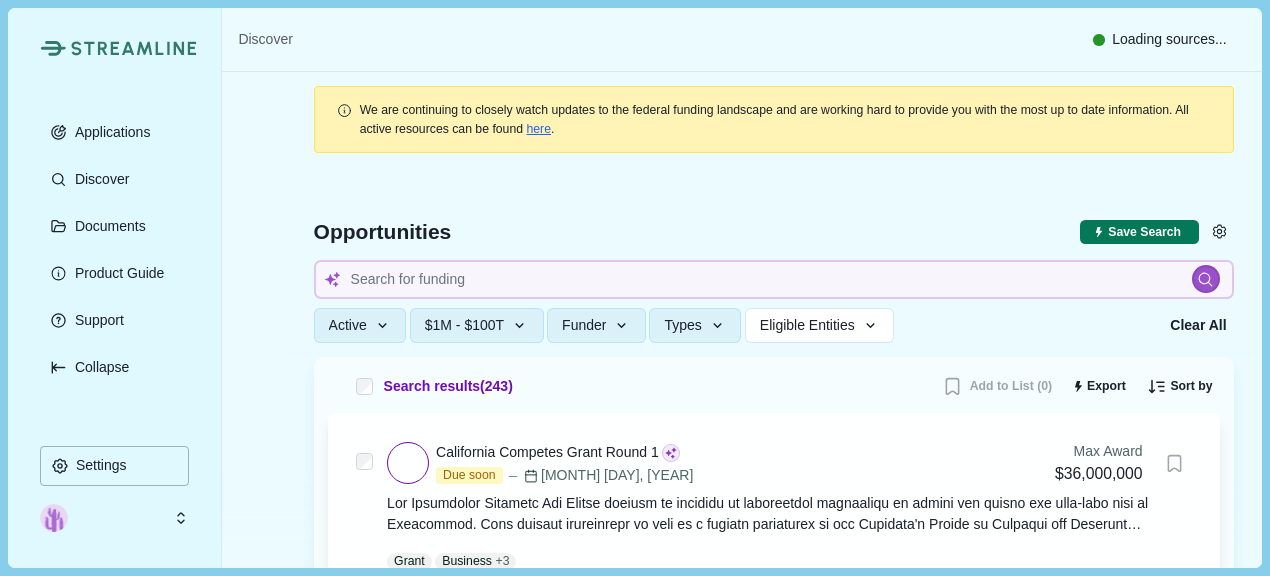 type 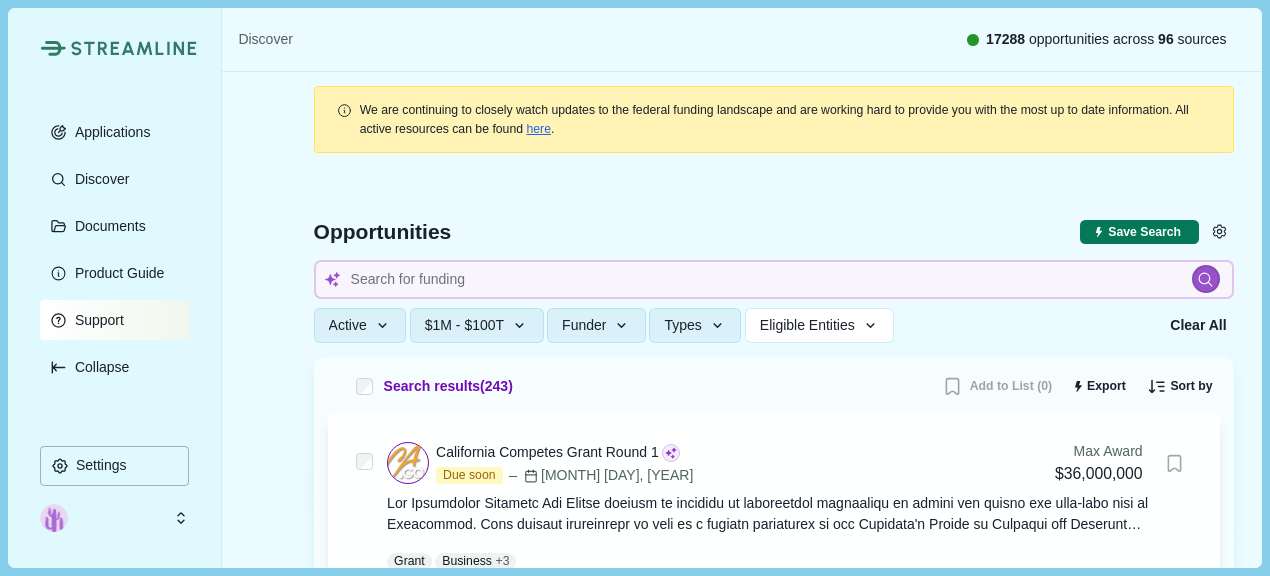 type 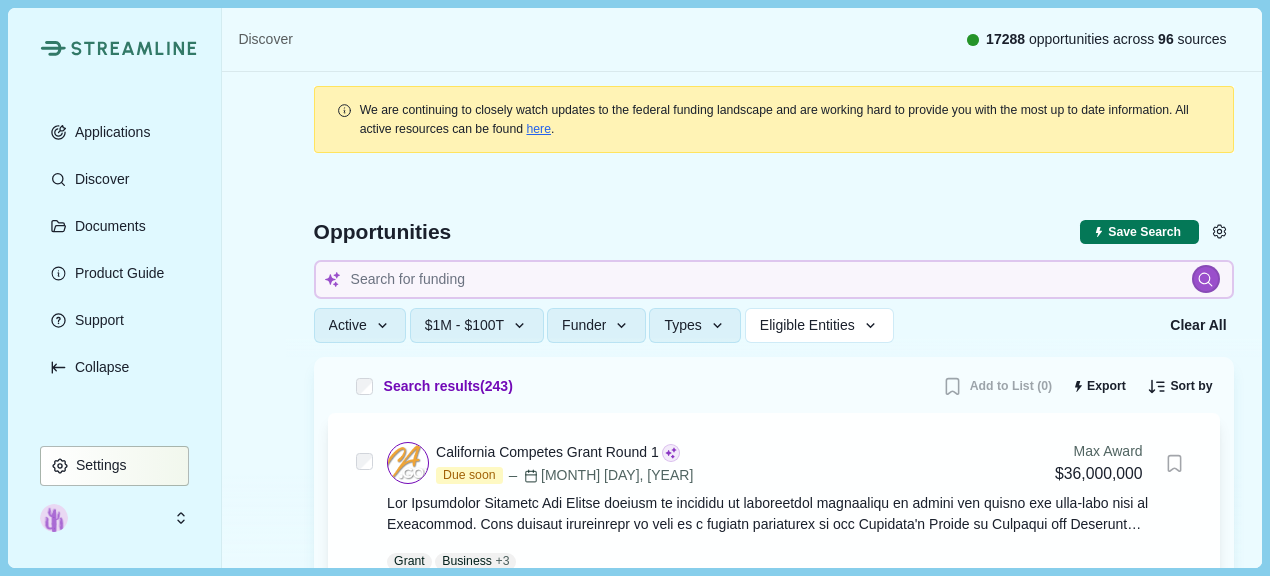 click on "Settings" at bounding box center [114, 466] 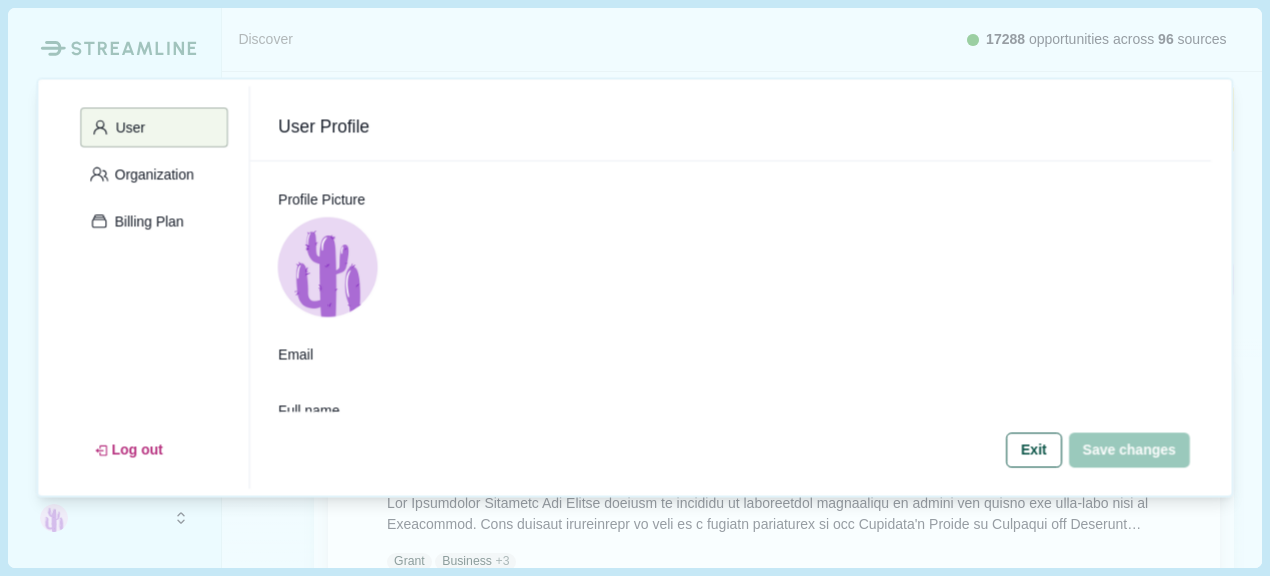 type 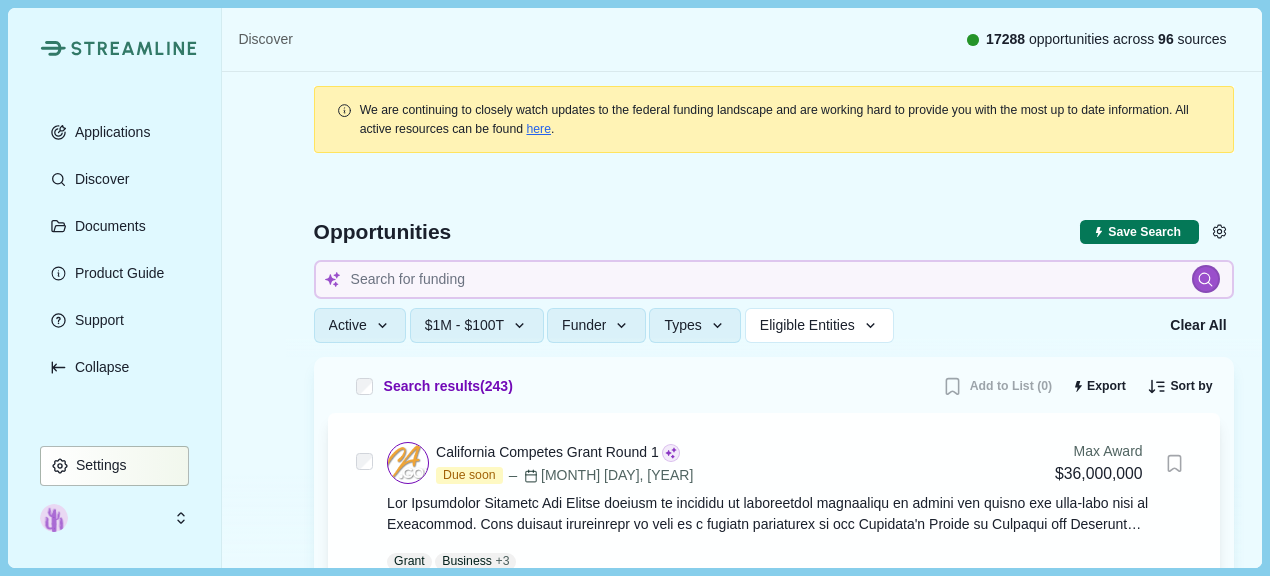 type 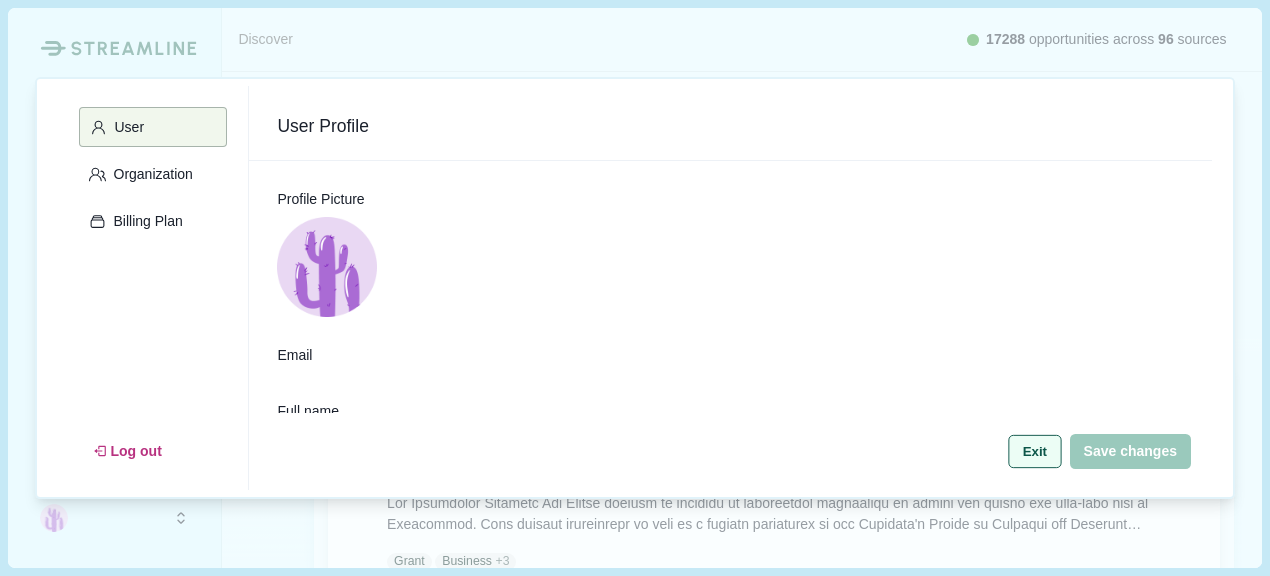 click on "Exit" at bounding box center [1034, 450] 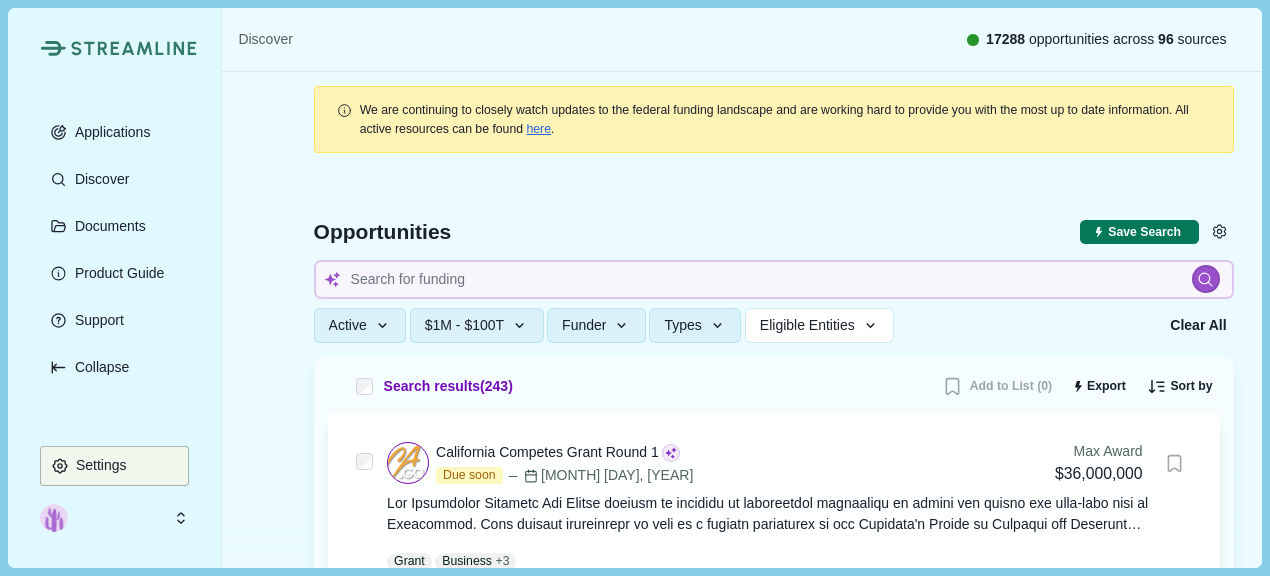 type 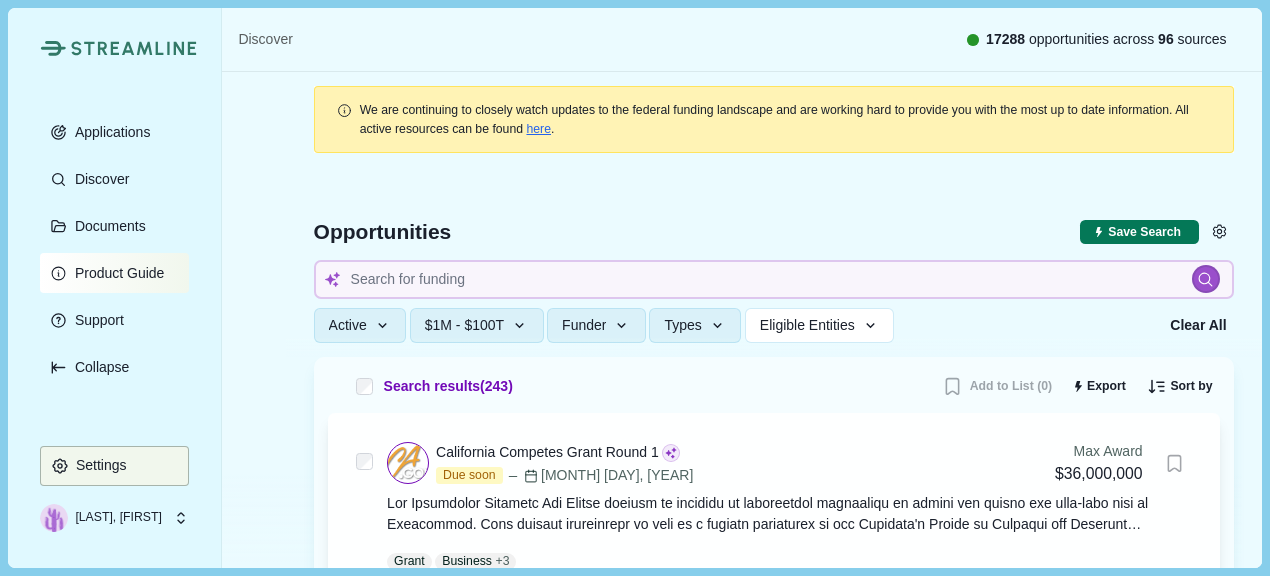 type 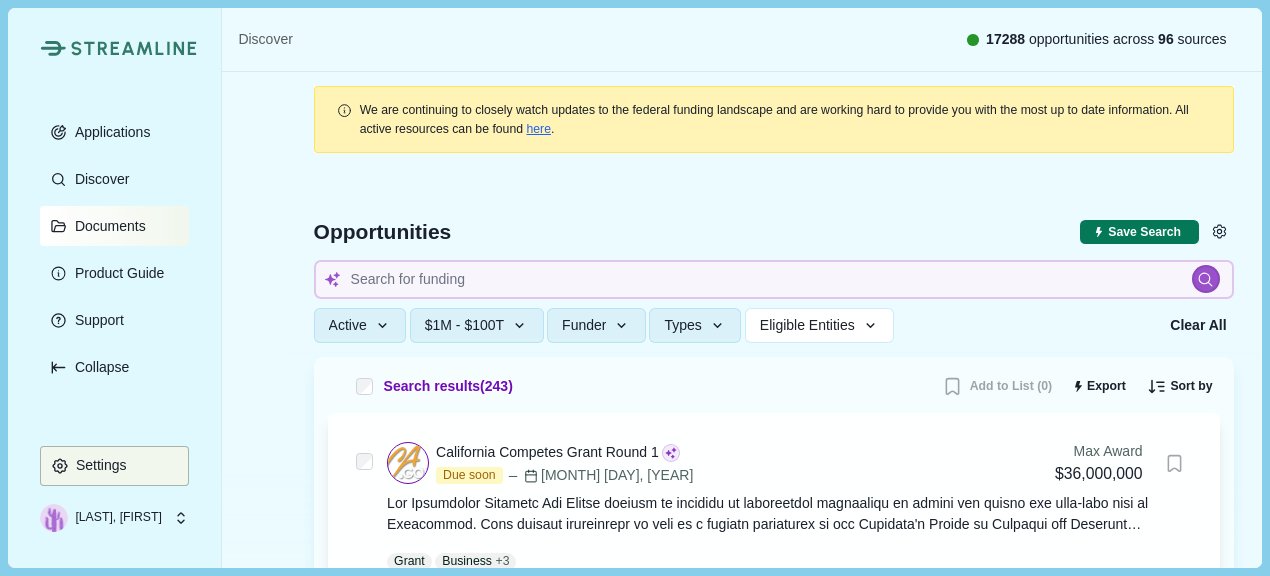 type 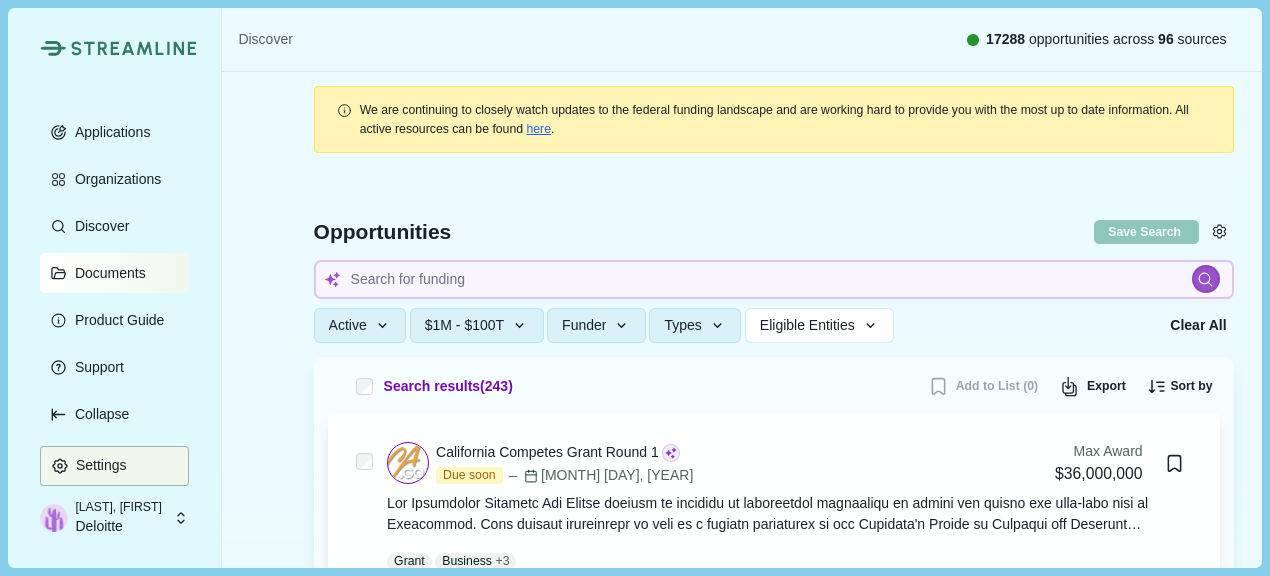 type 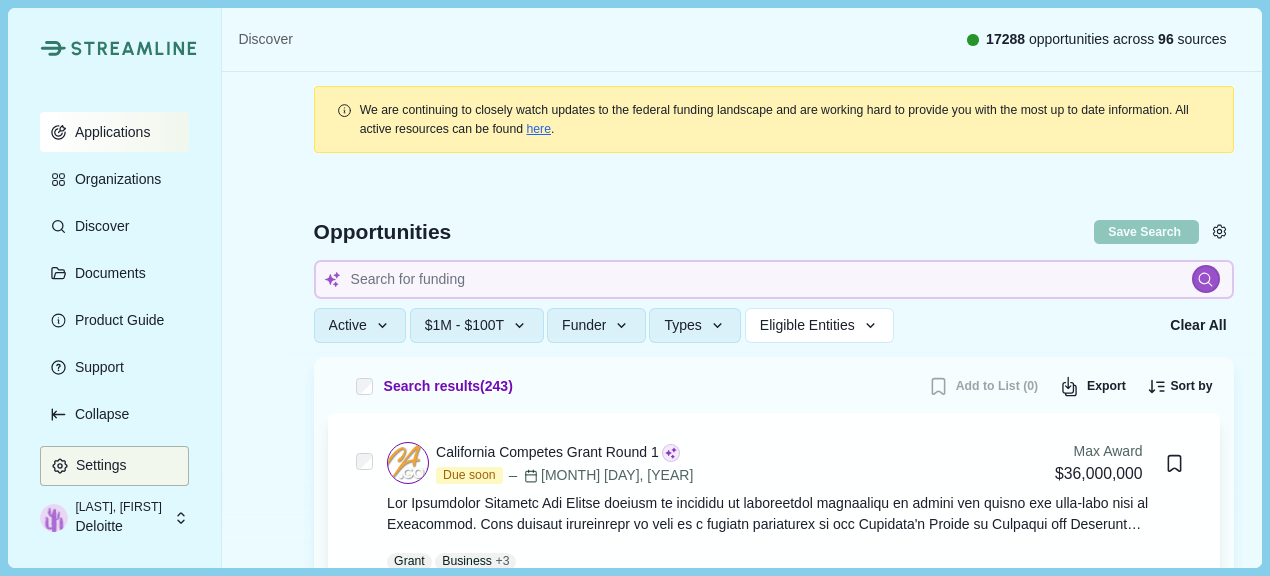 type 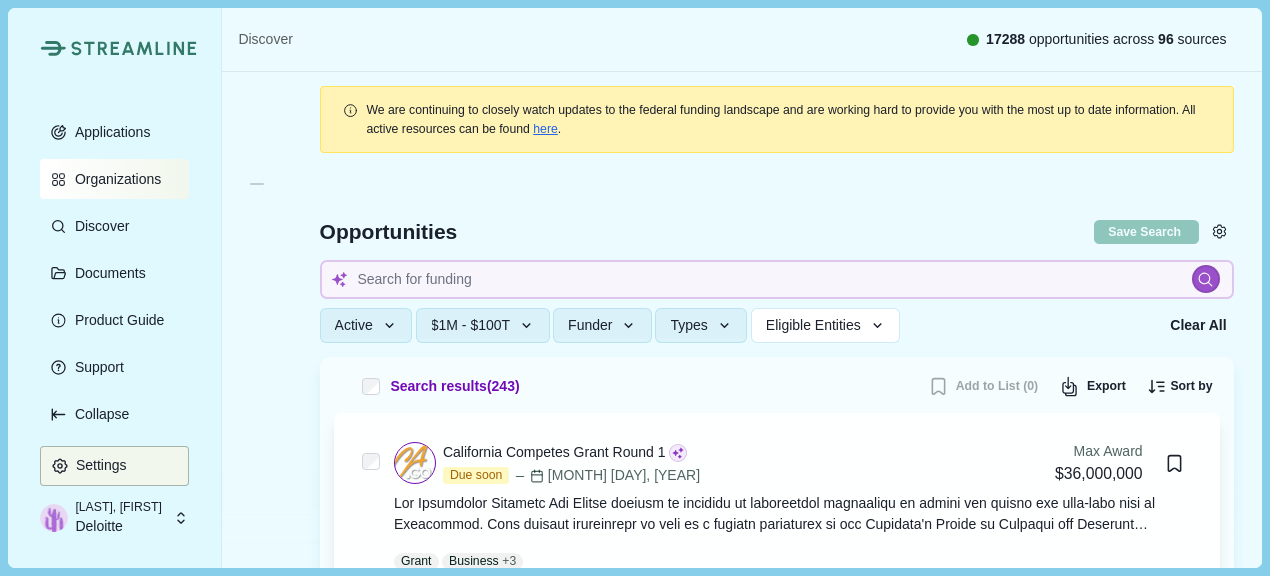 type 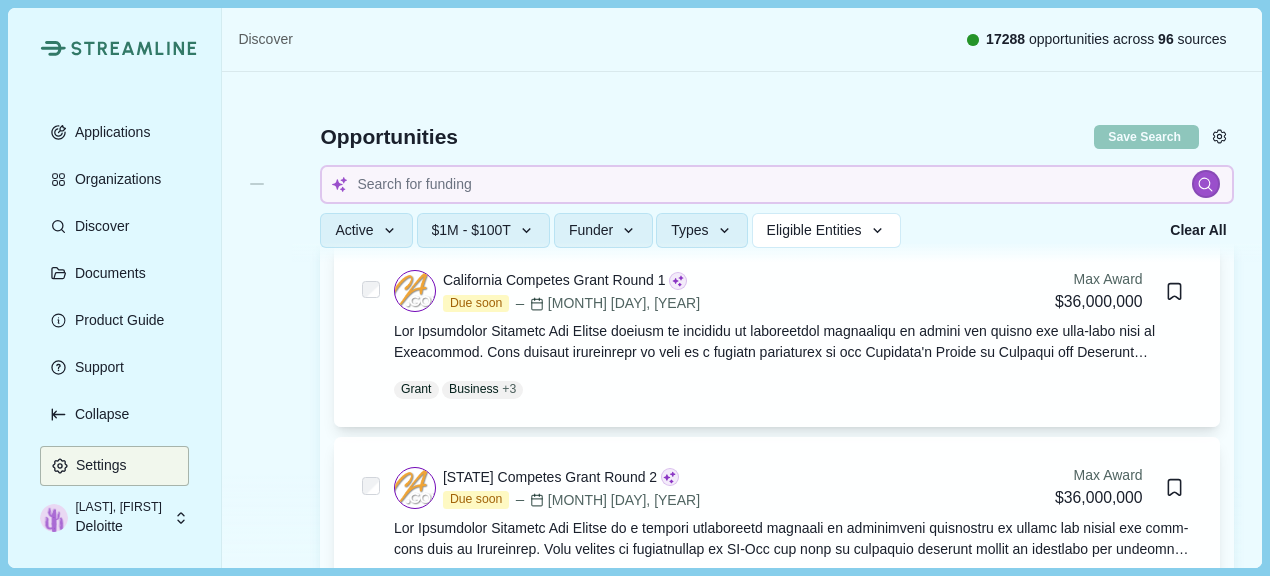 scroll, scrollTop: 0, scrollLeft: 0, axis: both 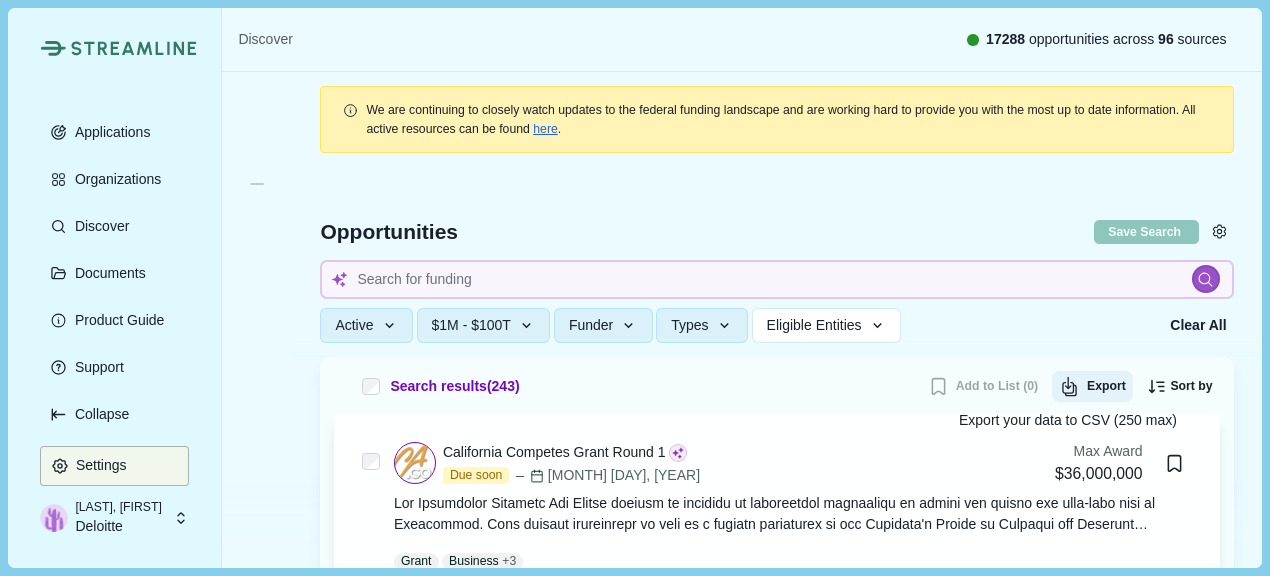 click at bounding box center [1071, 386] 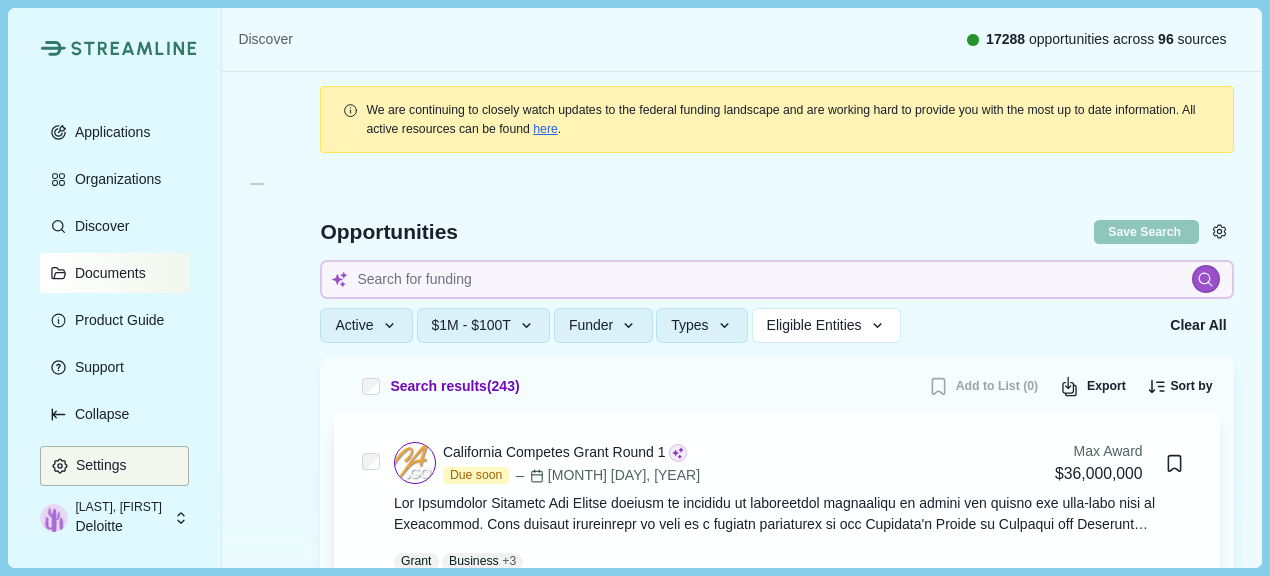 click on "Documents" at bounding box center [107, 273] 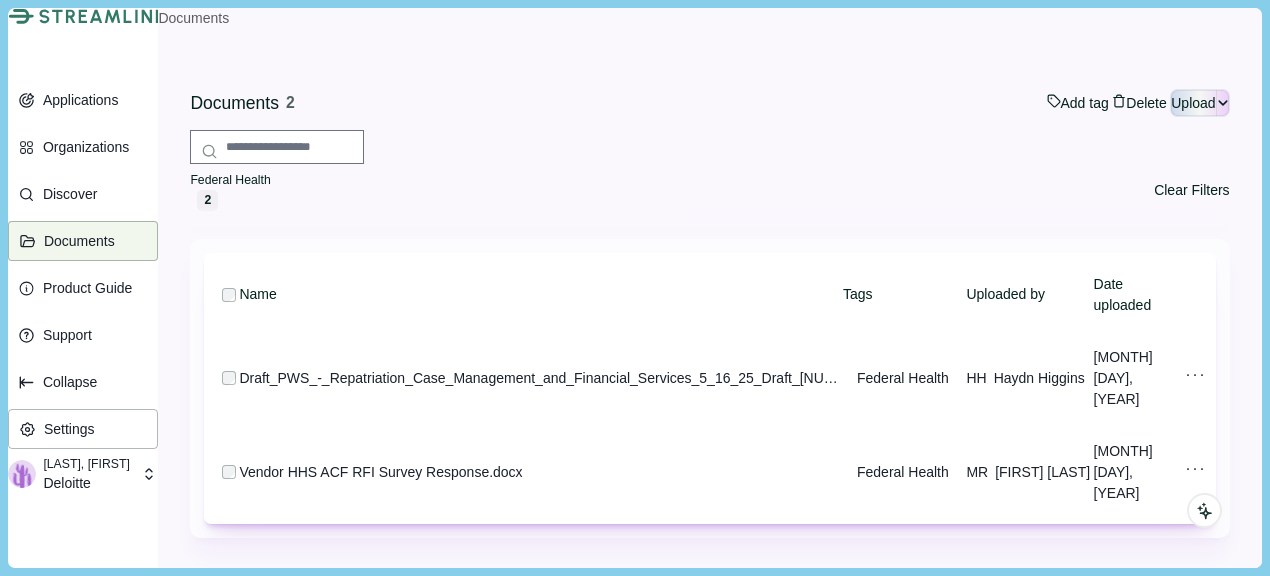 scroll, scrollTop: 0, scrollLeft: 0, axis: both 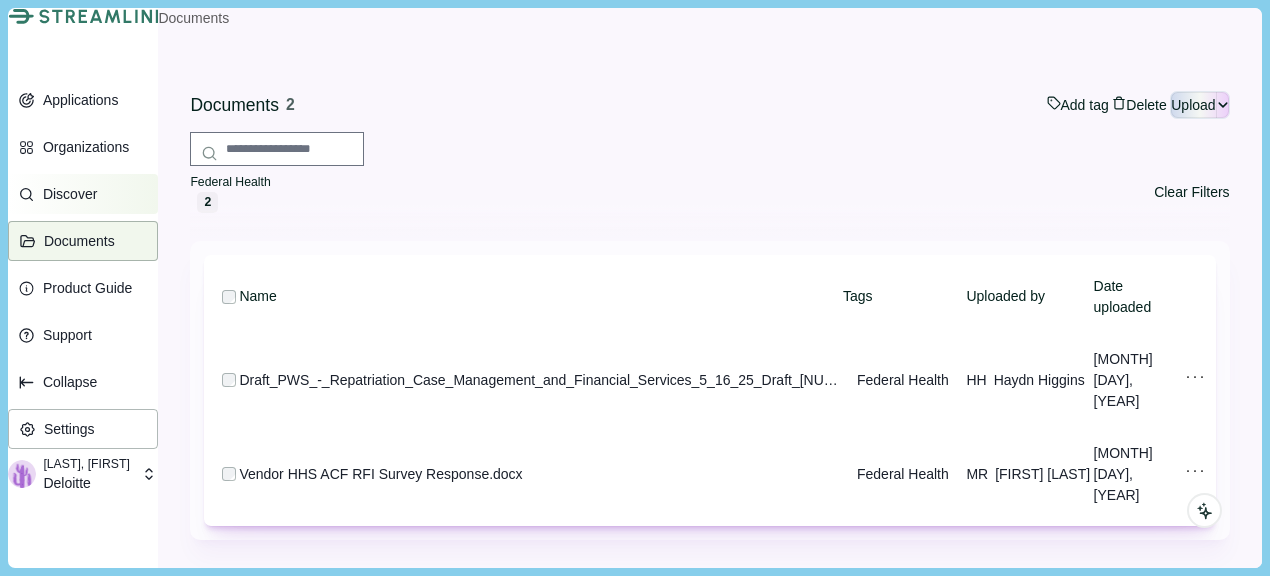 click on "Discover" at bounding box center (66, 194) 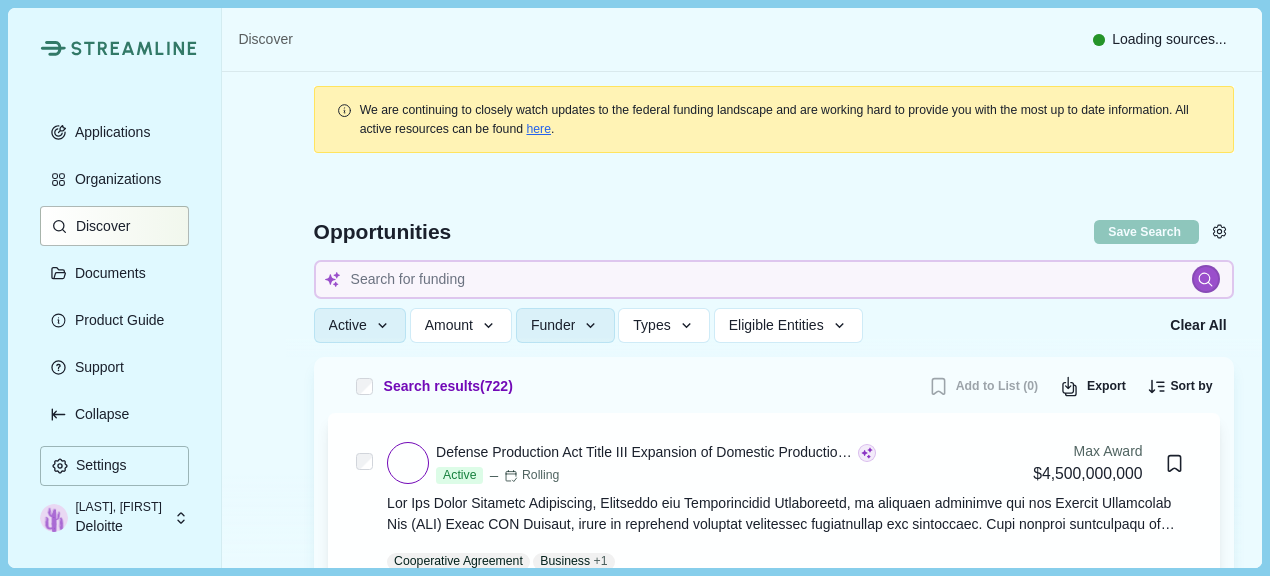 type 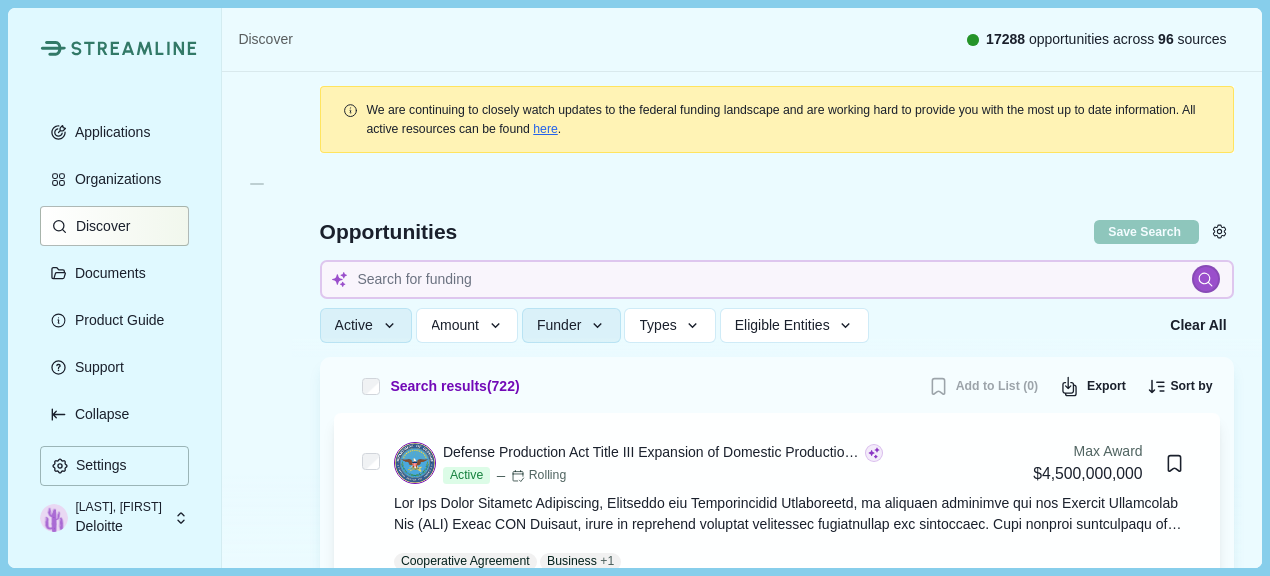 type 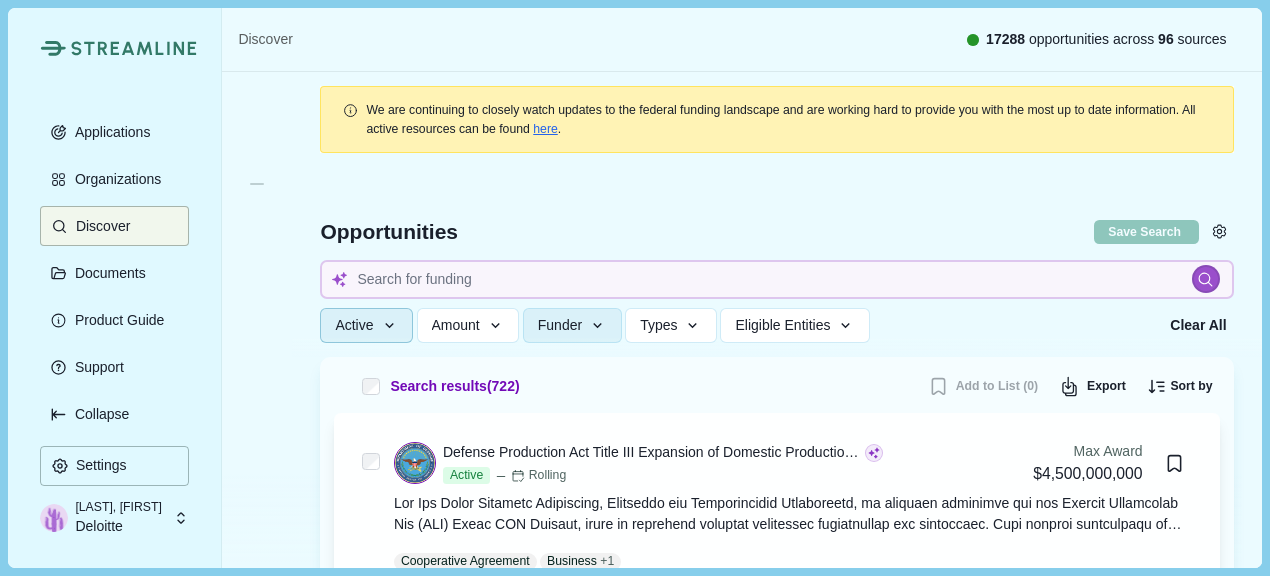 type 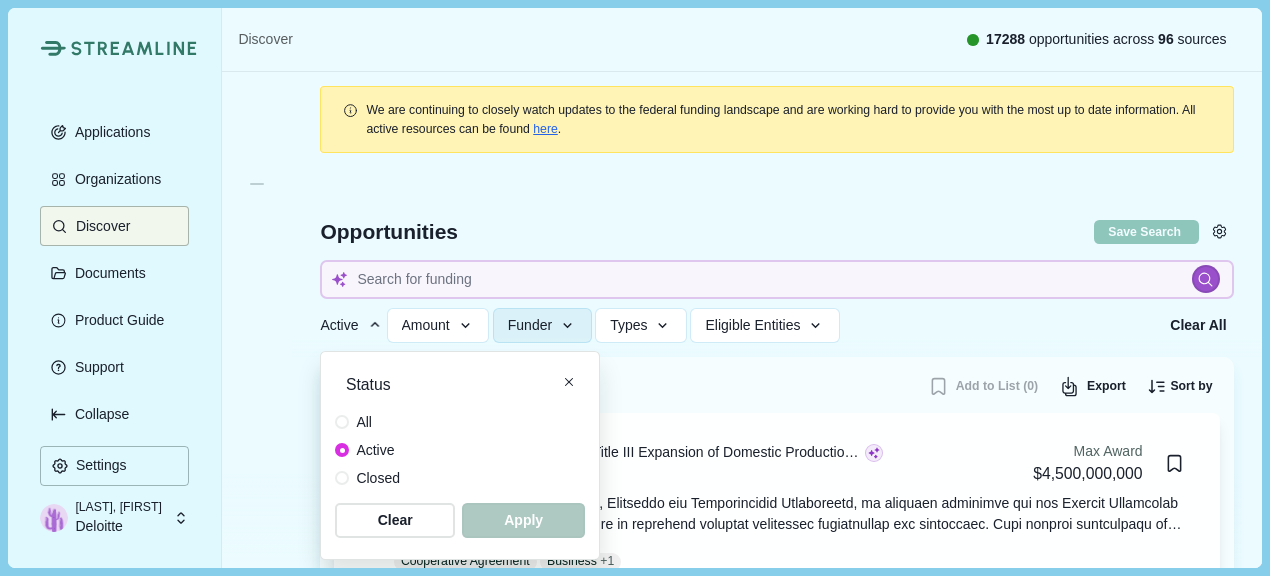 click 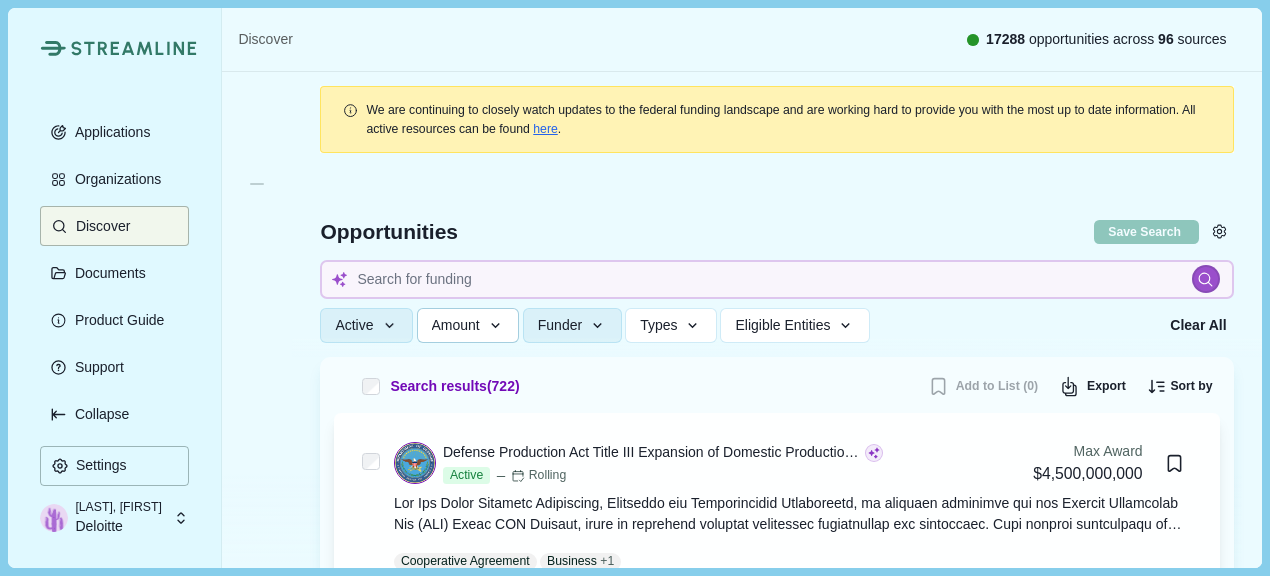click on "Amount" at bounding box center [468, 325] 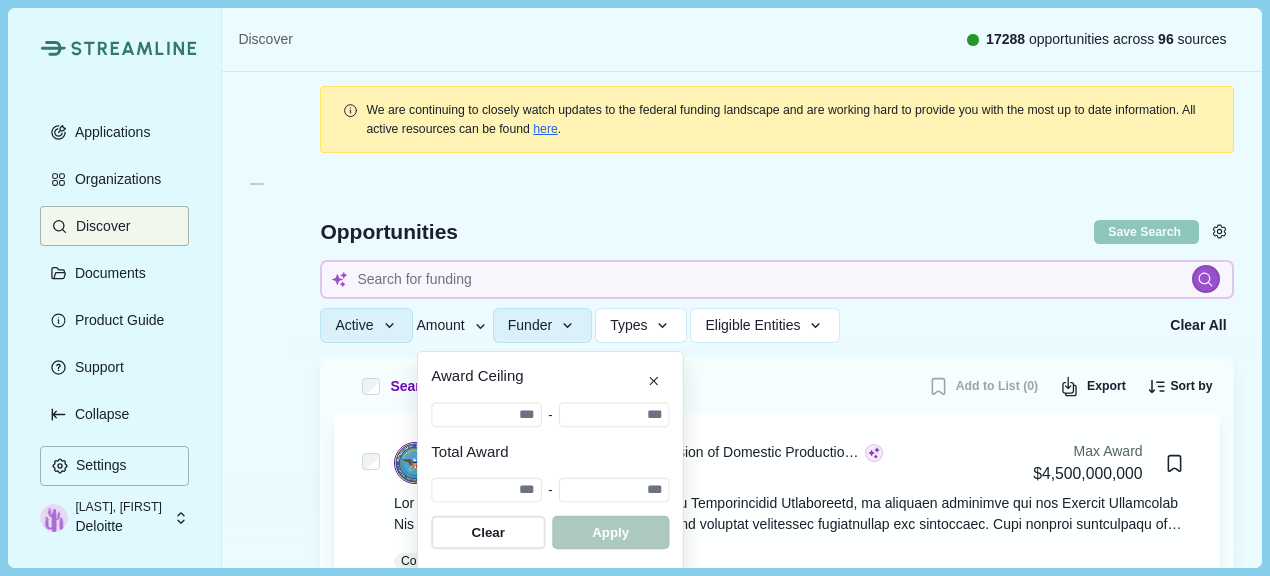 scroll, scrollTop: 3, scrollLeft: 0, axis: vertical 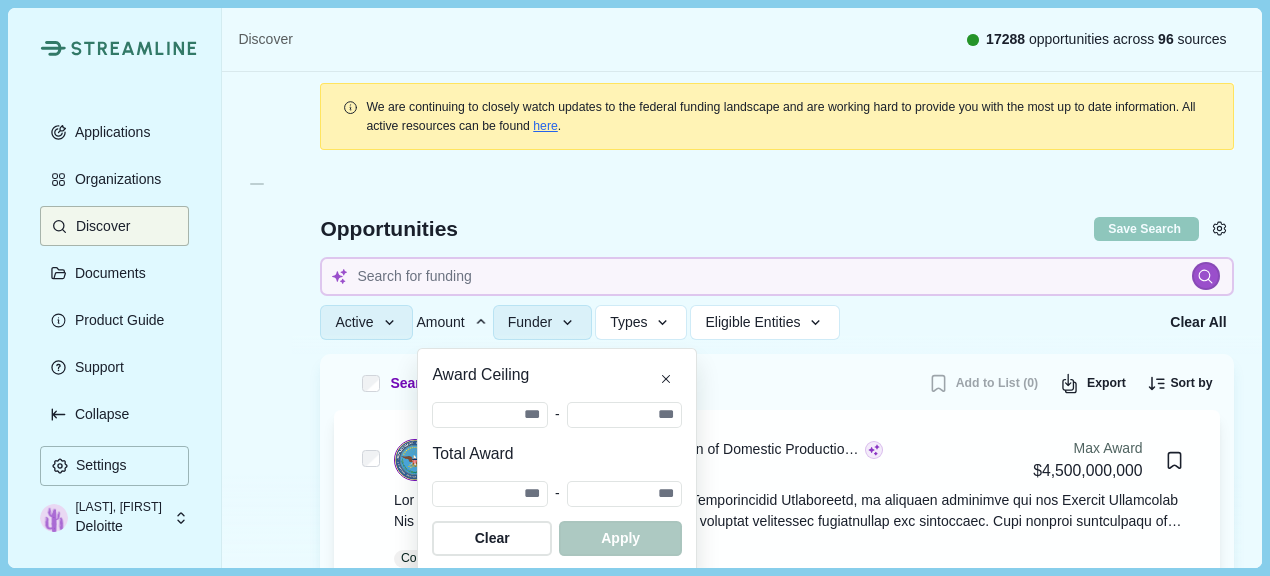 click on "Amount" at bounding box center [453, 322] 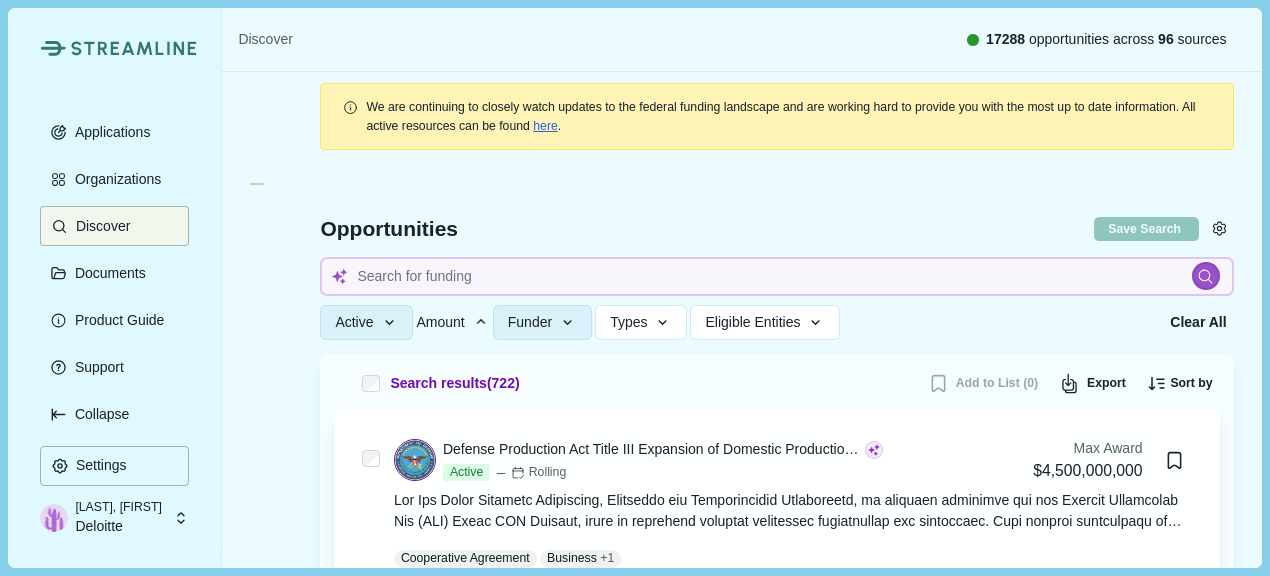 type 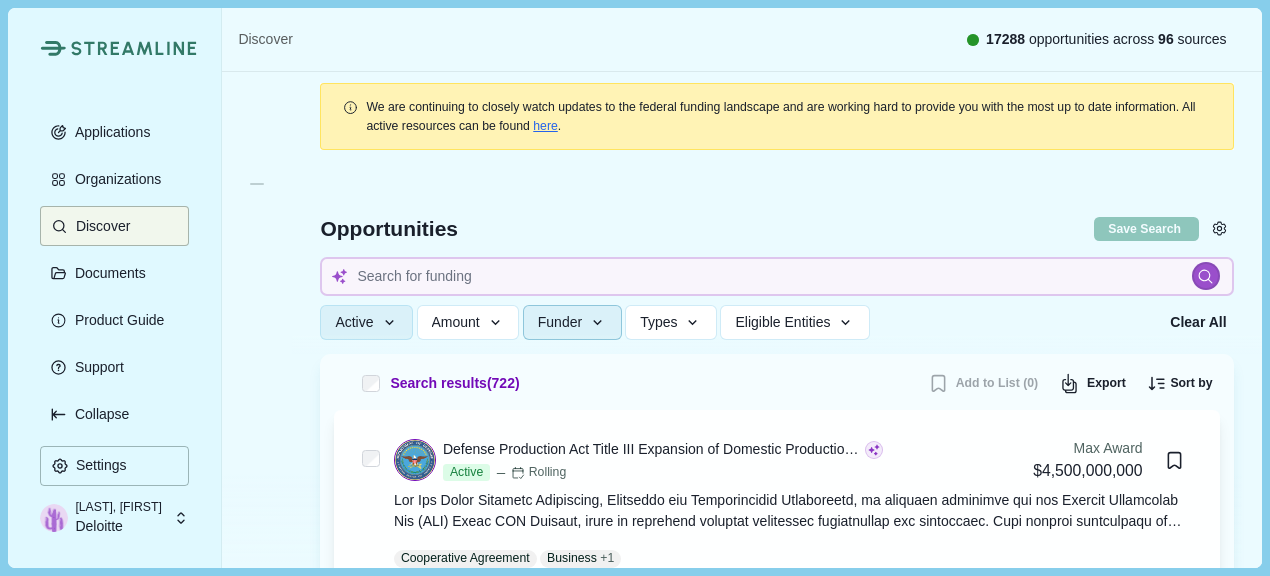 click on "Funder" at bounding box center [560, 322] 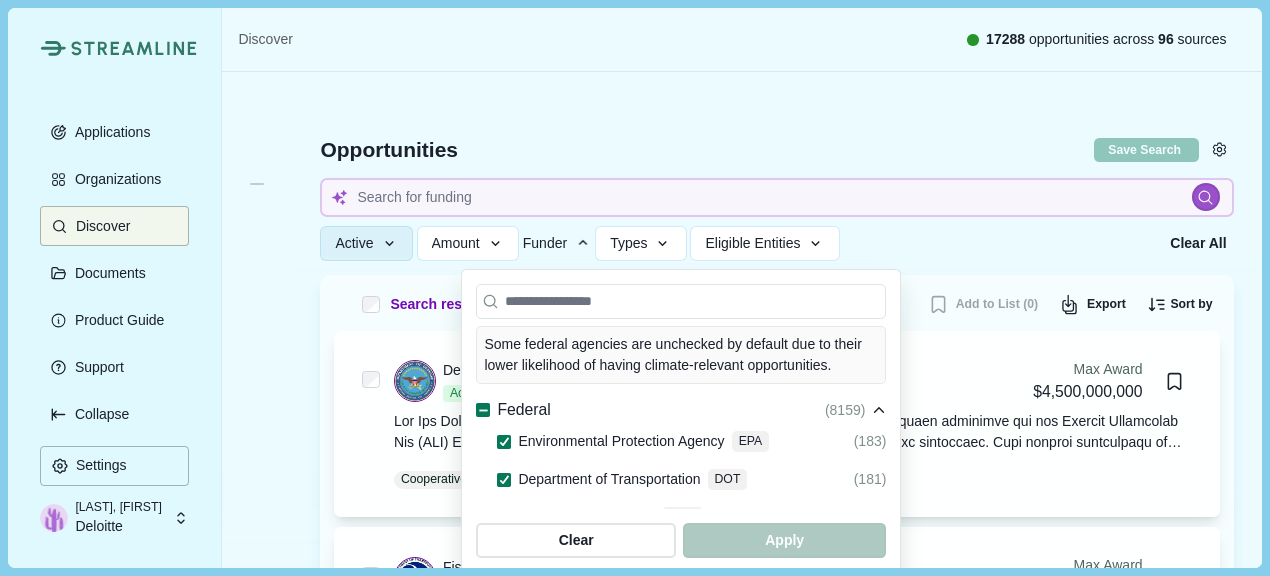 click on "Funder" at bounding box center (557, 243) 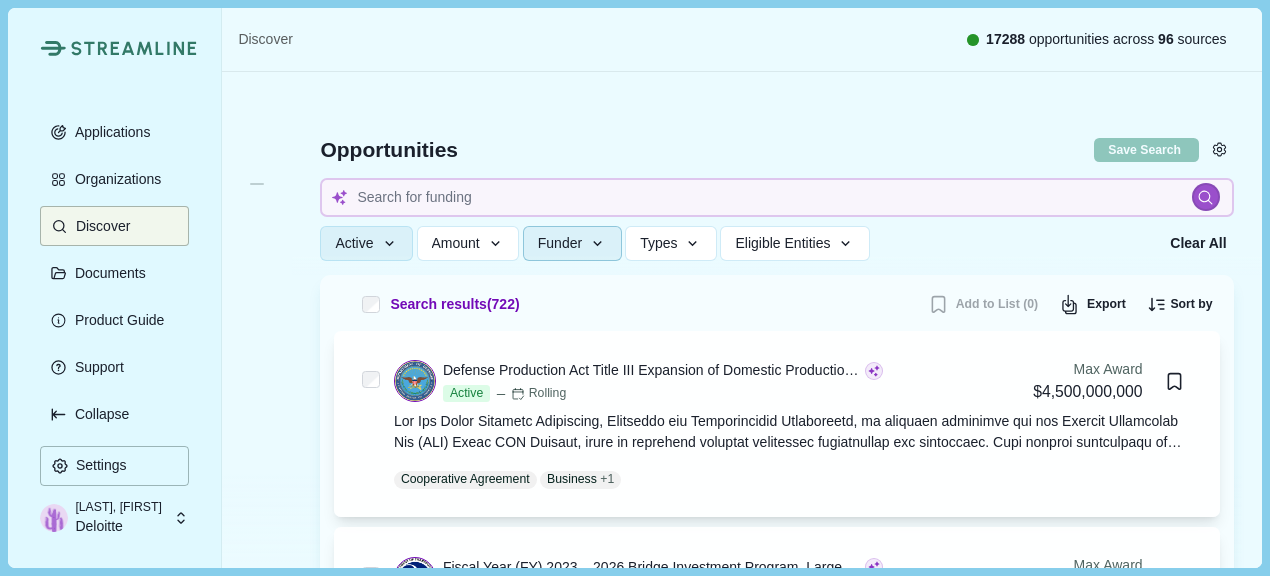 type 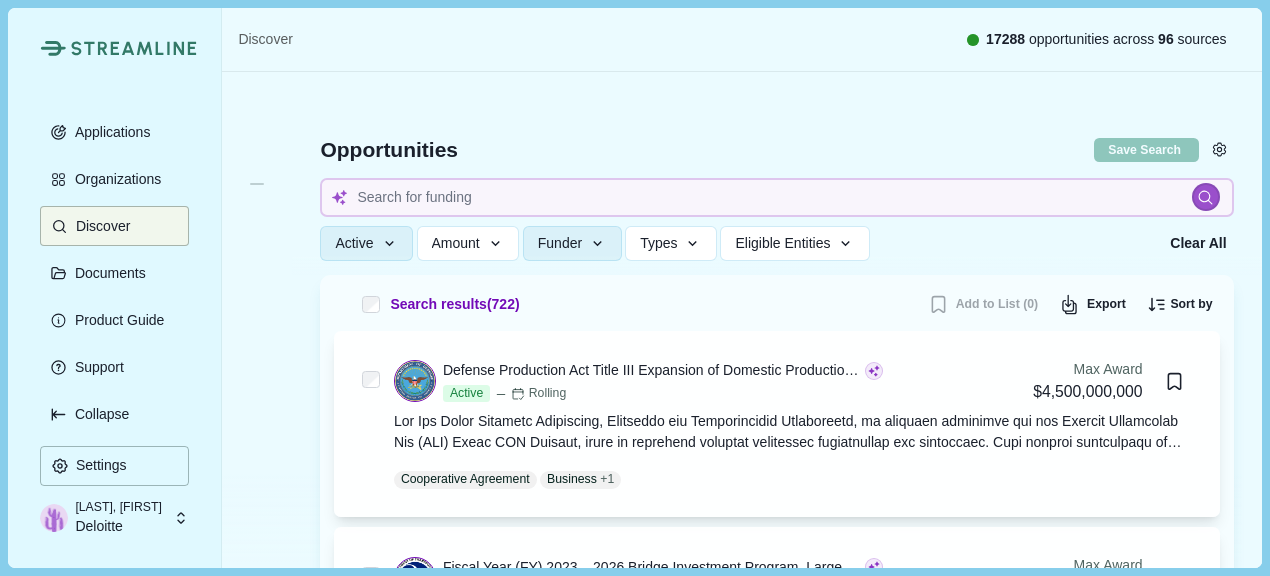 type 